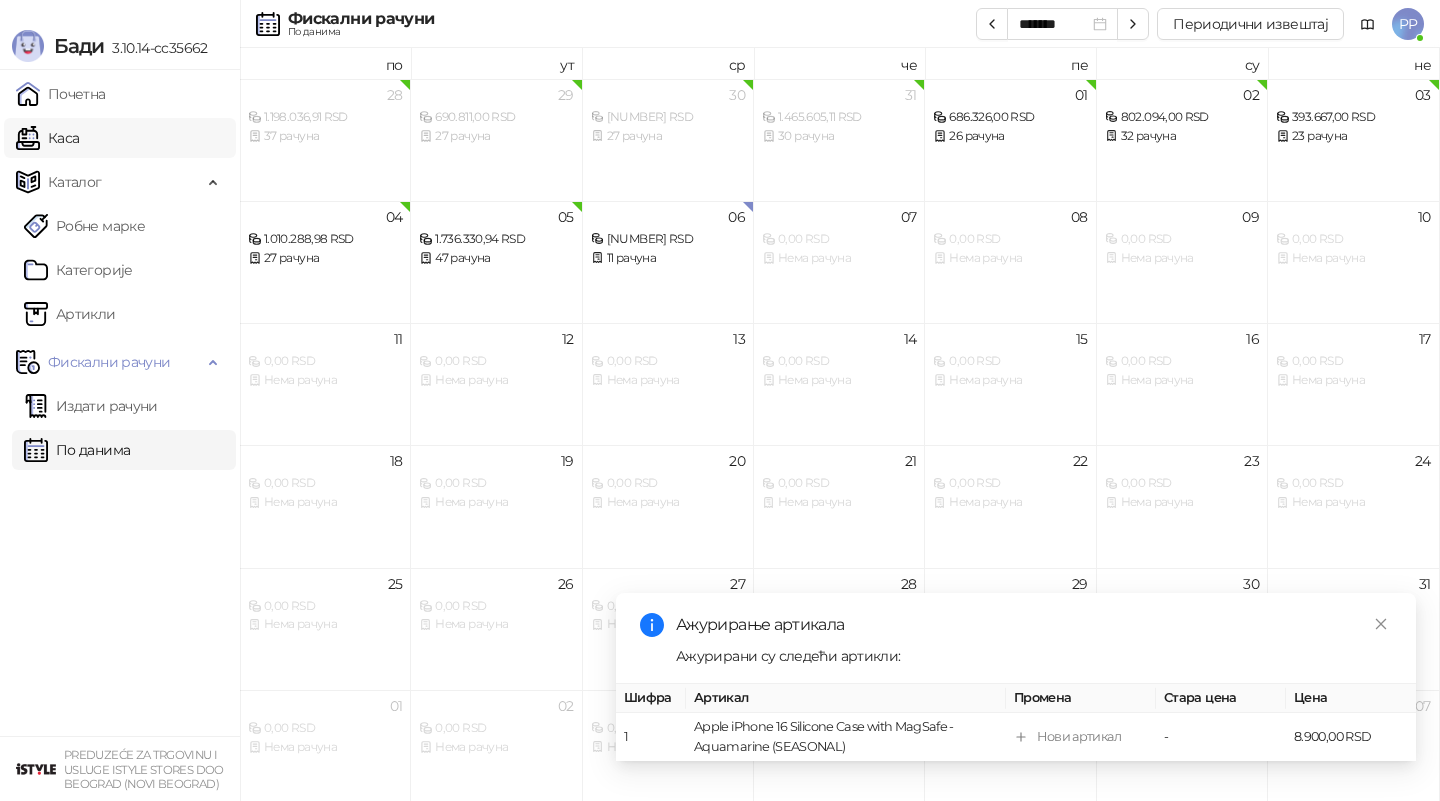 scroll, scrollTop: 0, scrollLeft: 0, axis: both 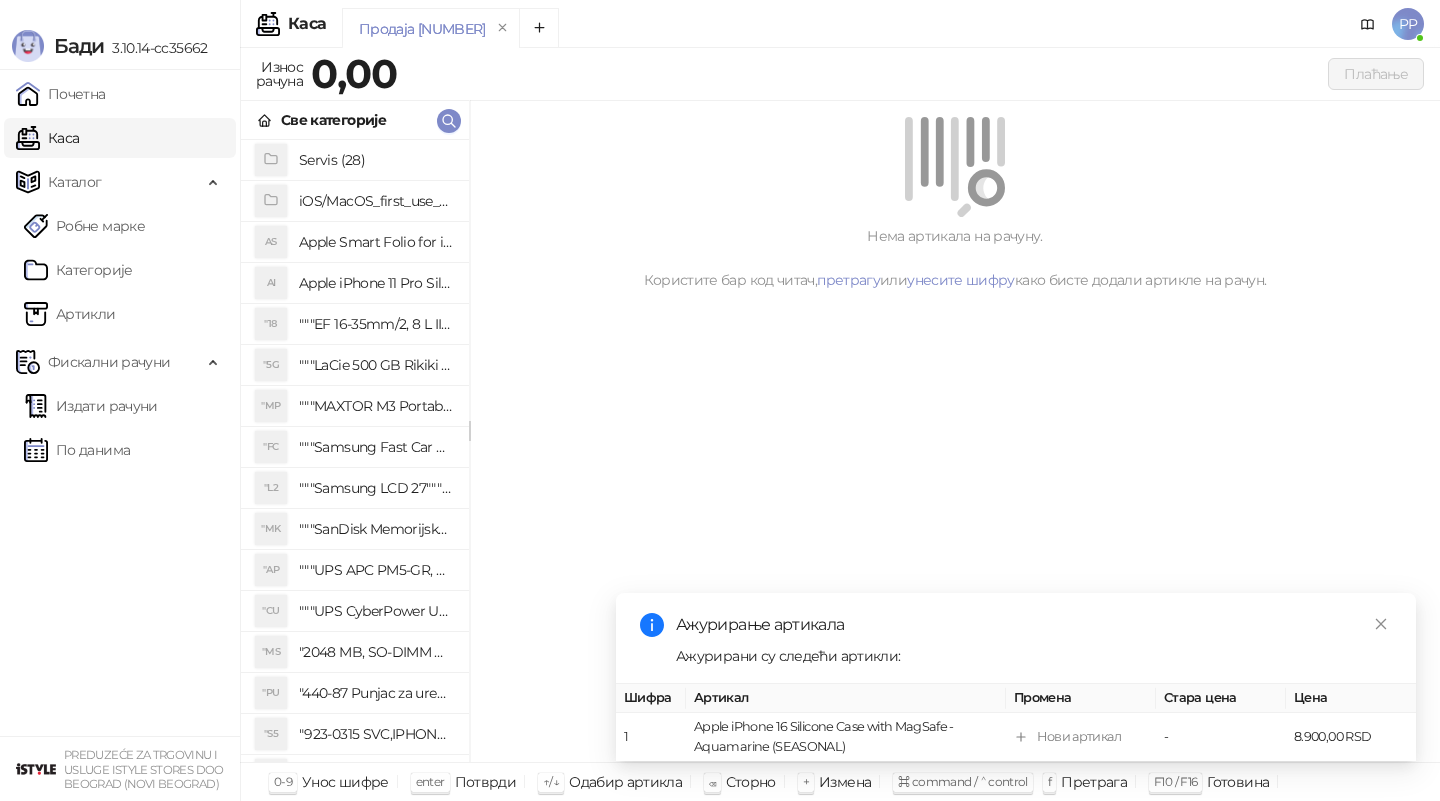 click on "Све категорије" at bounding box center (355, 120) 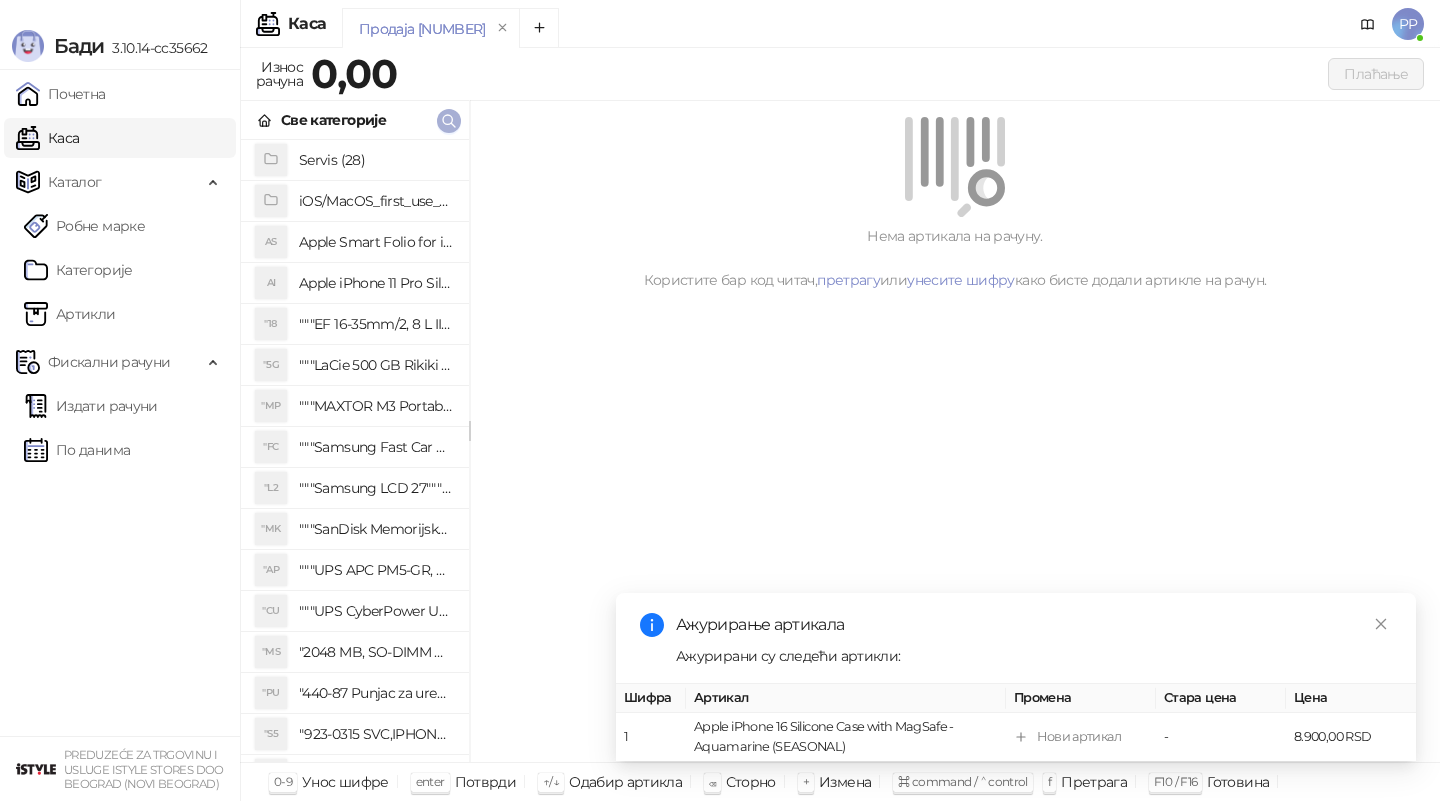 click 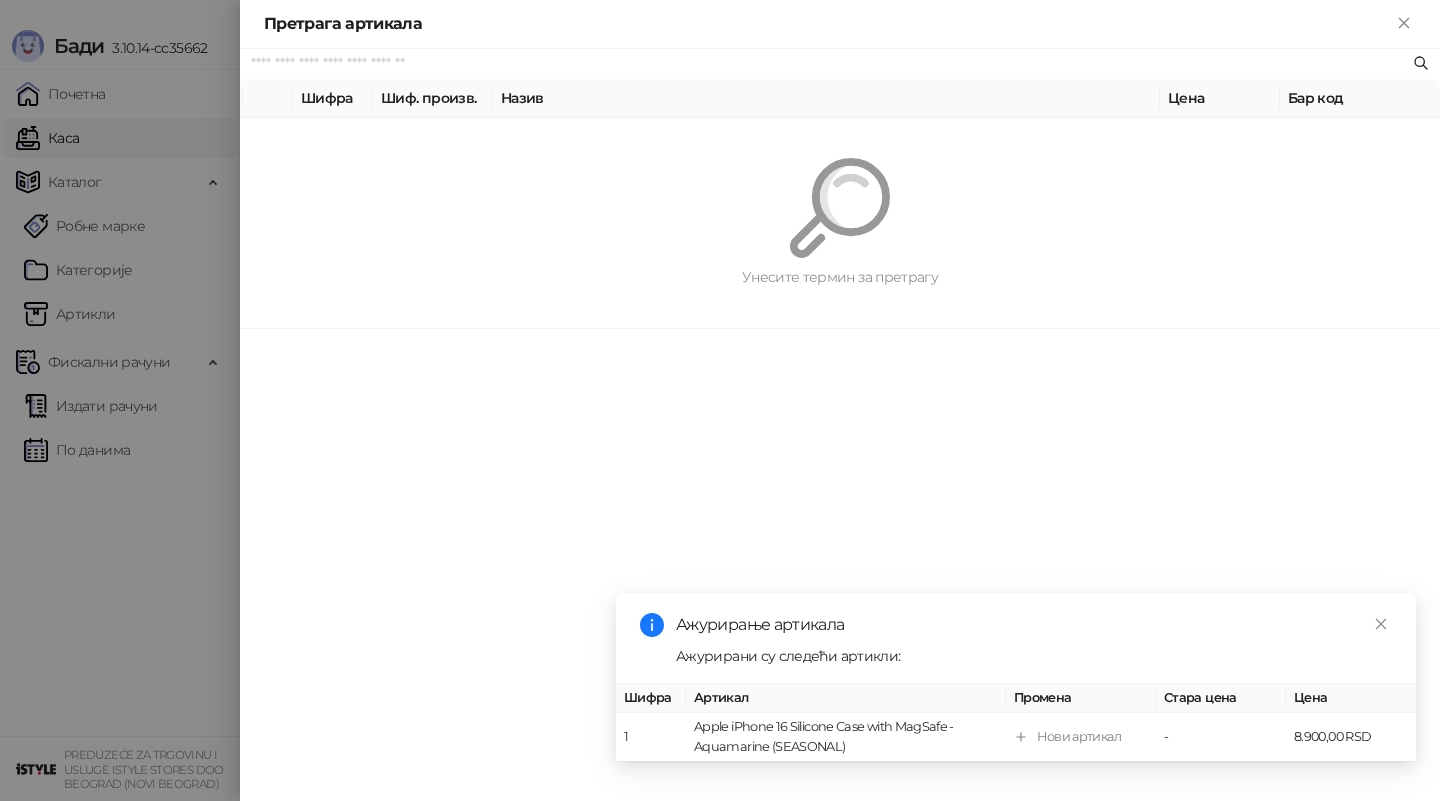 paste on "********" 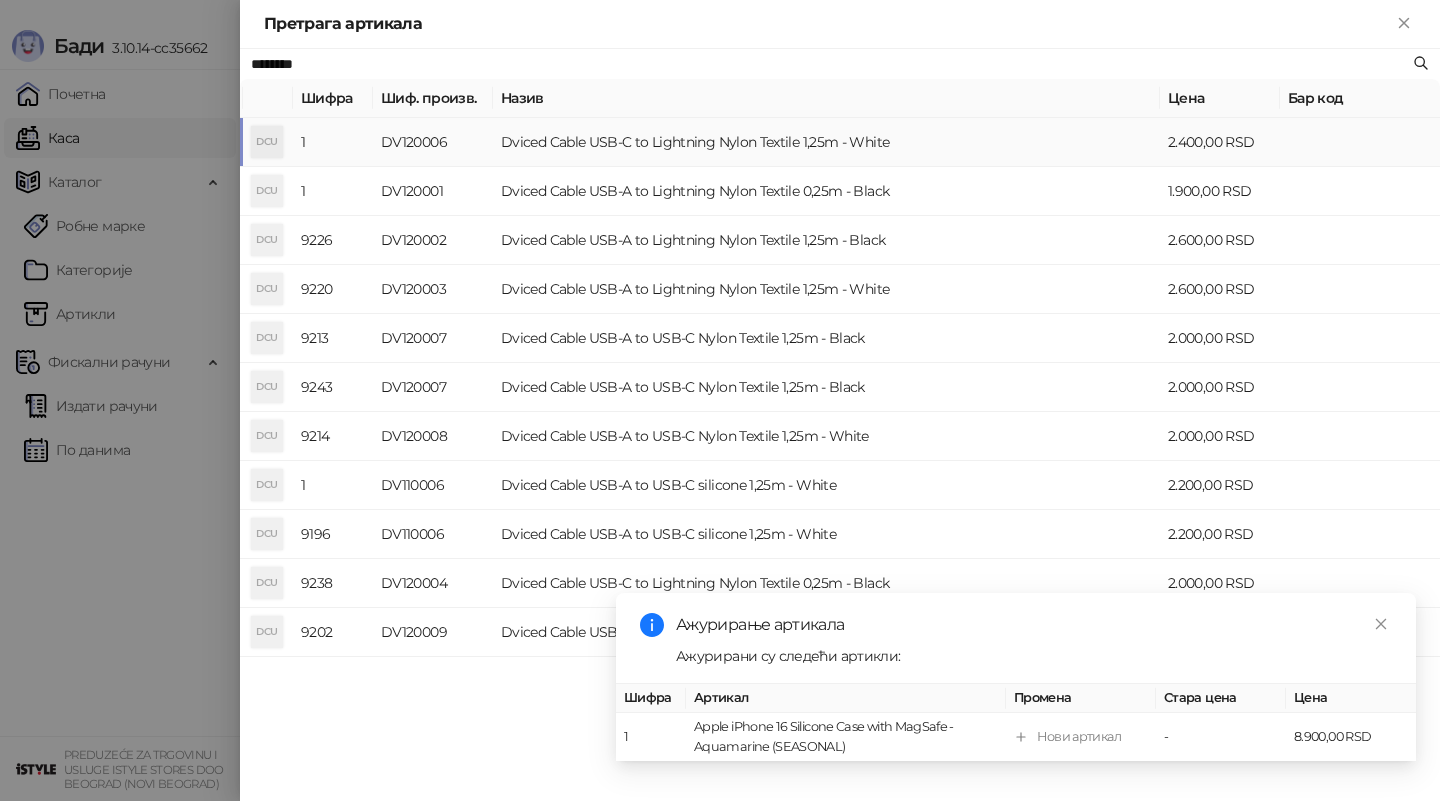 type on "********" 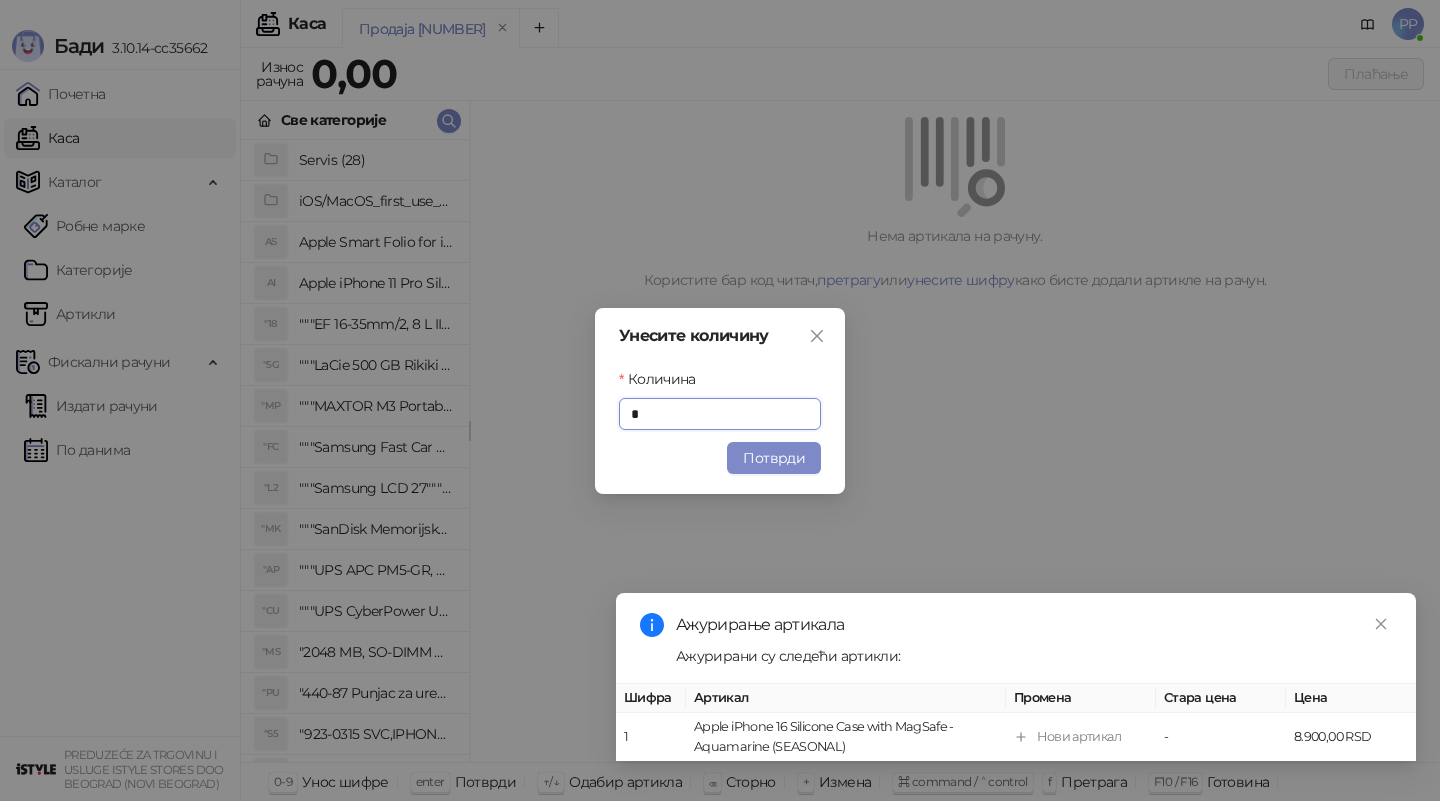 click on "Потврди" at bounding box center [774, 458] 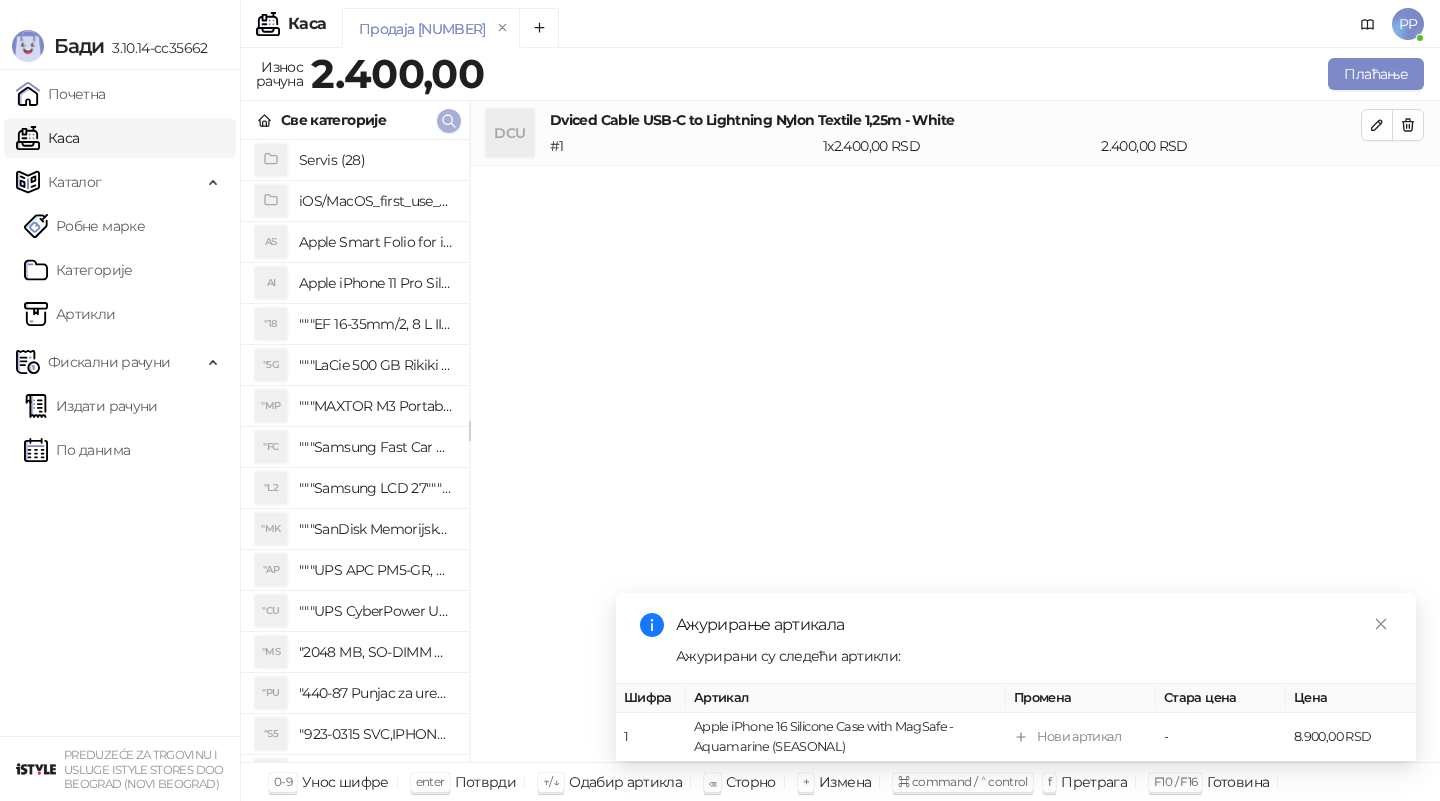 click 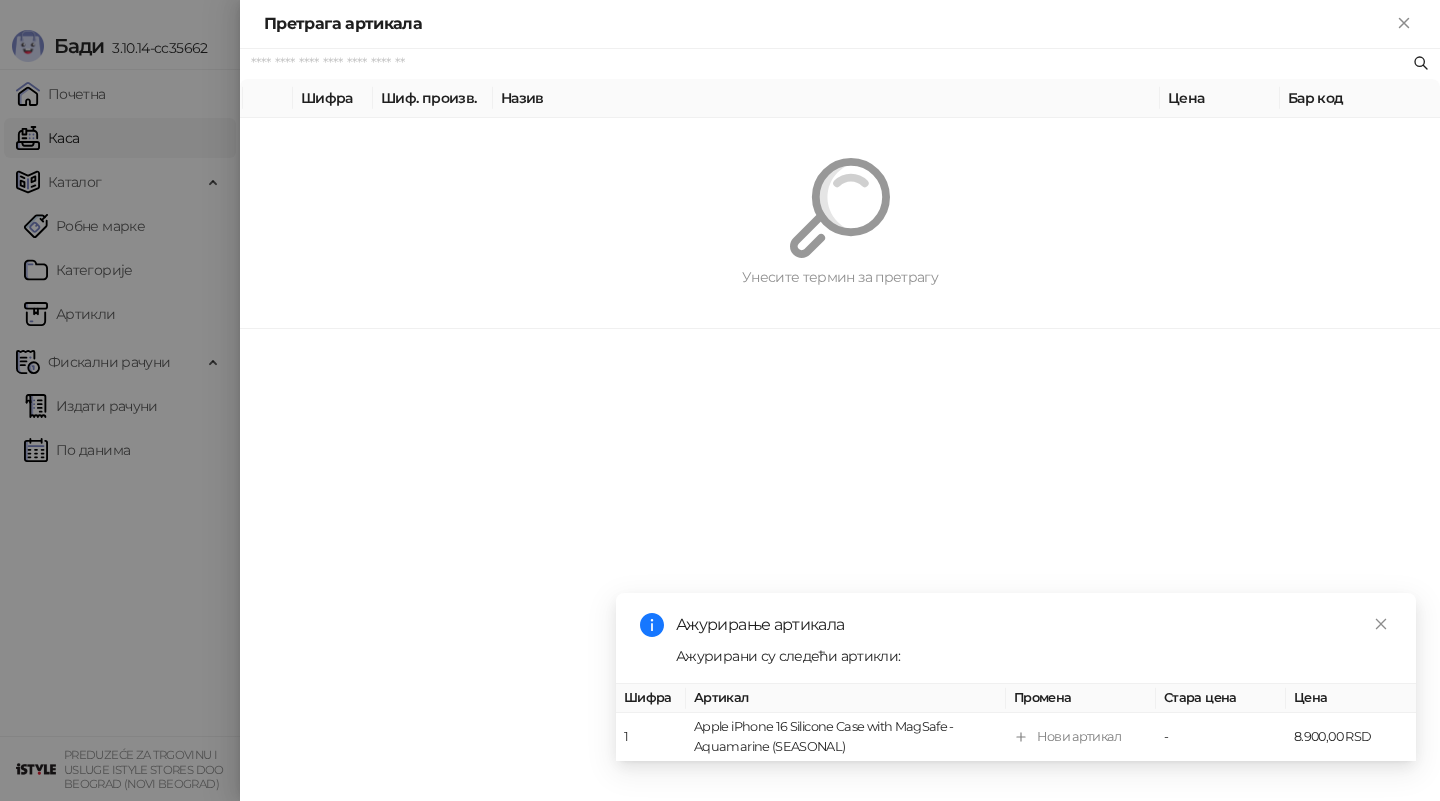 paste on "**********" 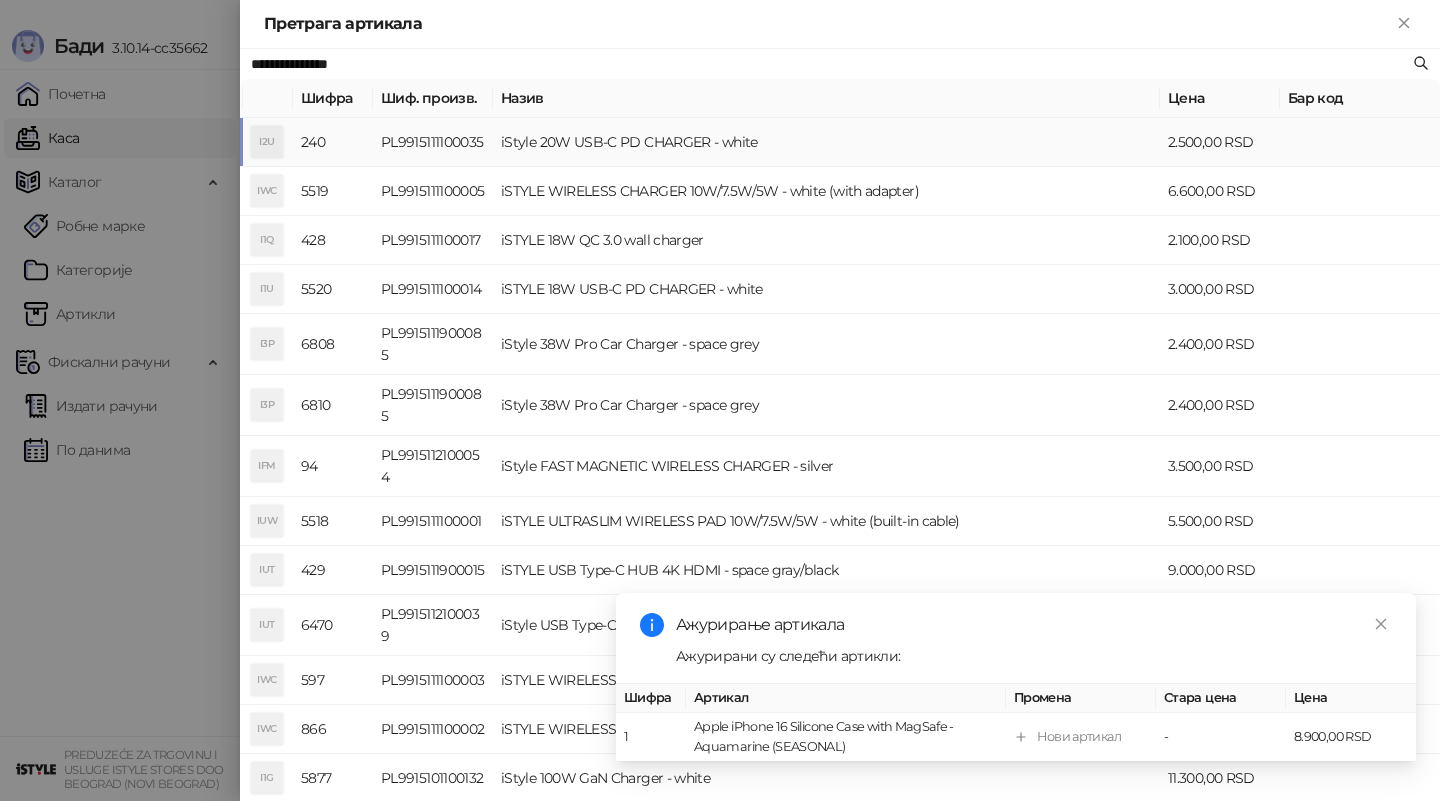 type on "**********" 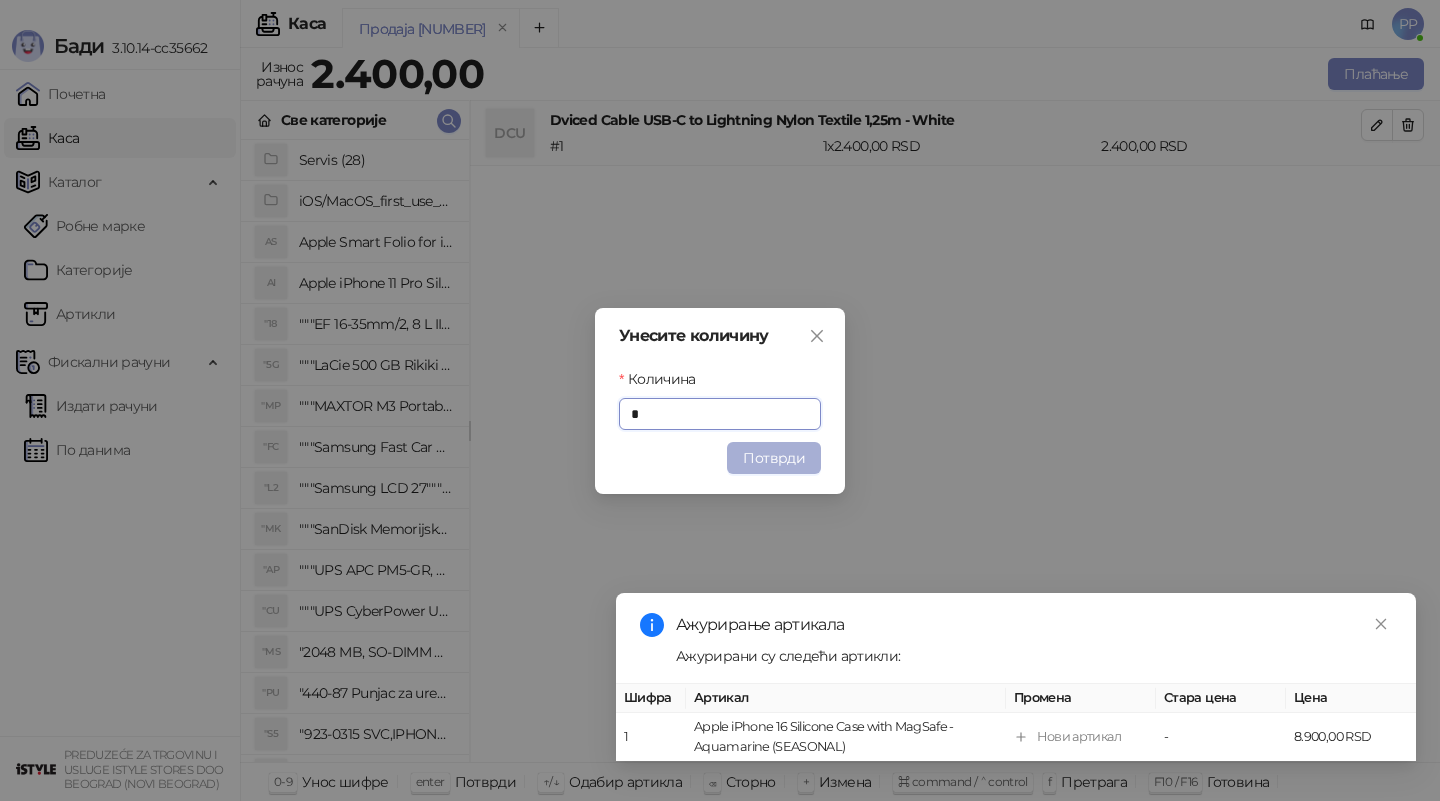 click on "Потврди" at bounding box center (774, 458) 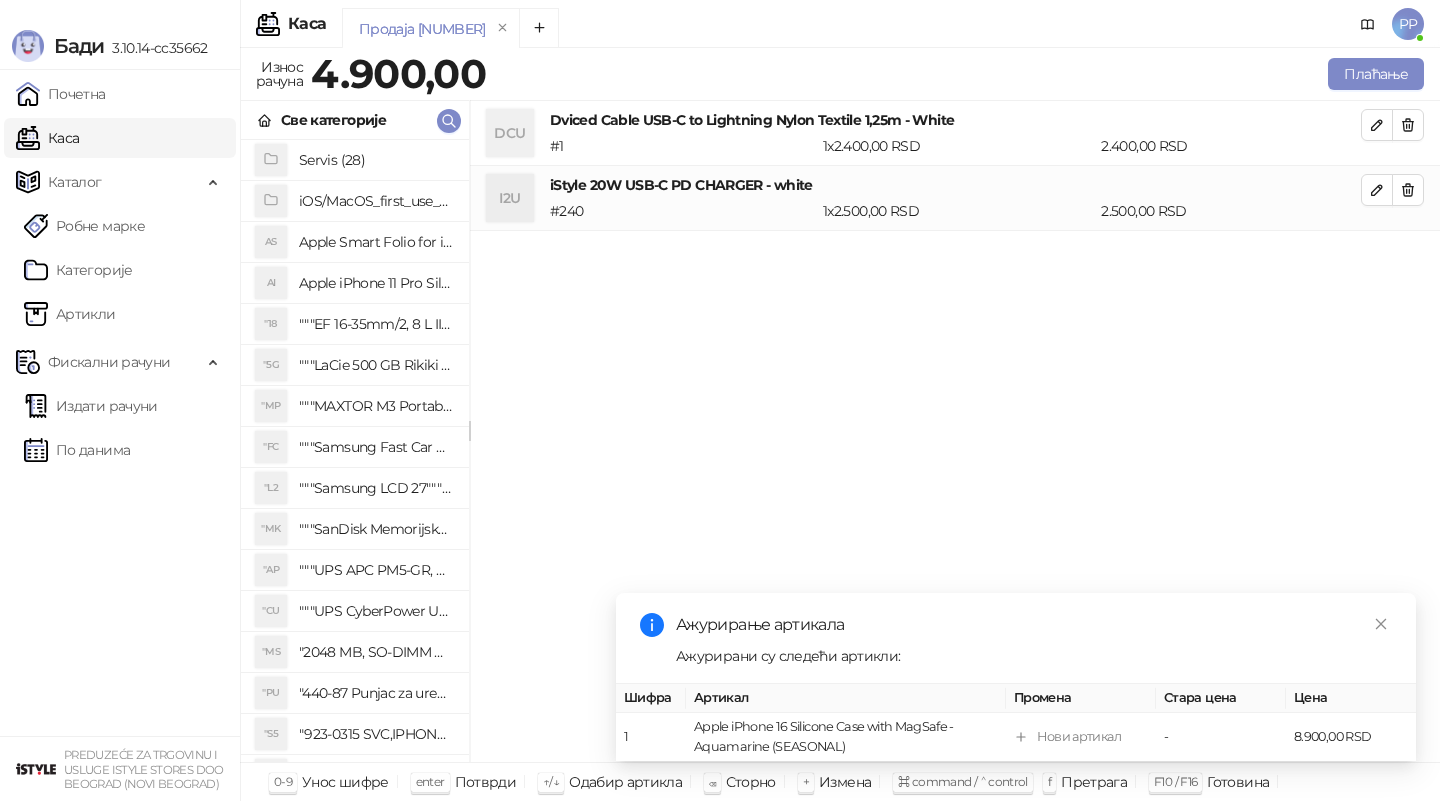 click on "DCU Dviced Cable USB-C to Lightning Nylon Textile 1,25m - White    # 1 1  x  [PRICE] RSD [PRICE] RSD I2U iStyle 20W USB-C PD CHARGER - white    # 240 1  x  [PRICE] RSD [PRICE] RSD" at bounding box center (955, 432) 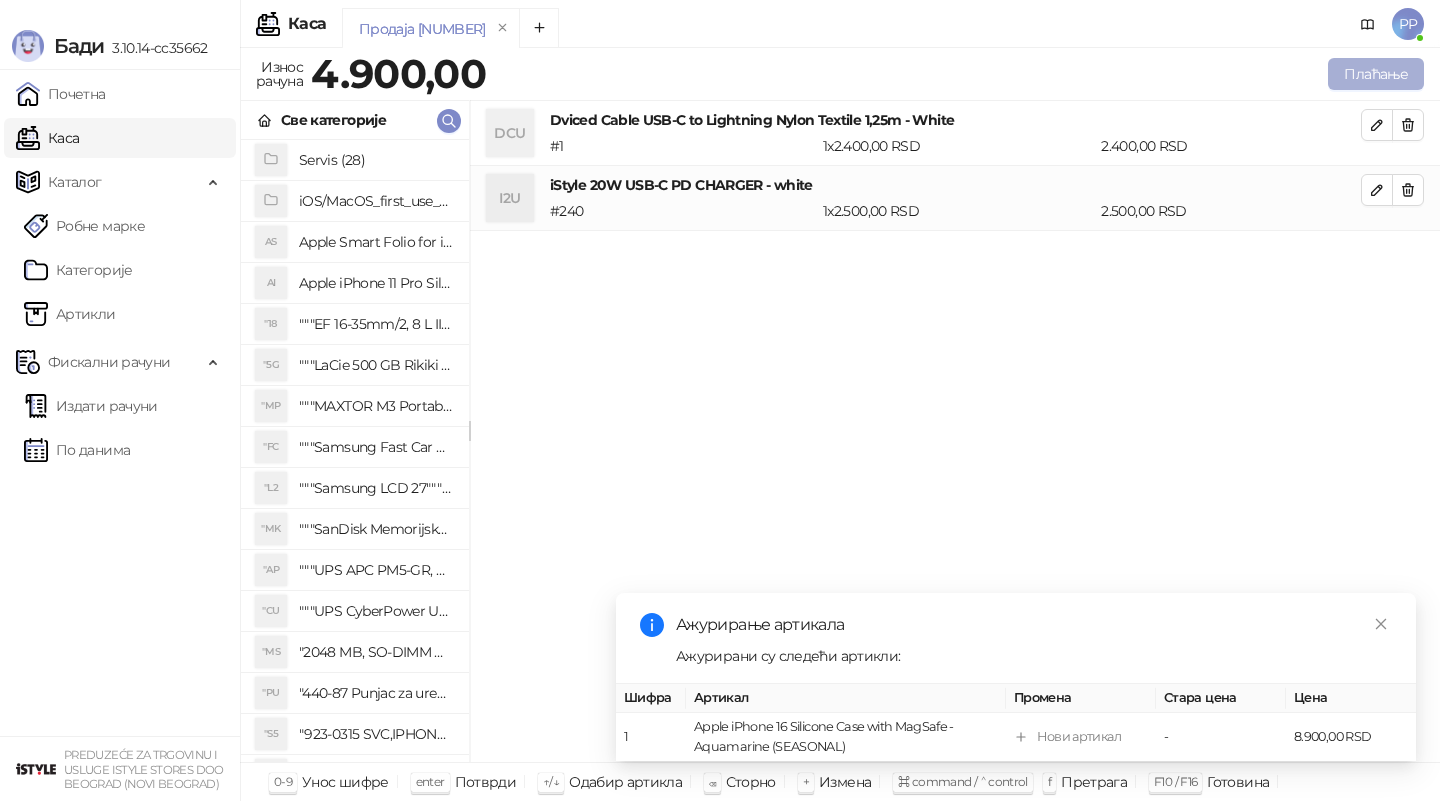 click on "Плаћање" at bounding box center (1376, 74) 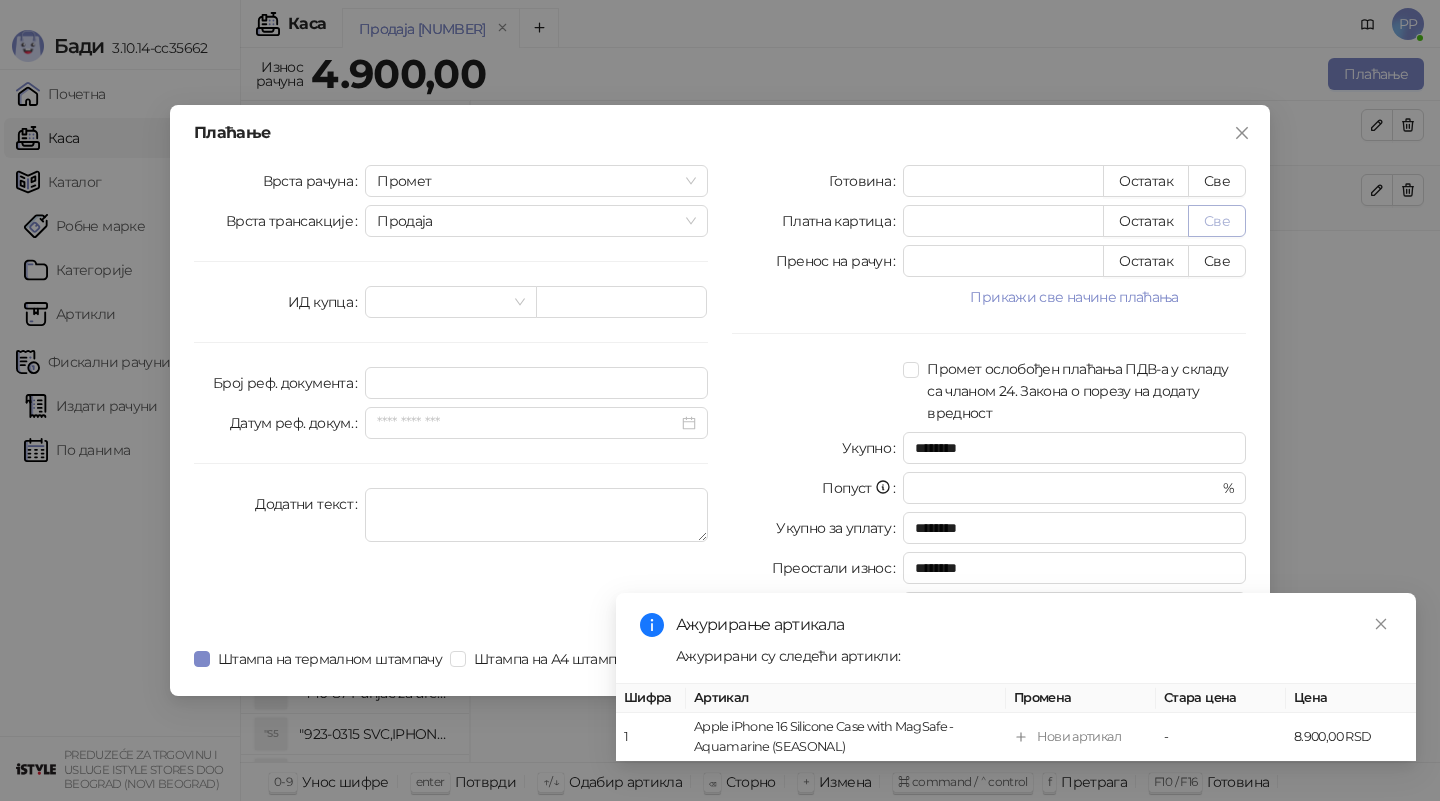 click on "Све" at bounding box center (1217, 221) 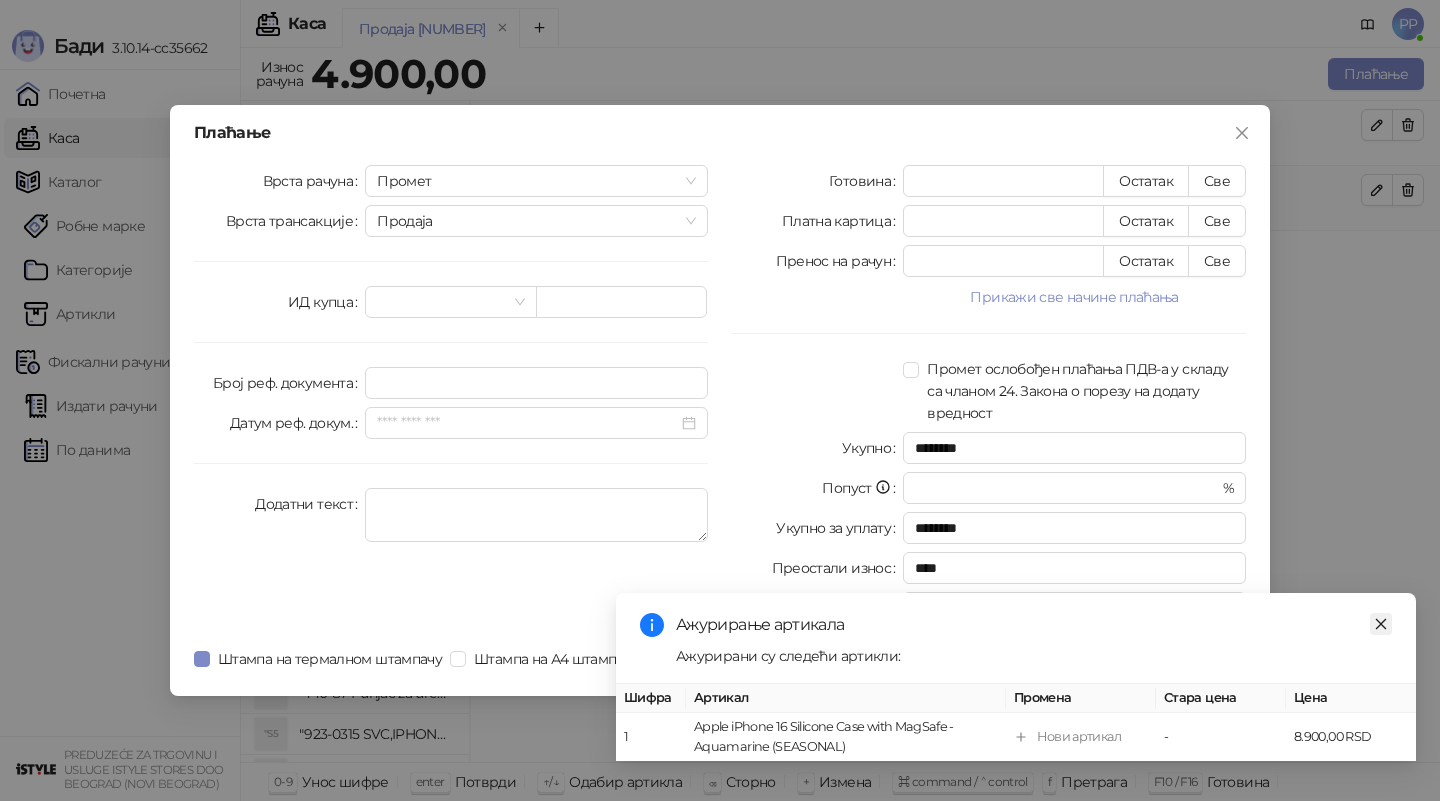 click 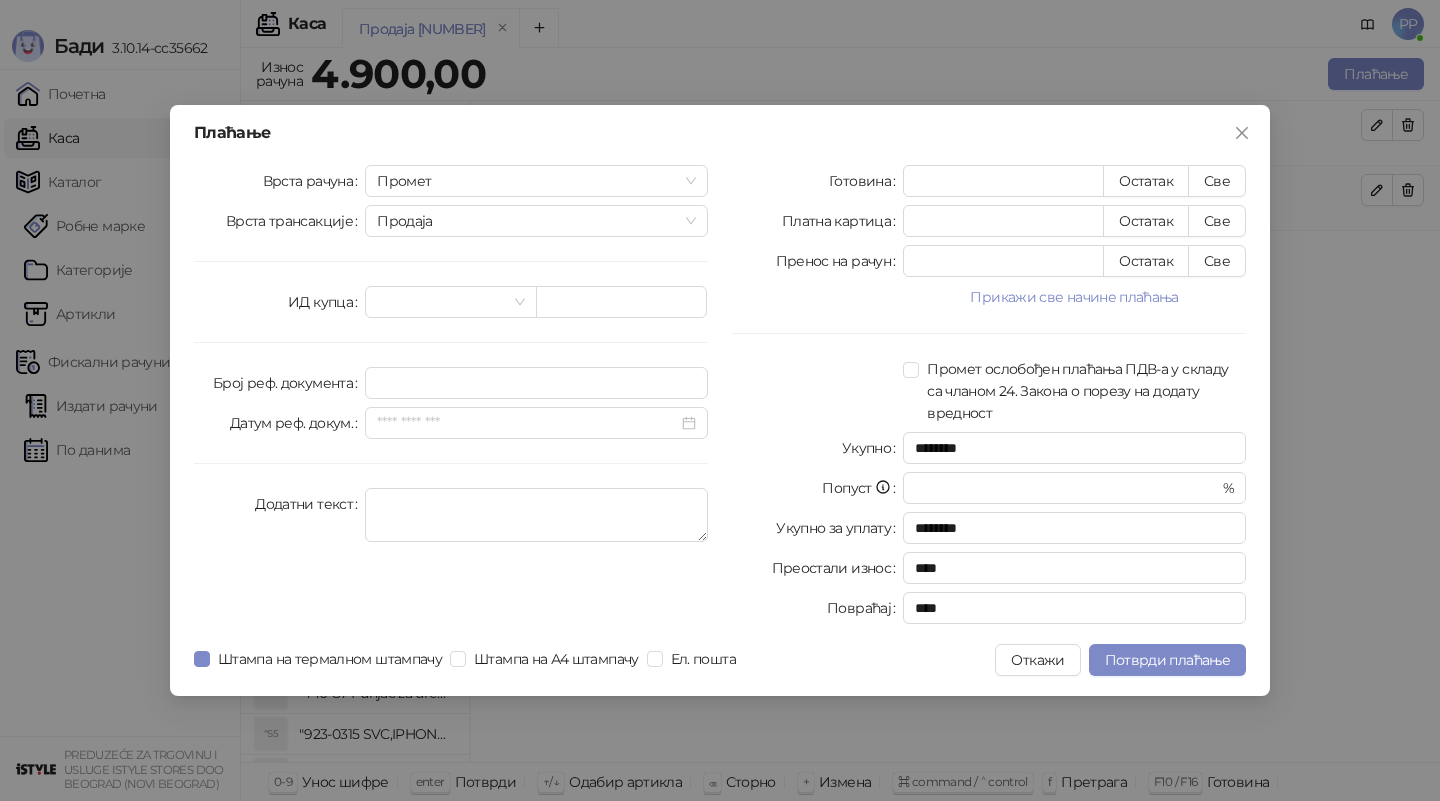drag, startPoint x: 1209, startPoint y: 654, endPoint x: 802, endPoint y: 363, distance: 500.3299 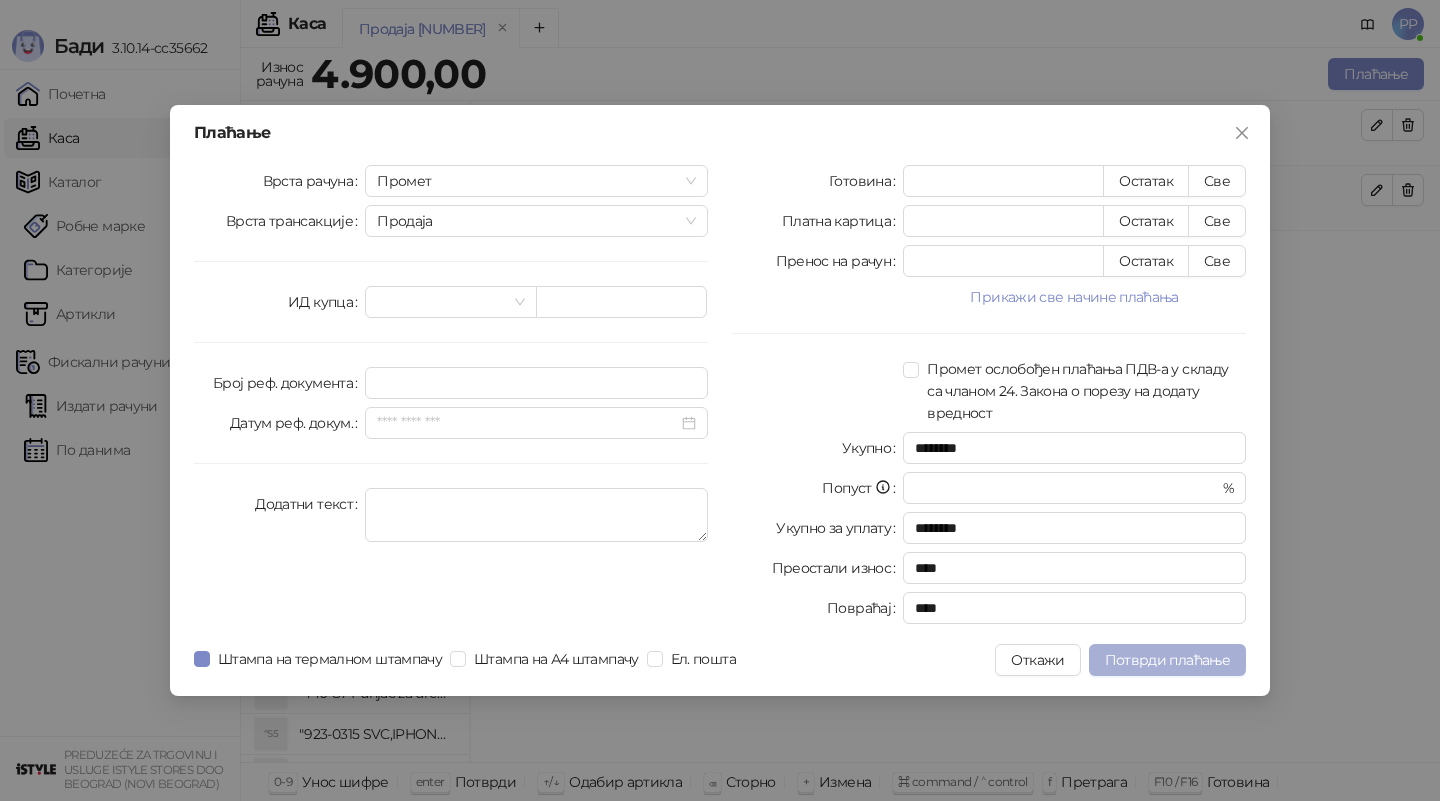 click on "Потврди плаћање" at bounding box center [1167, 660] 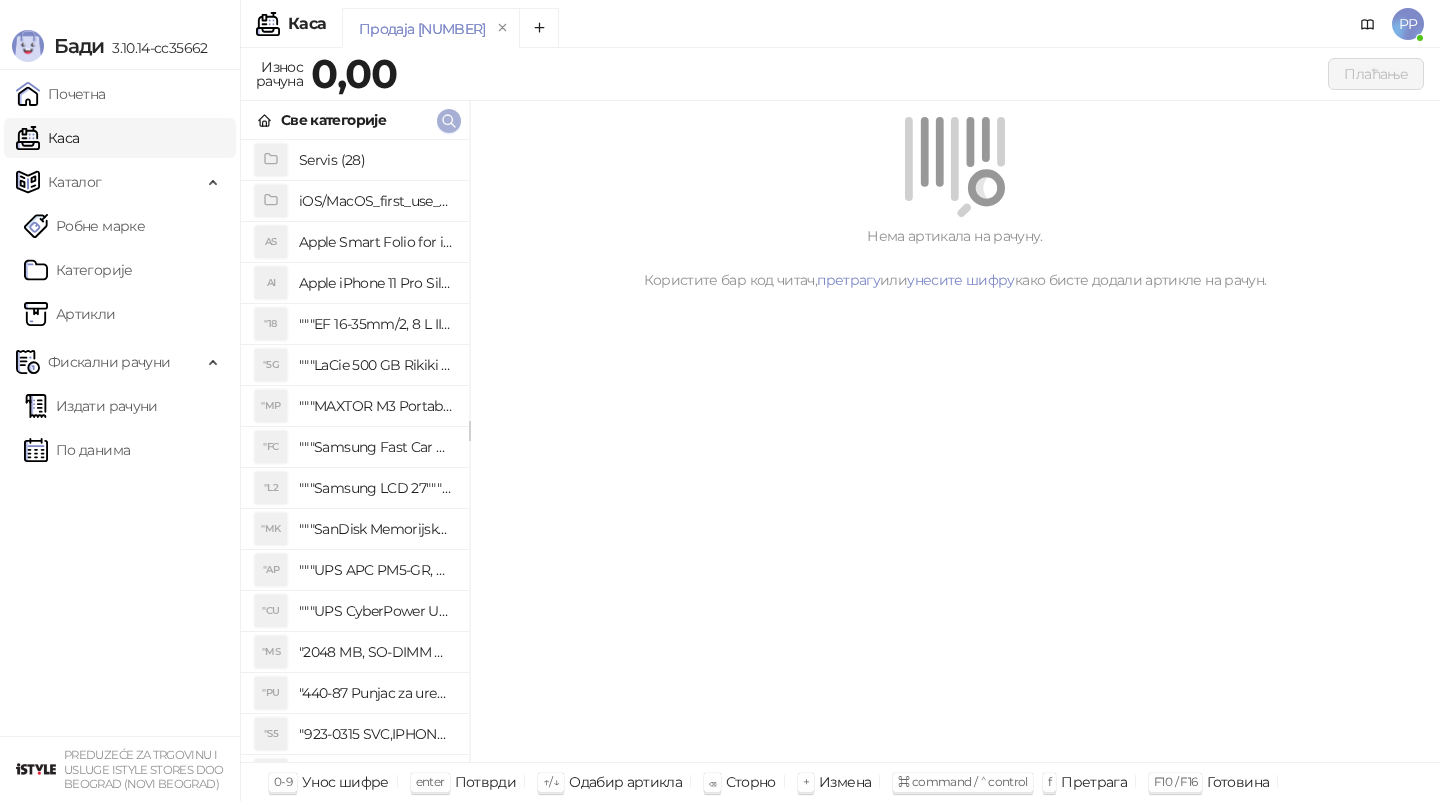 click 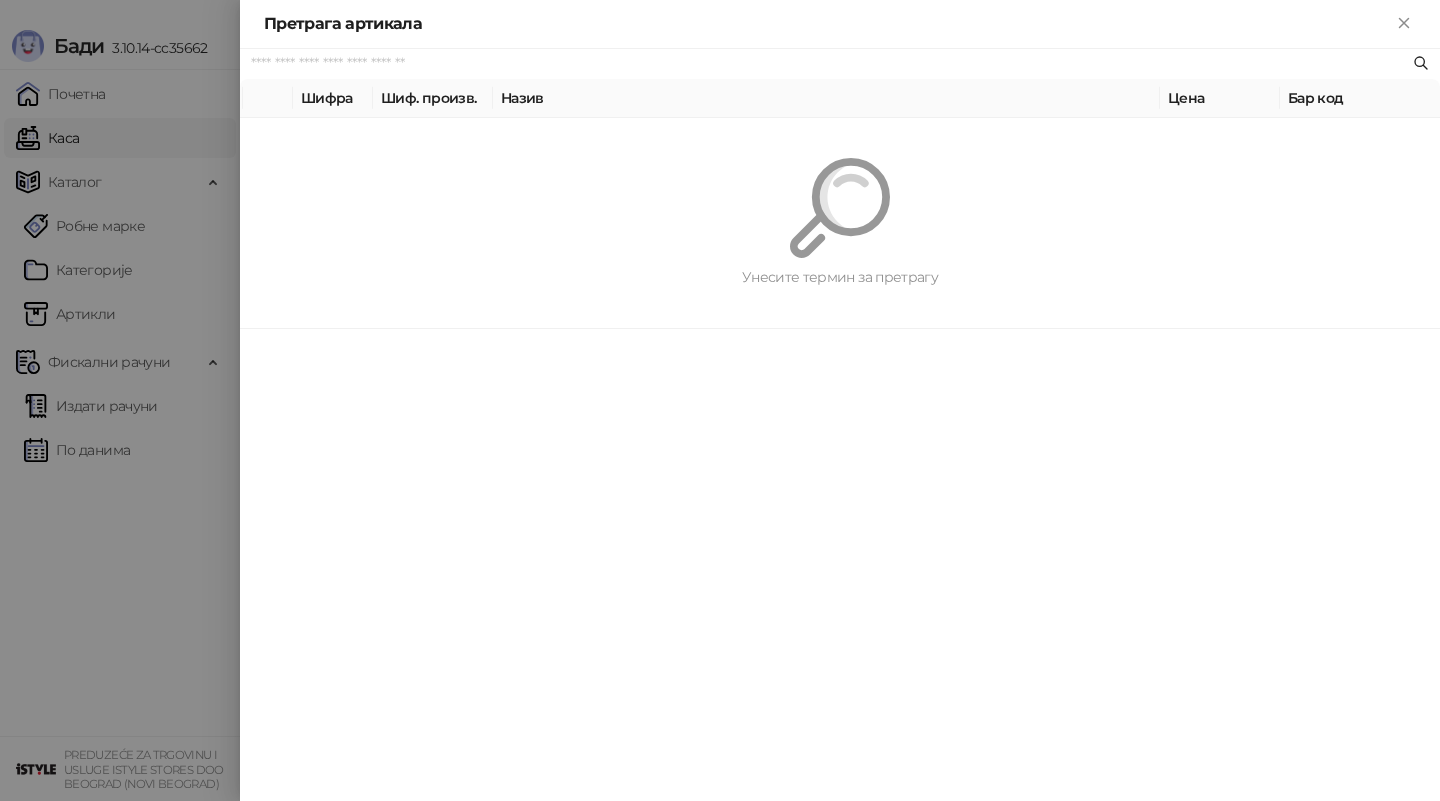 paste on "**********" 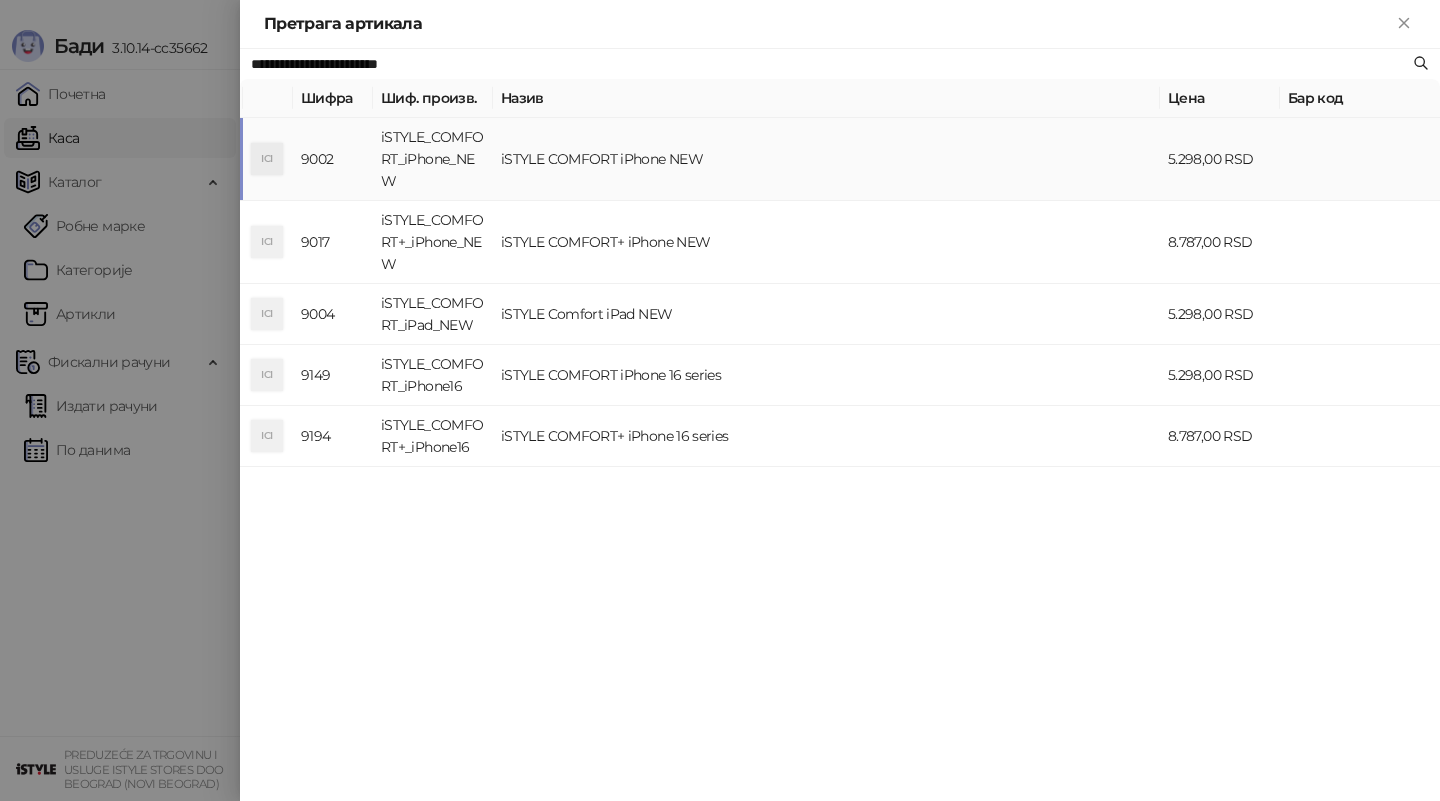 type on "**********" 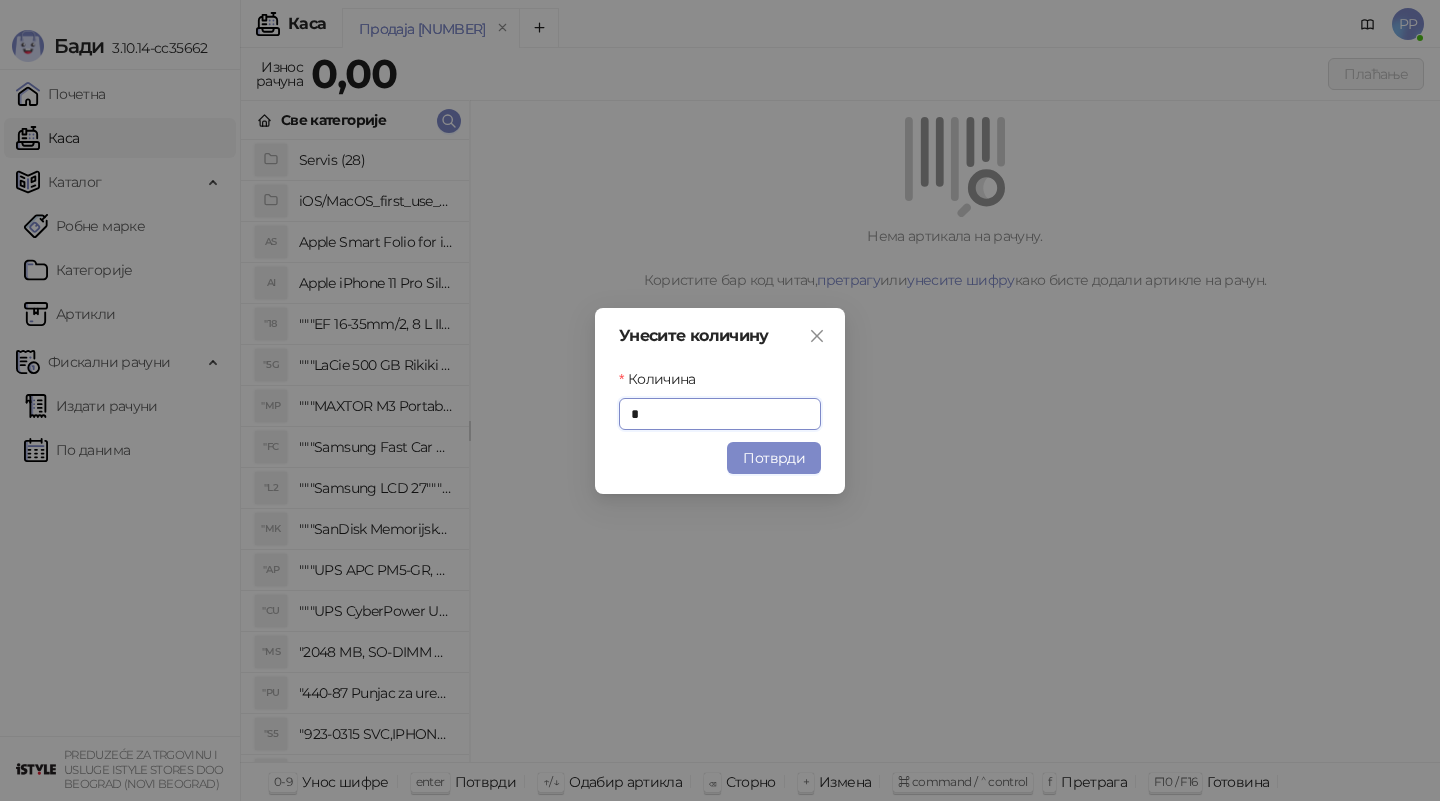 click on "Потврди" at bounding box center [774, 458] 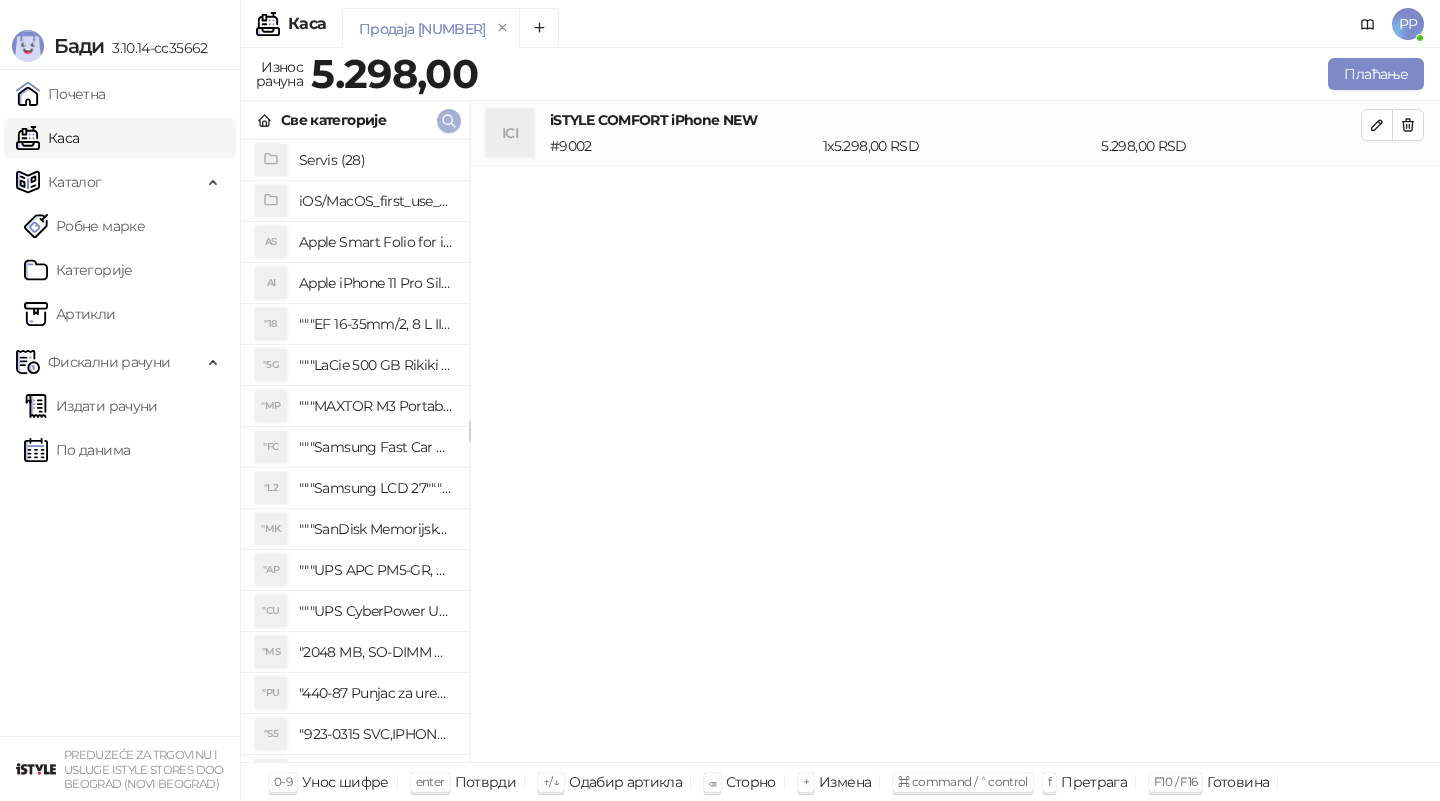 click 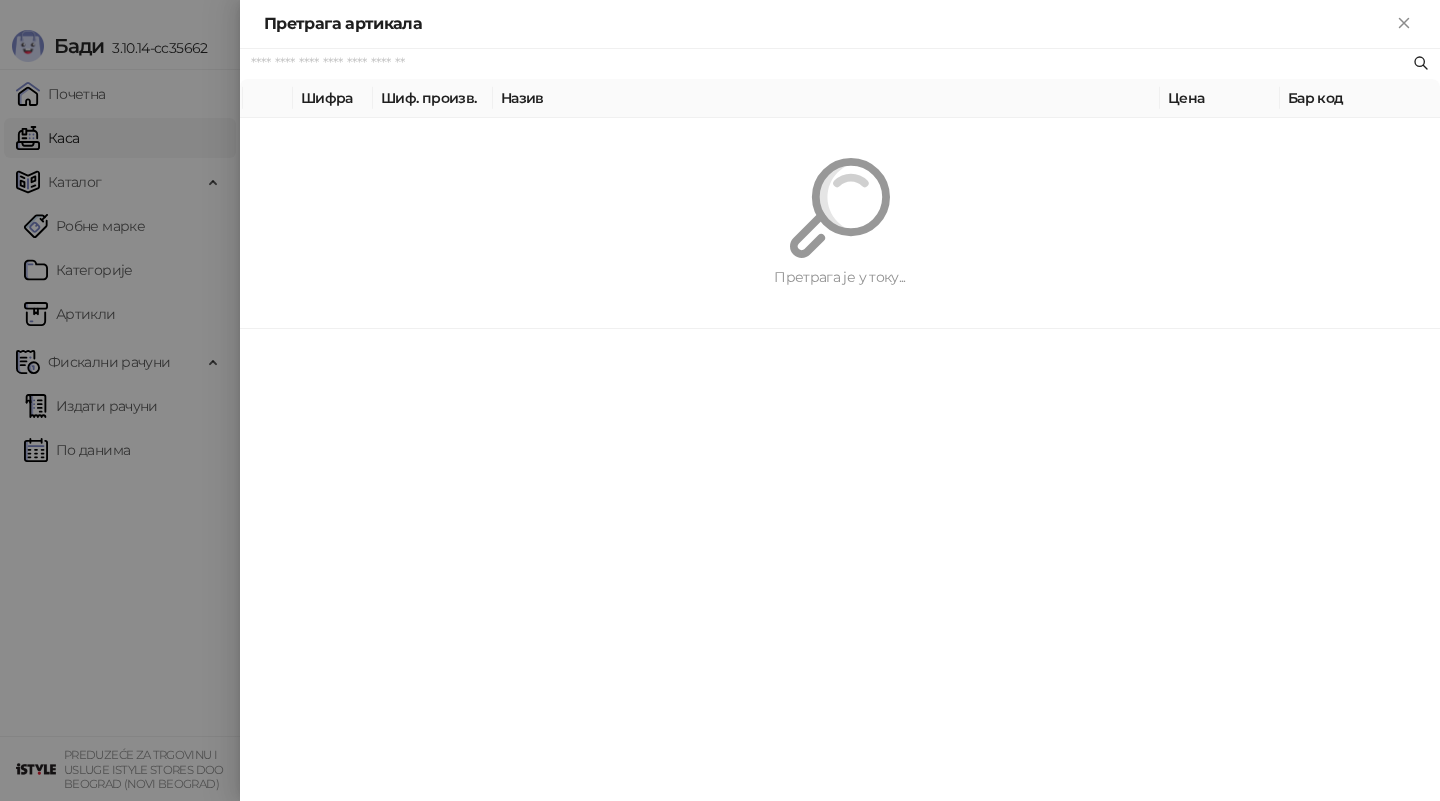 paste on "**********" 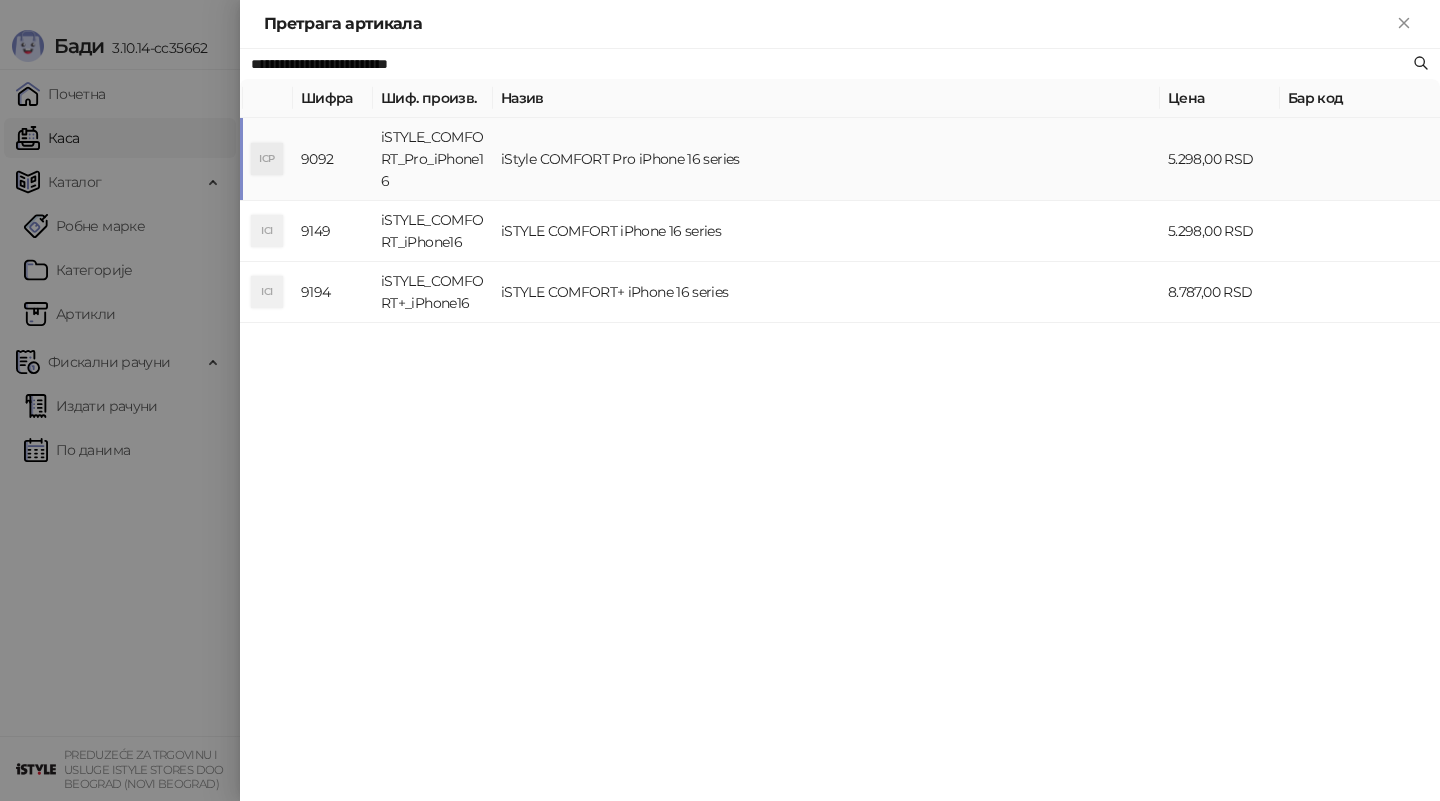 type on "**********" 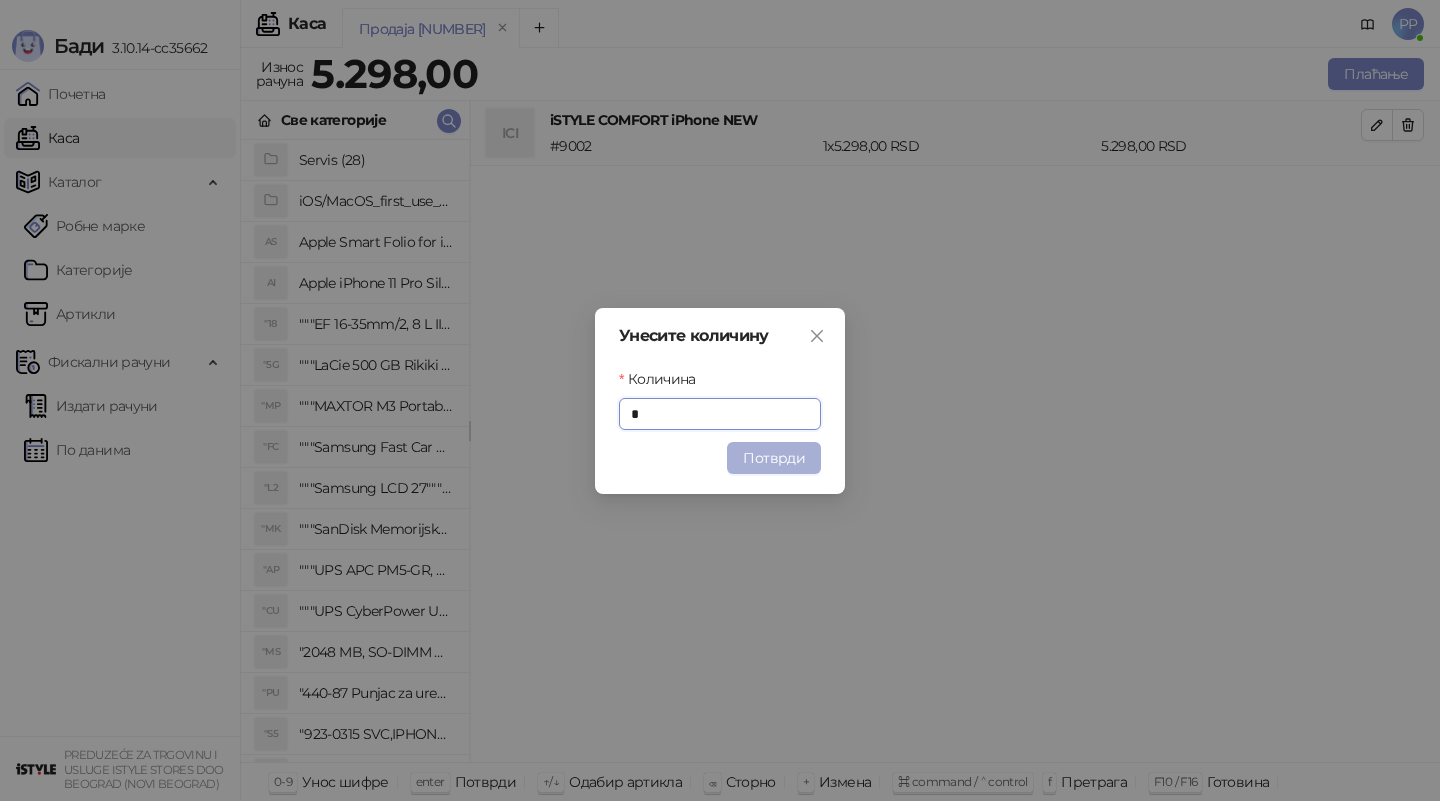 click on "Потврди" at bounding box center (774, 458) 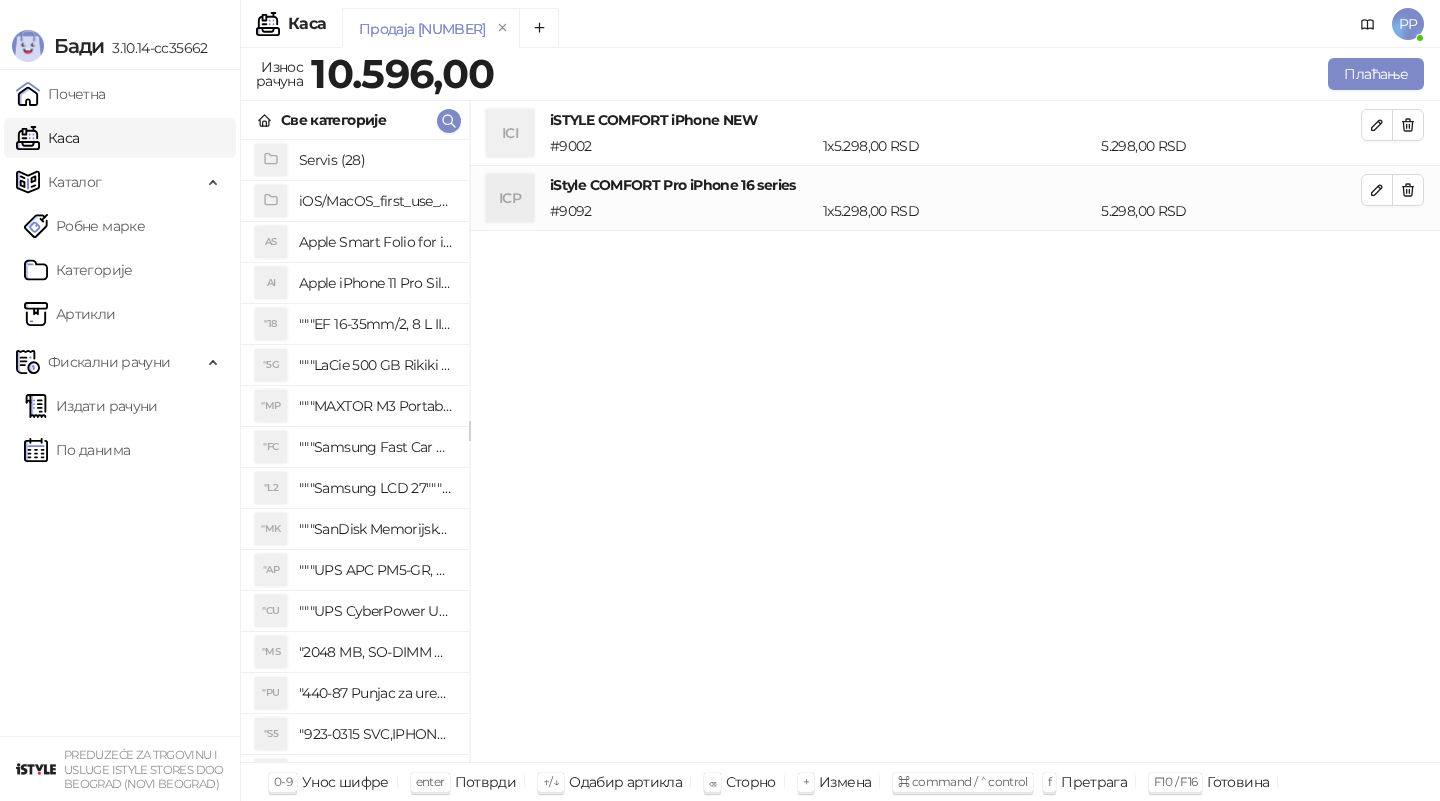 click on "ICI iSTYLE COMFORT iPhone NEW # 9002 1 x 5.298,00 RSD 5.298,00 RSD ICP iStyle COMFORT Pro iPhone 16 series # 9092 1 x 5.298,00 RSD 5.298,00 RSD" at bounding box center [955, 432] 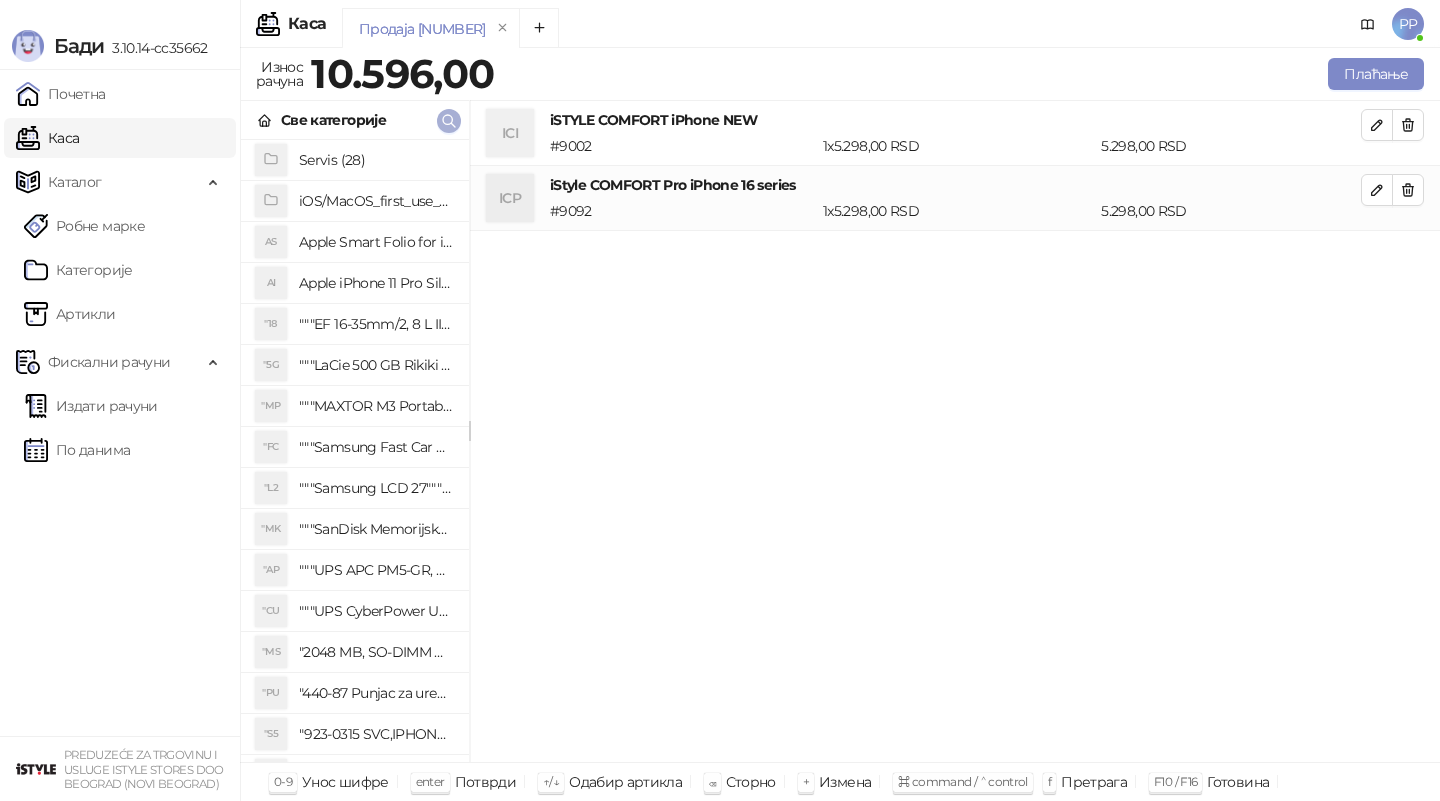 click 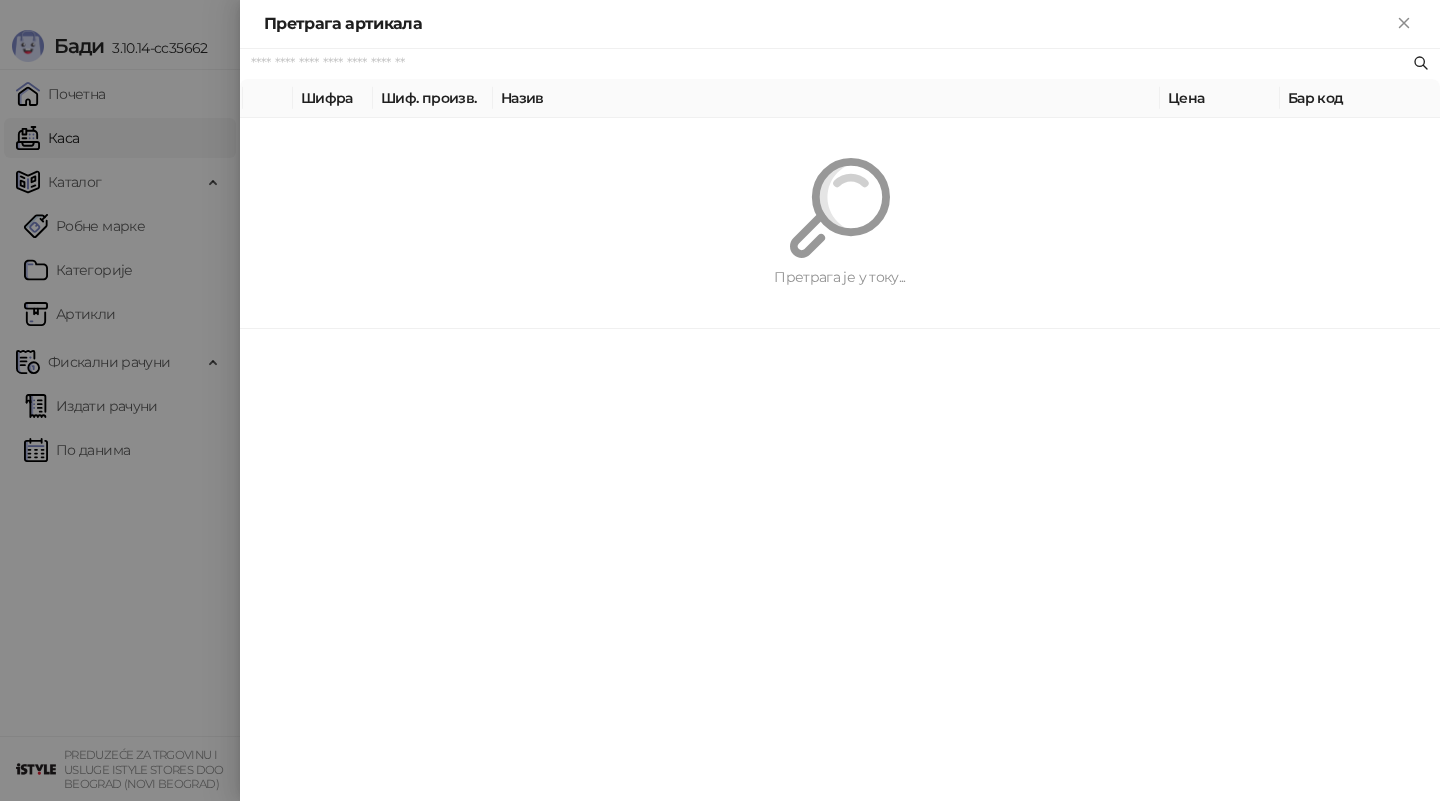 paste on "**********" 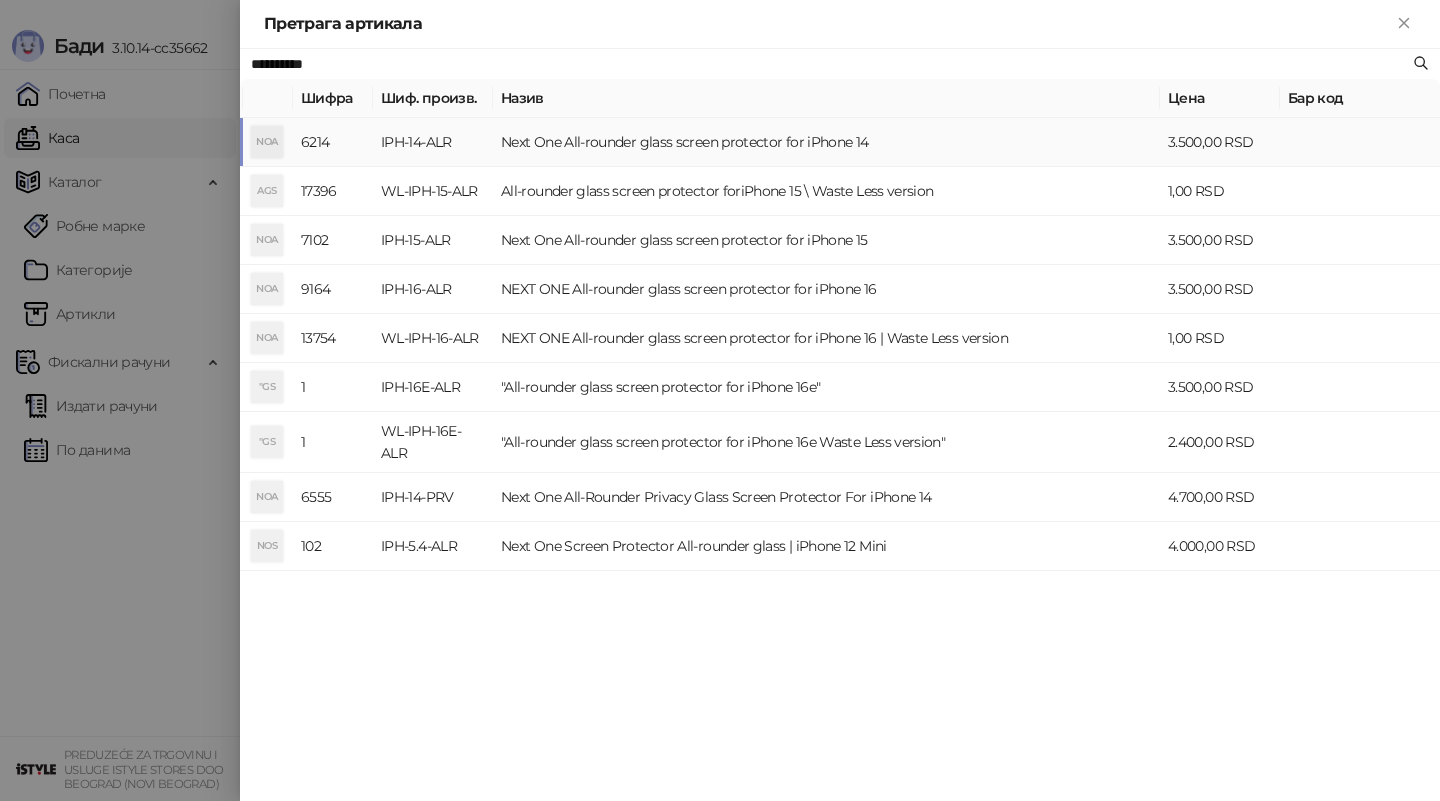type on "**********" 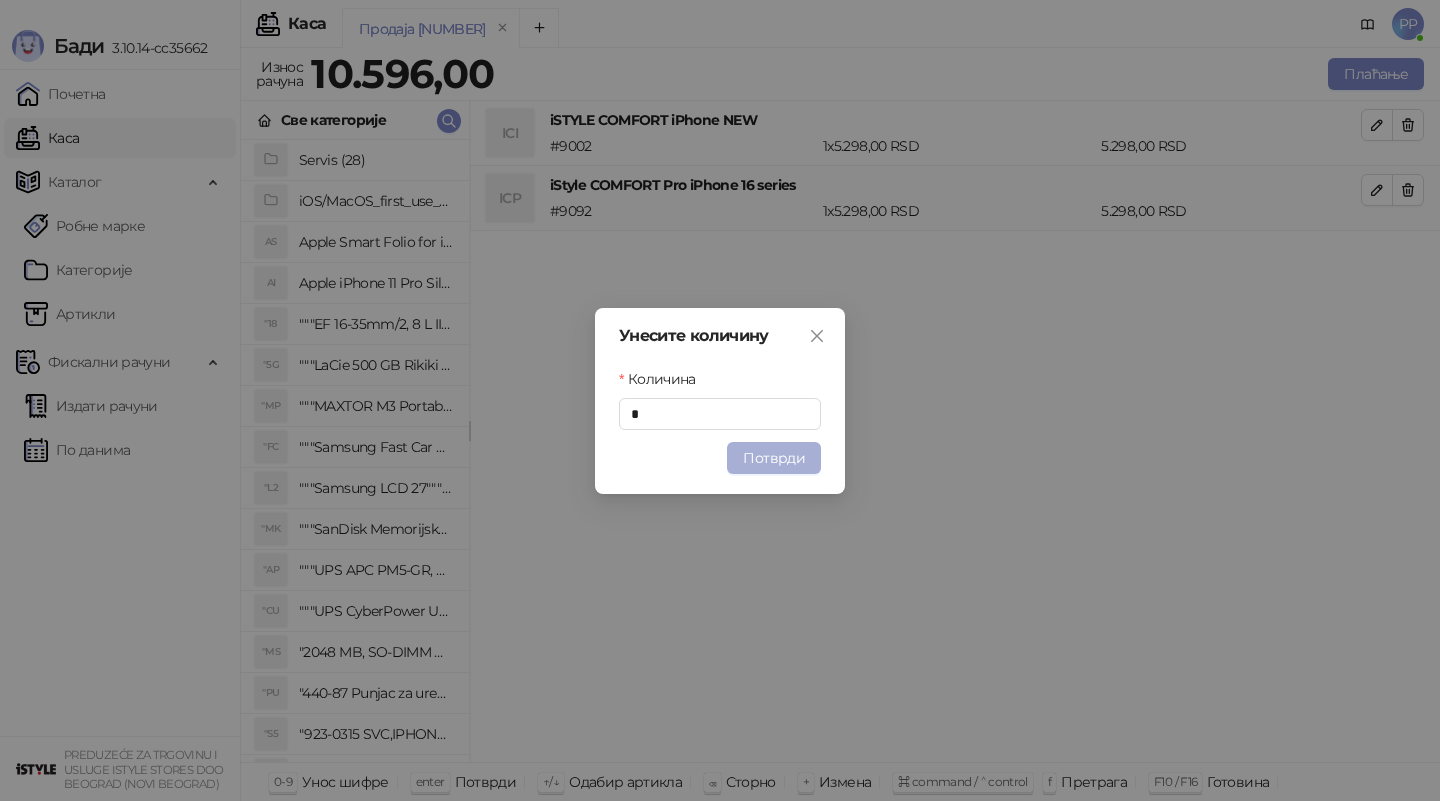 click on "Потврди" at bounding box center (774, 458) 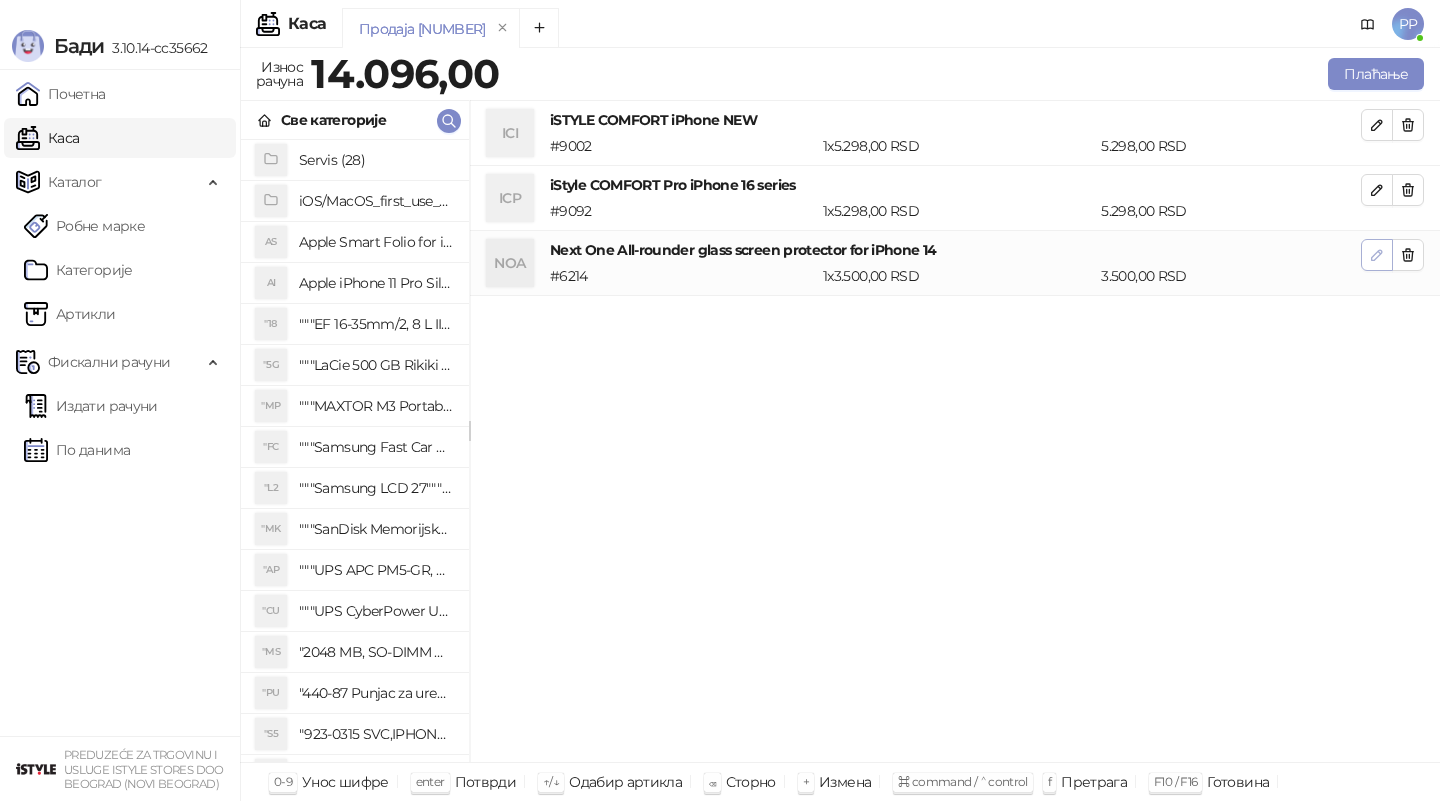 click 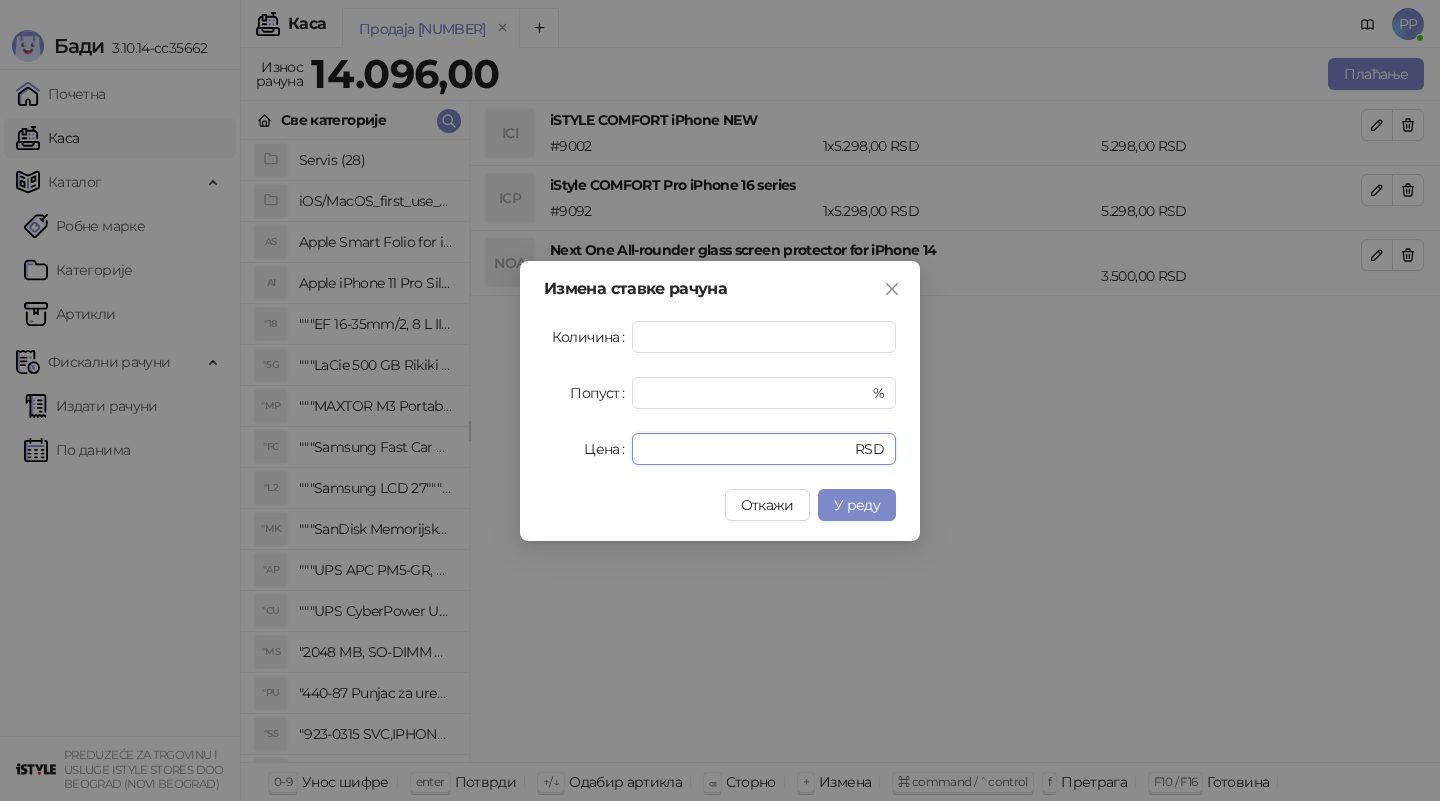 drag, startPoint x: 684, startPoint y: 457, endPoint x: 474, endPoint y: 417, distance: 213.77559 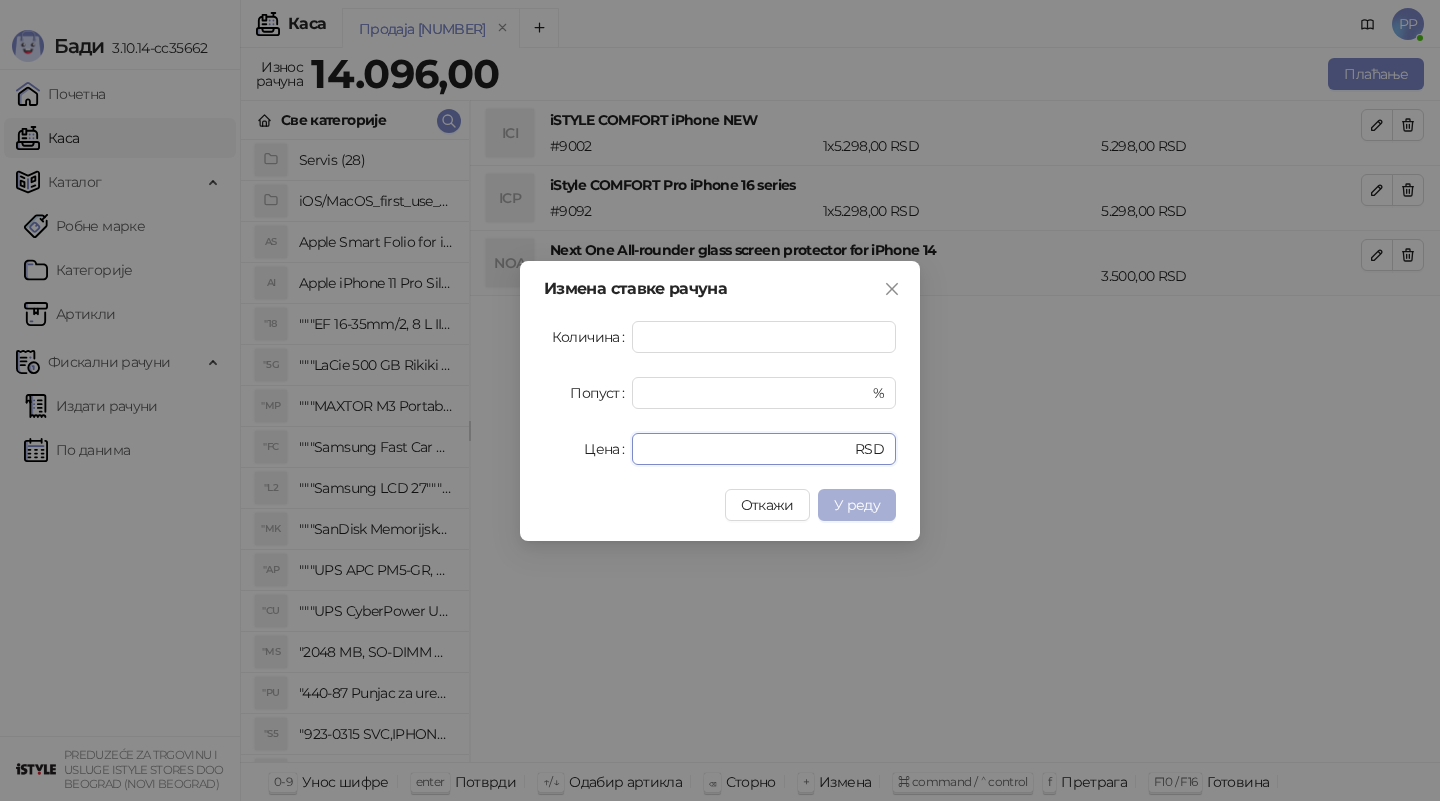 type on "*" 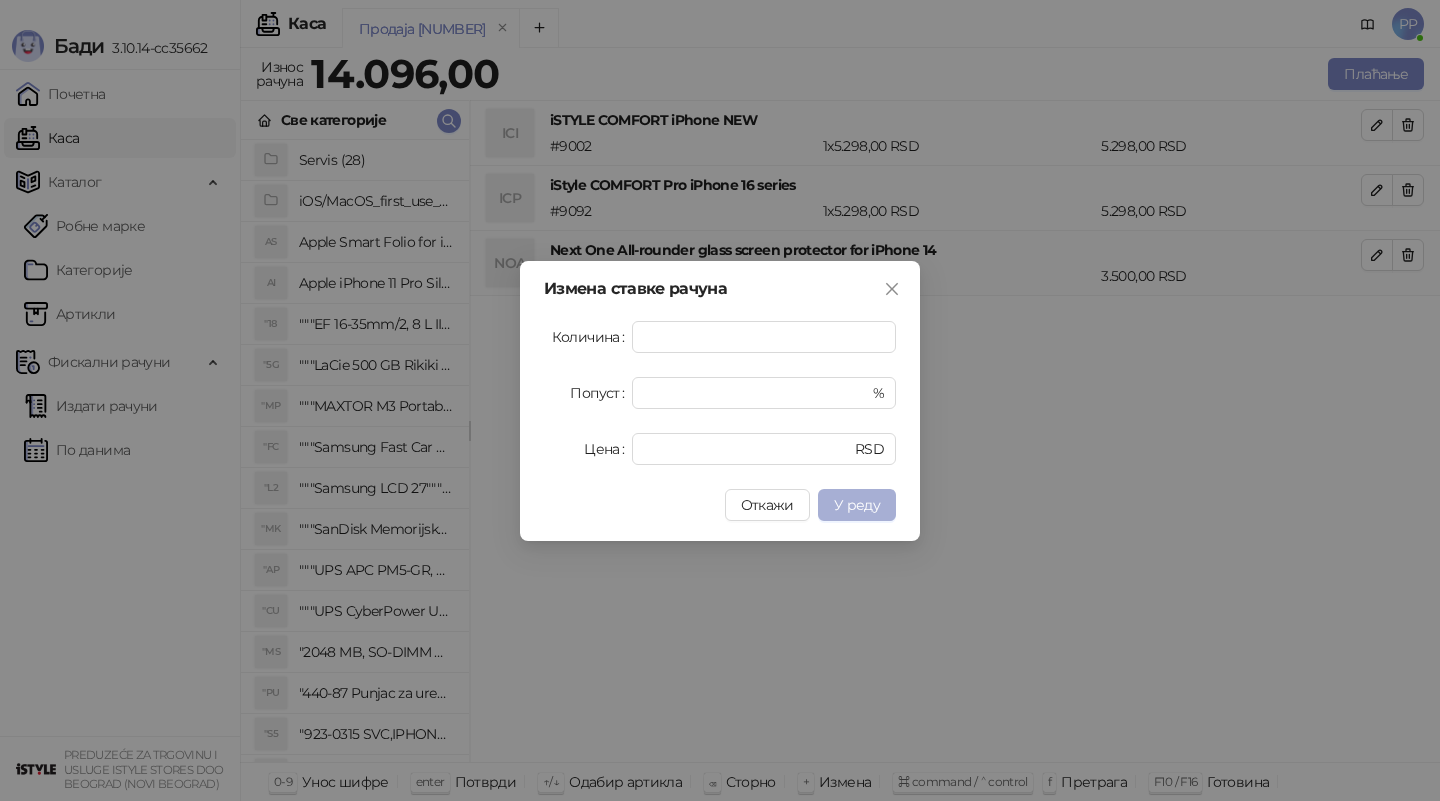 click on "У реду" at bounding box center (857, 505) 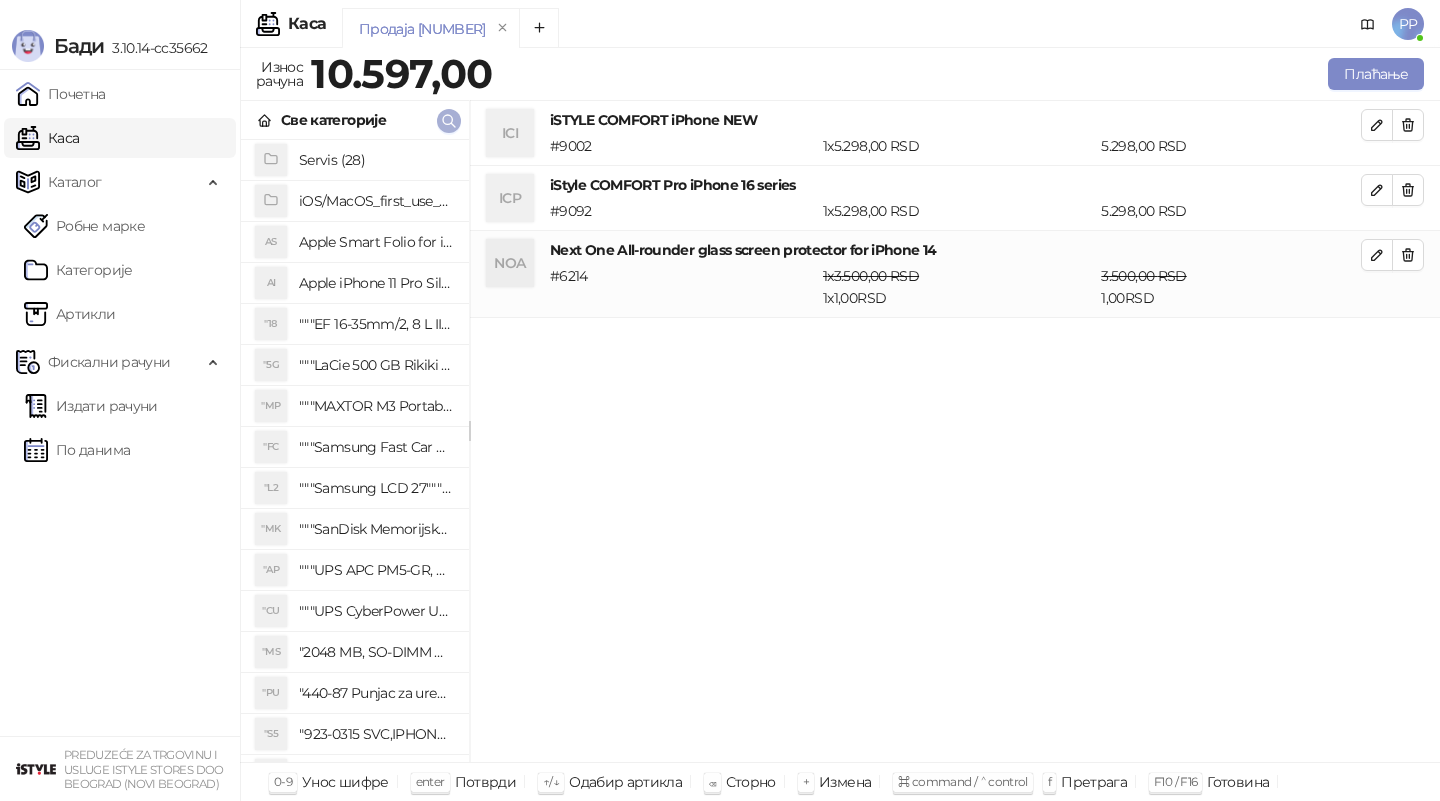 click 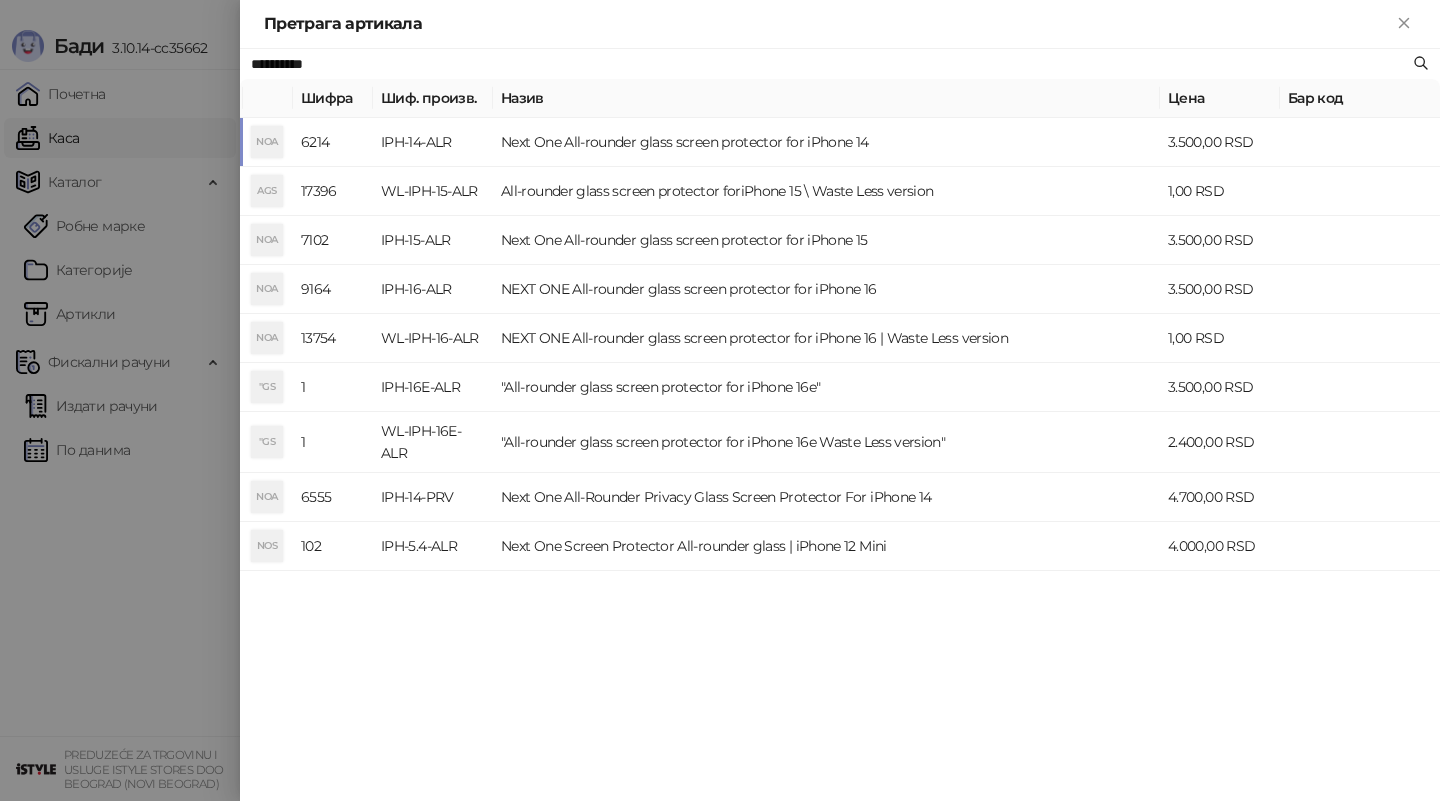 click on "**********" at bounding box center [830, 64] 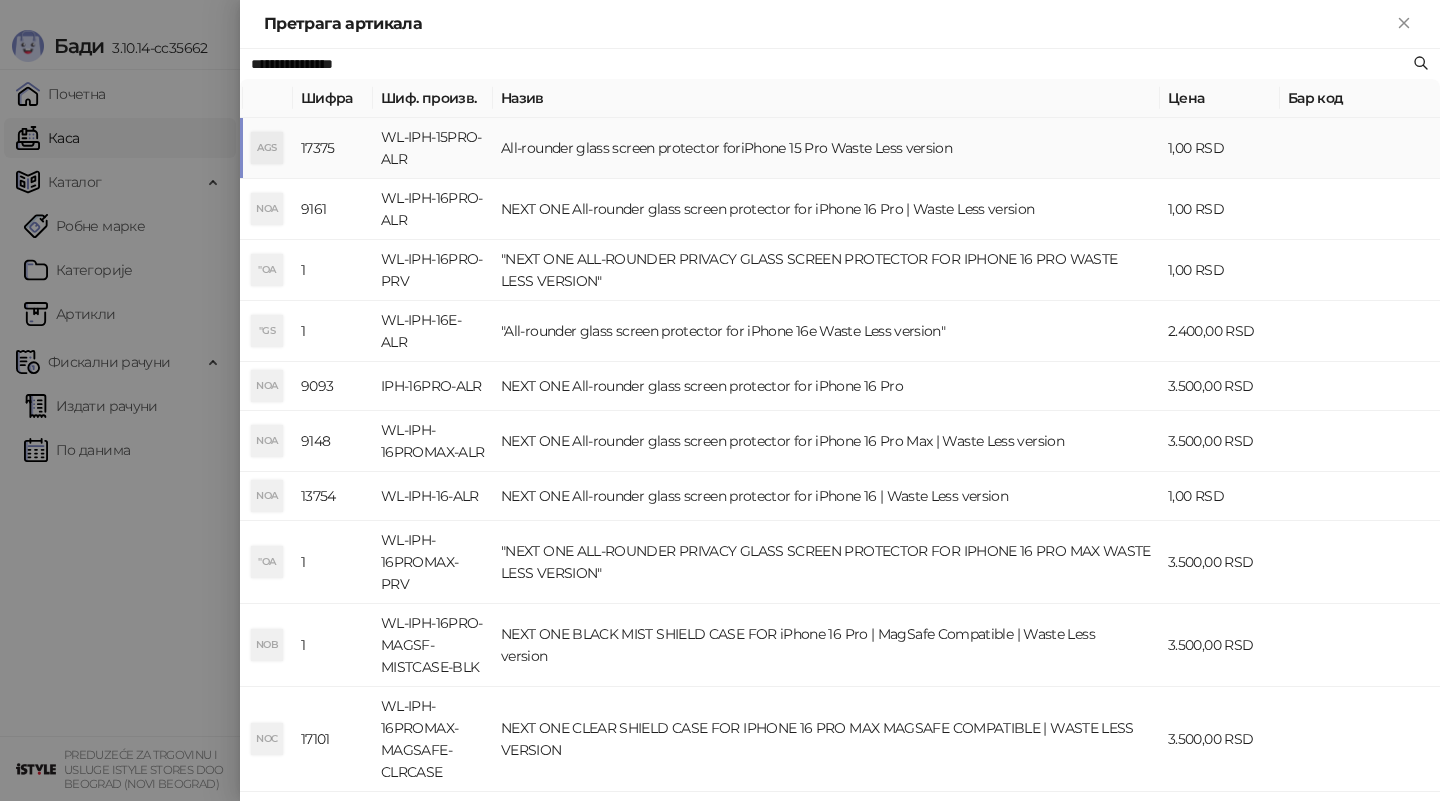 type on "**********" 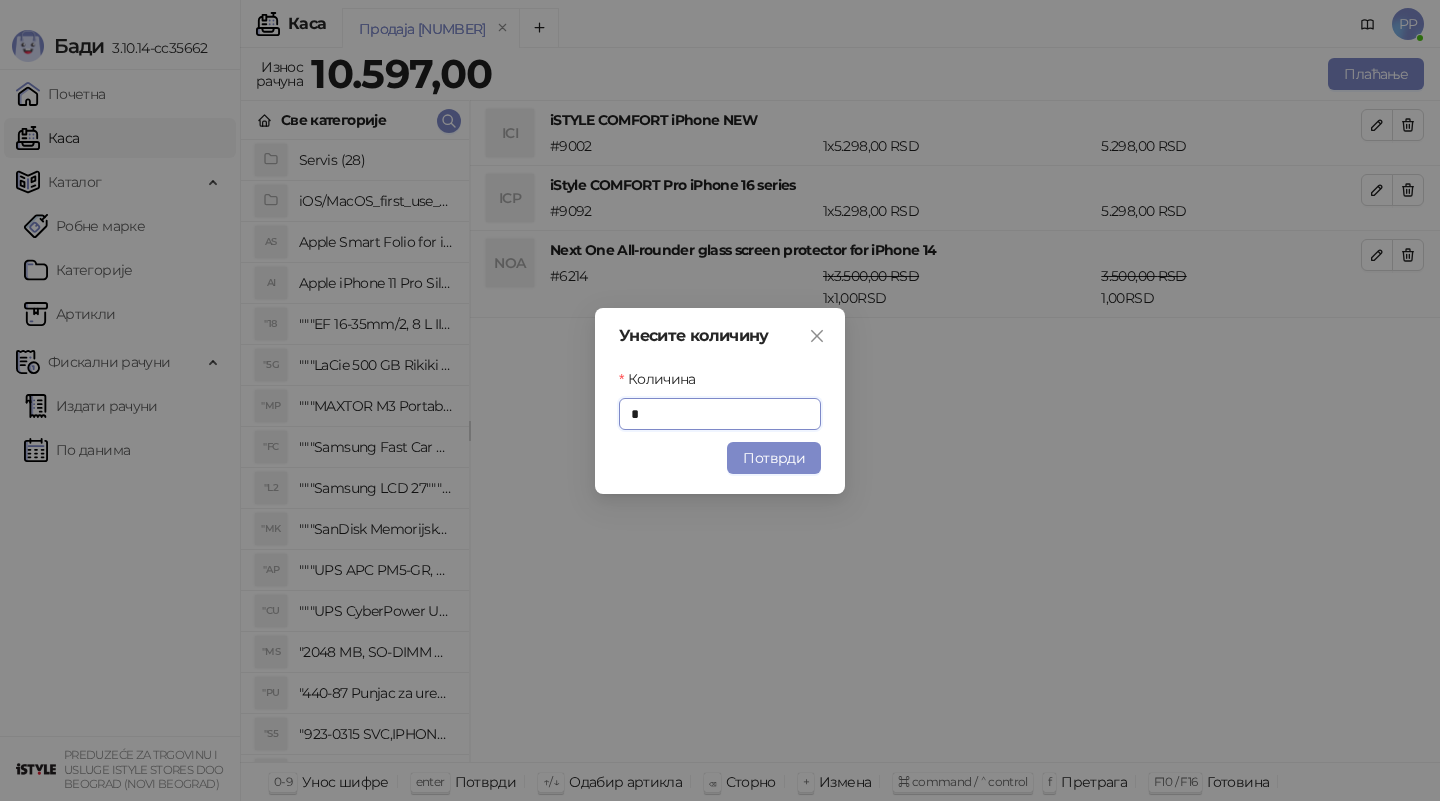 click on "Потврди" at bounding box center [774, 458] 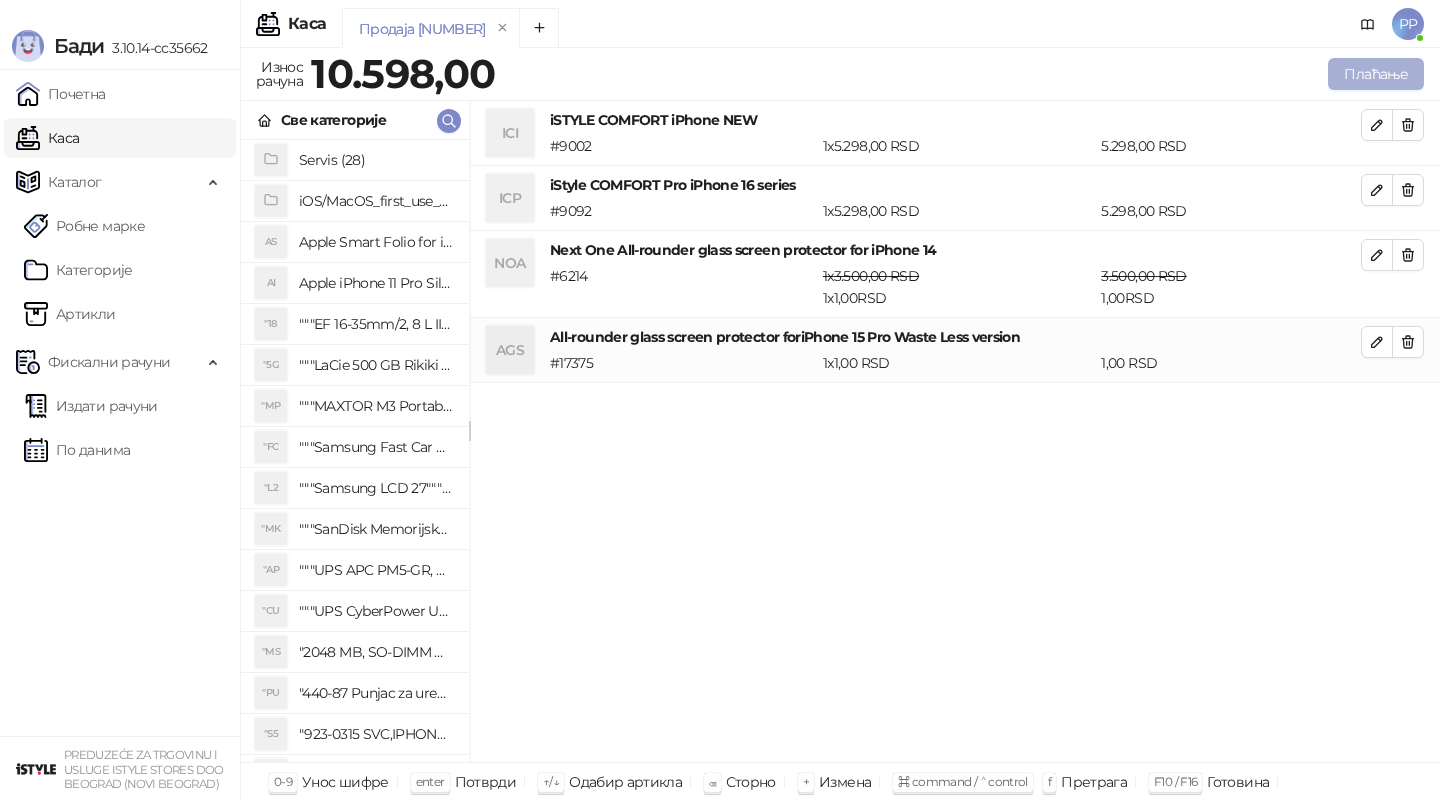 click on "Плаћање" at bounding box center (1376, 74) 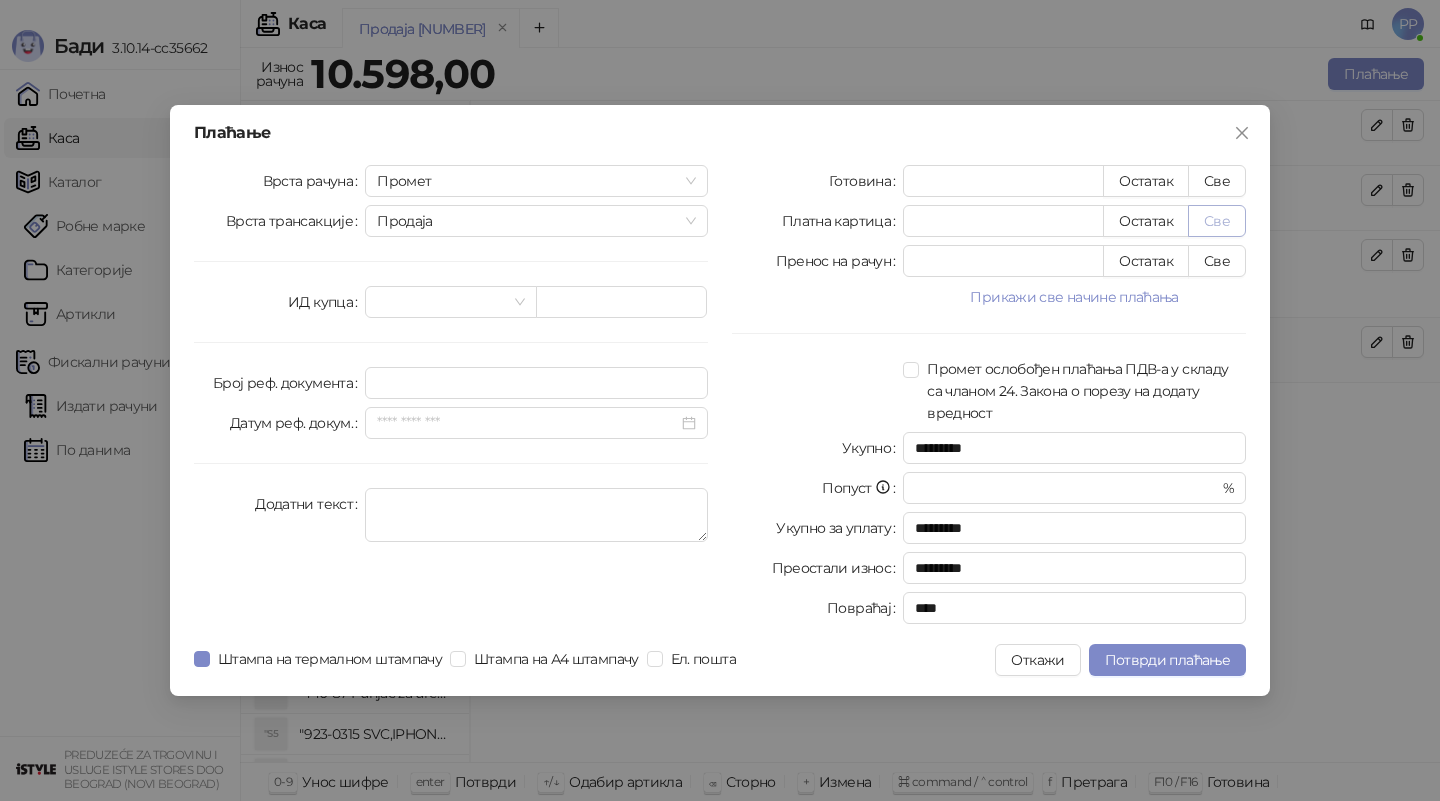 click on "Све" at bounding box center (1217, 221) 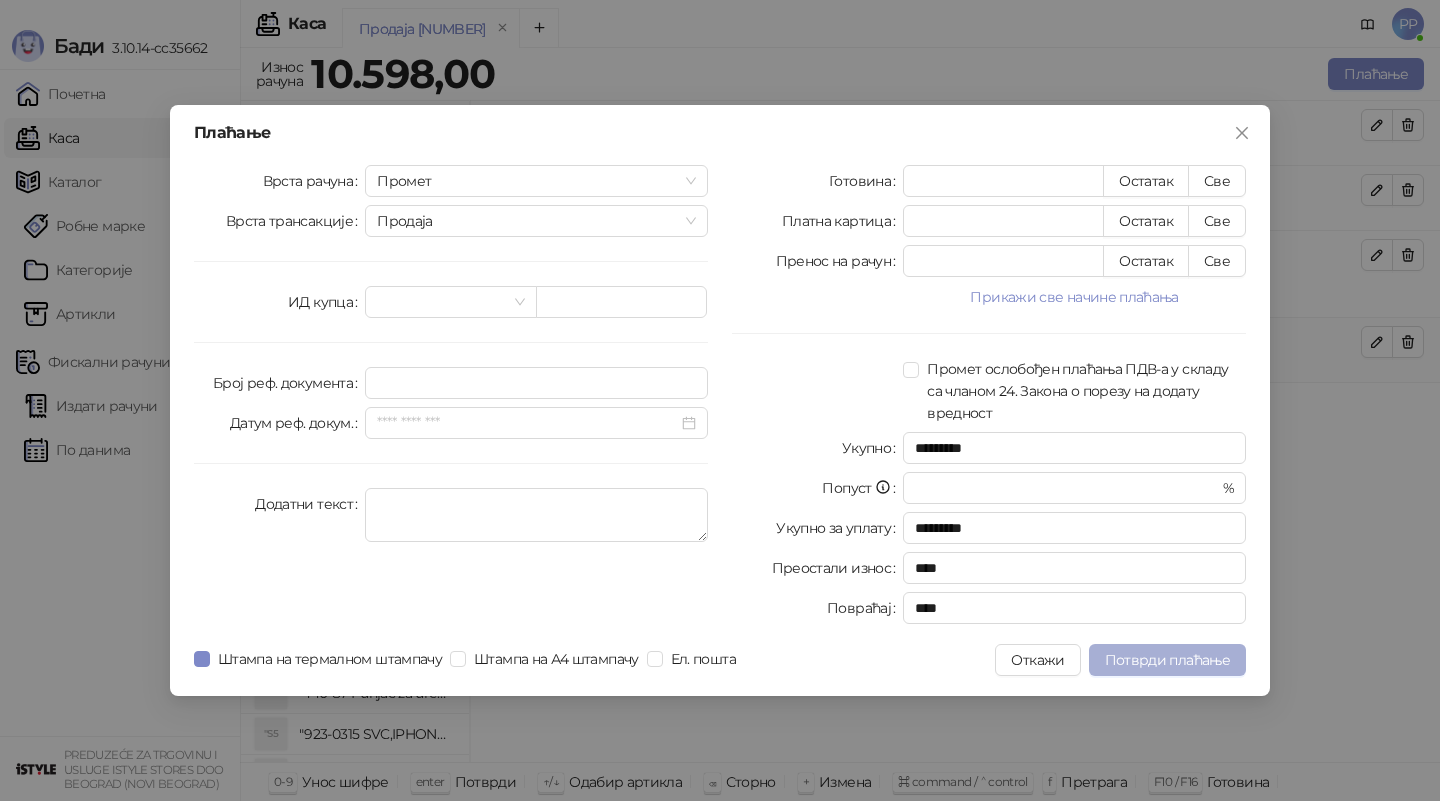 click on "Потврди плаћање" at bounding box center (1167, 660) 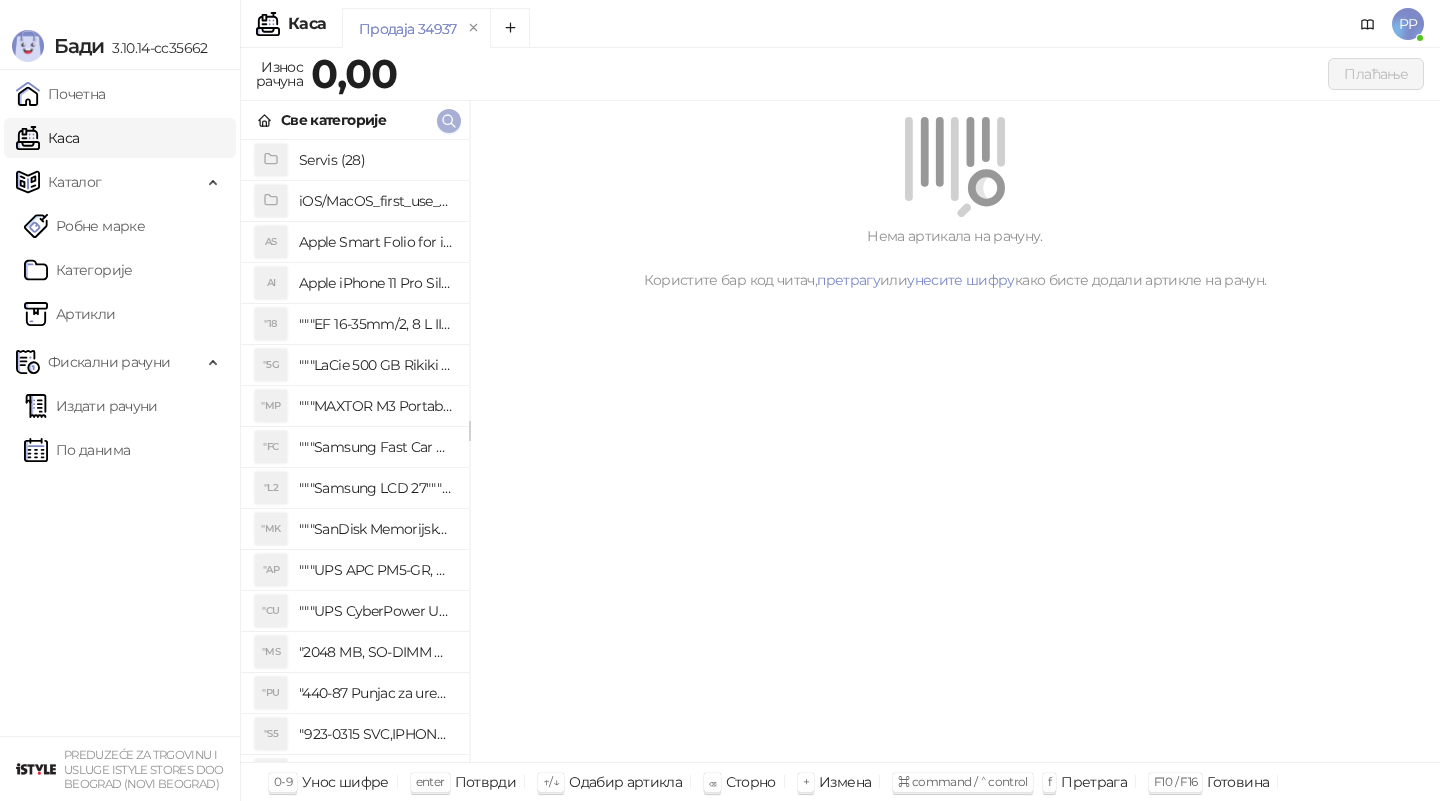 click 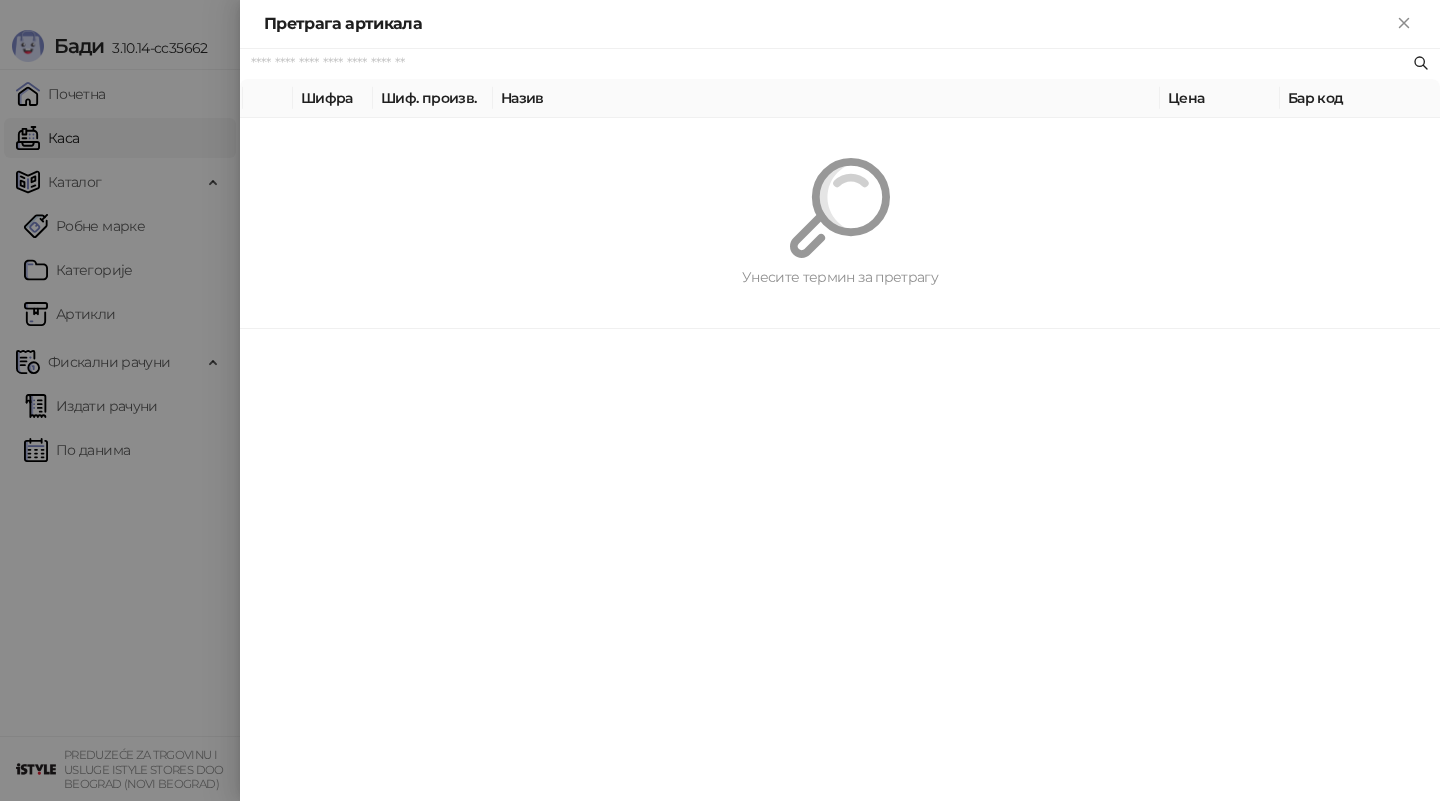paste on "*********" 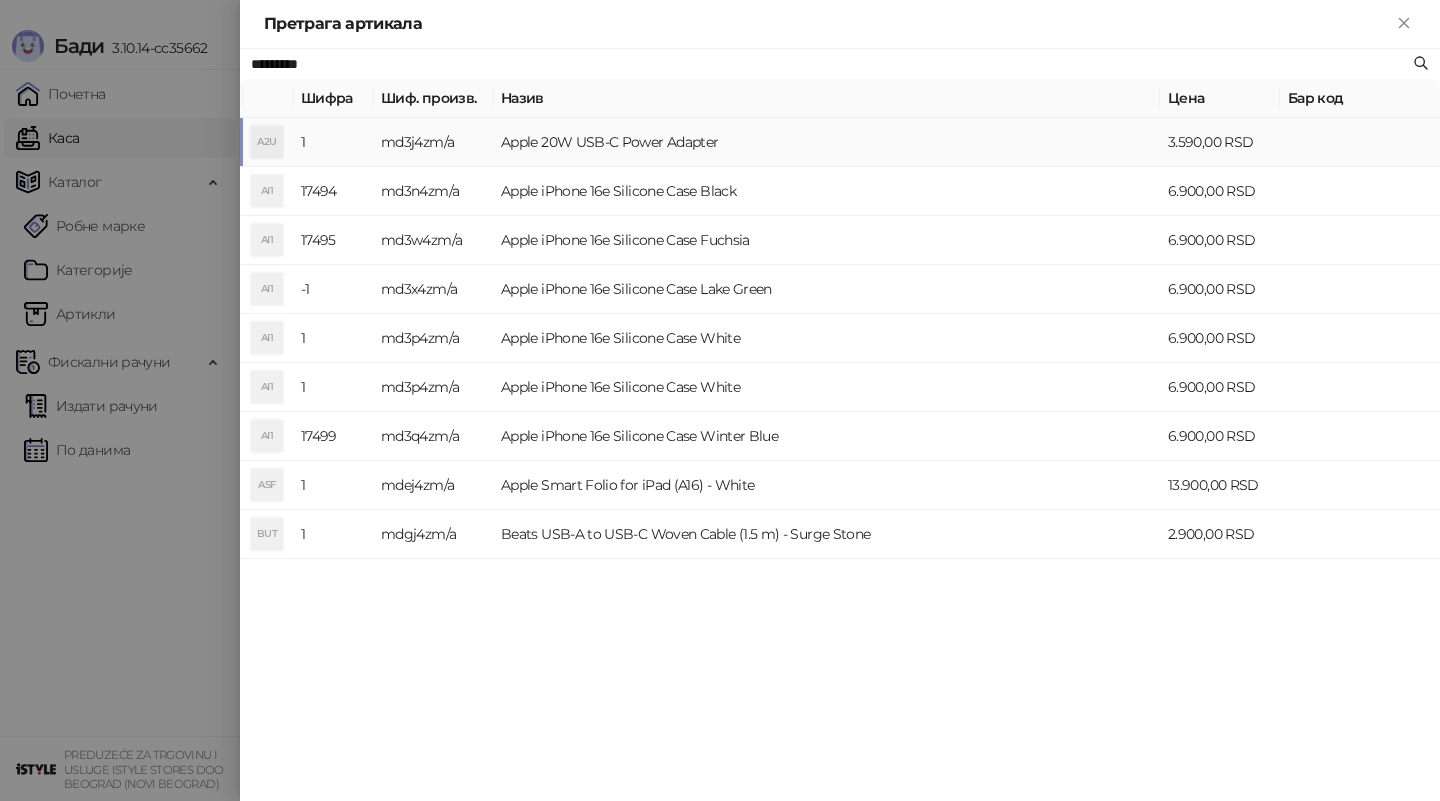 type on "*********" 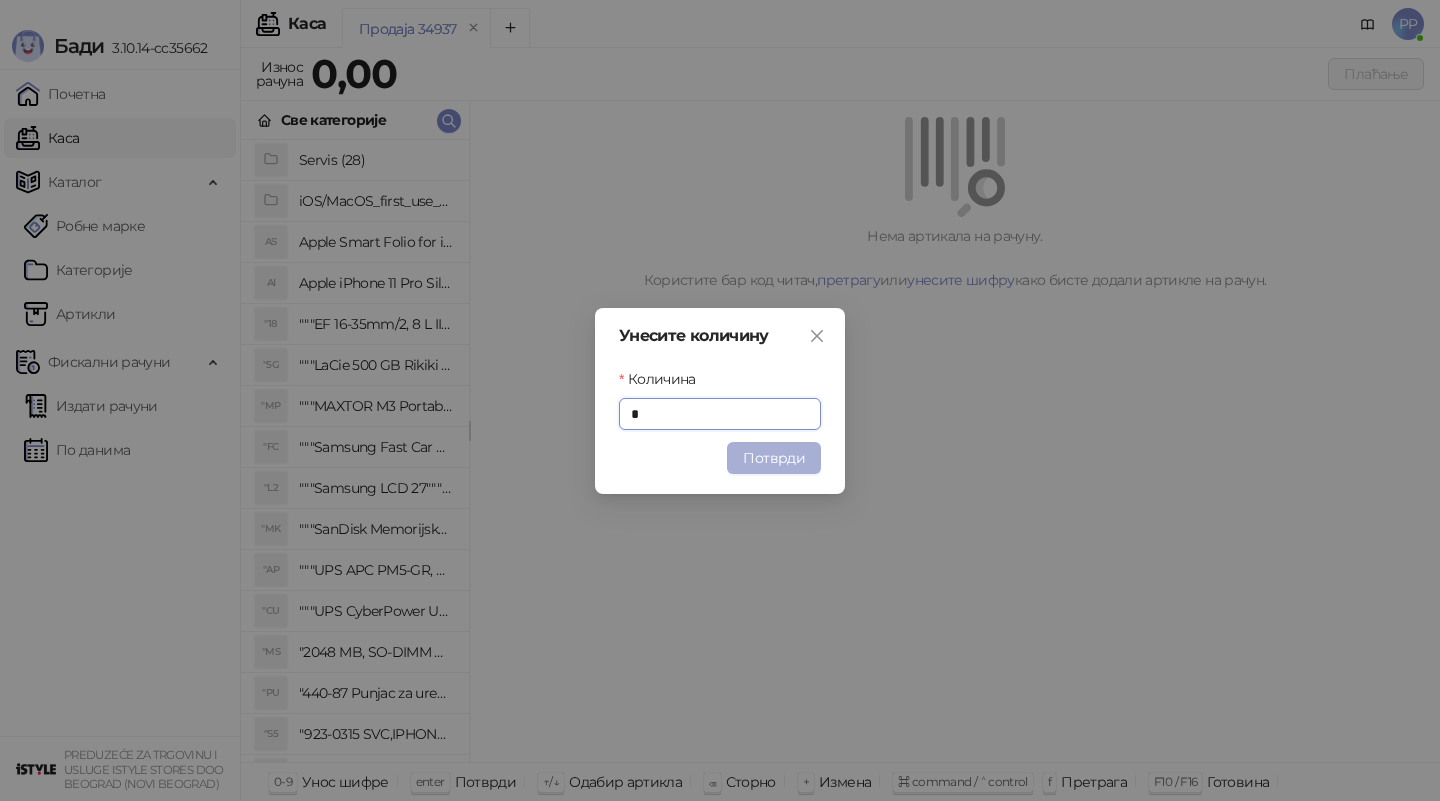 click on "Потврди" at bounding box center [774, 458] 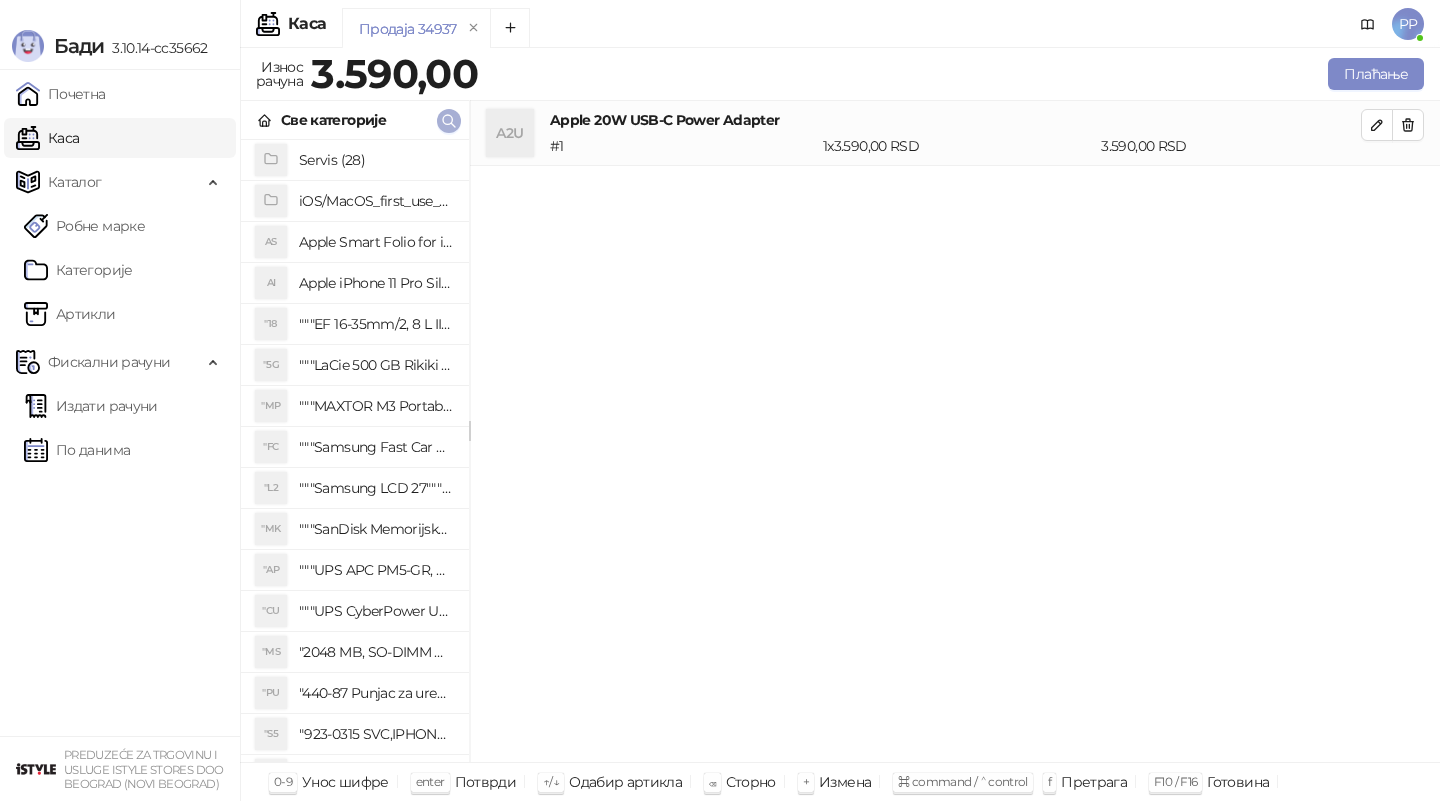 click 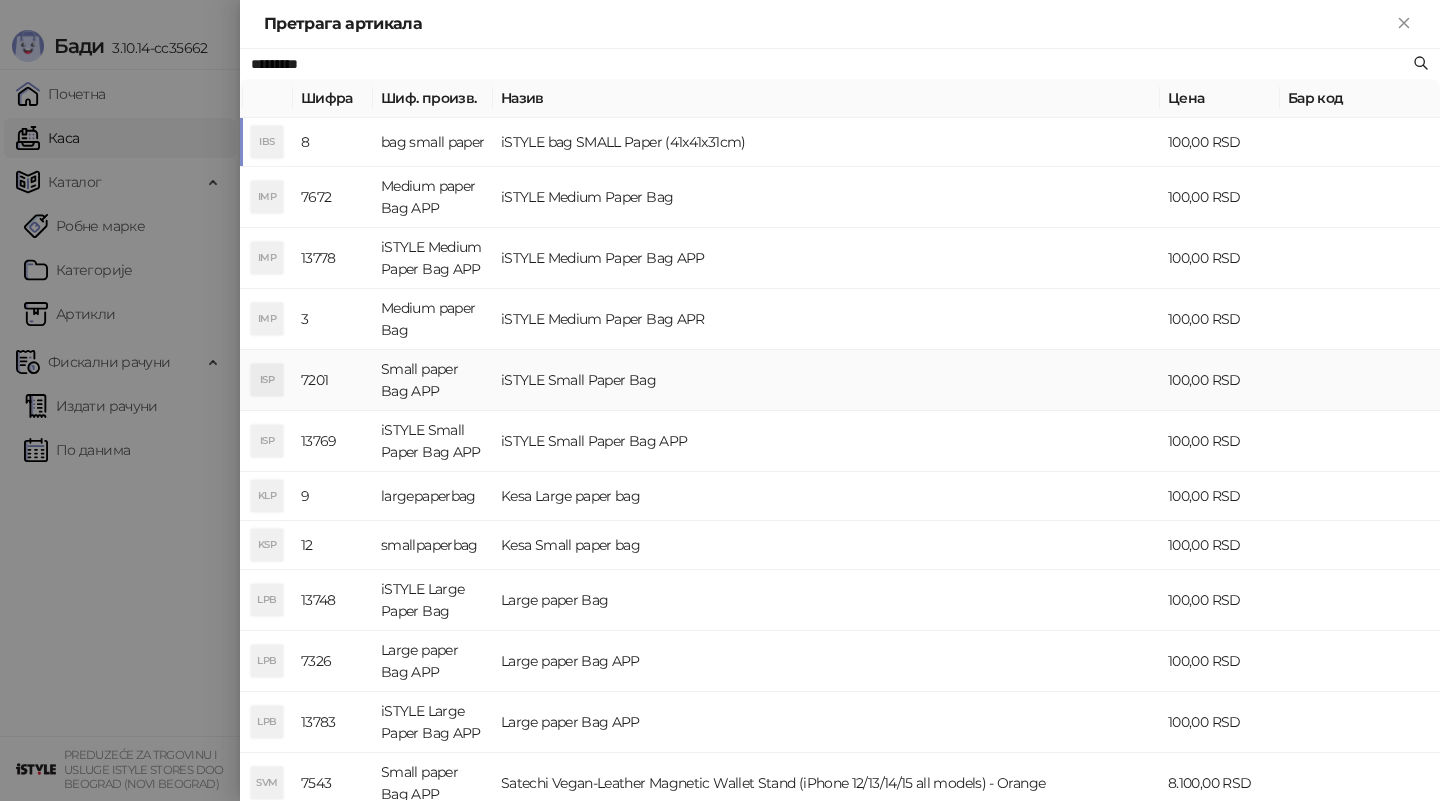 type on "*********" 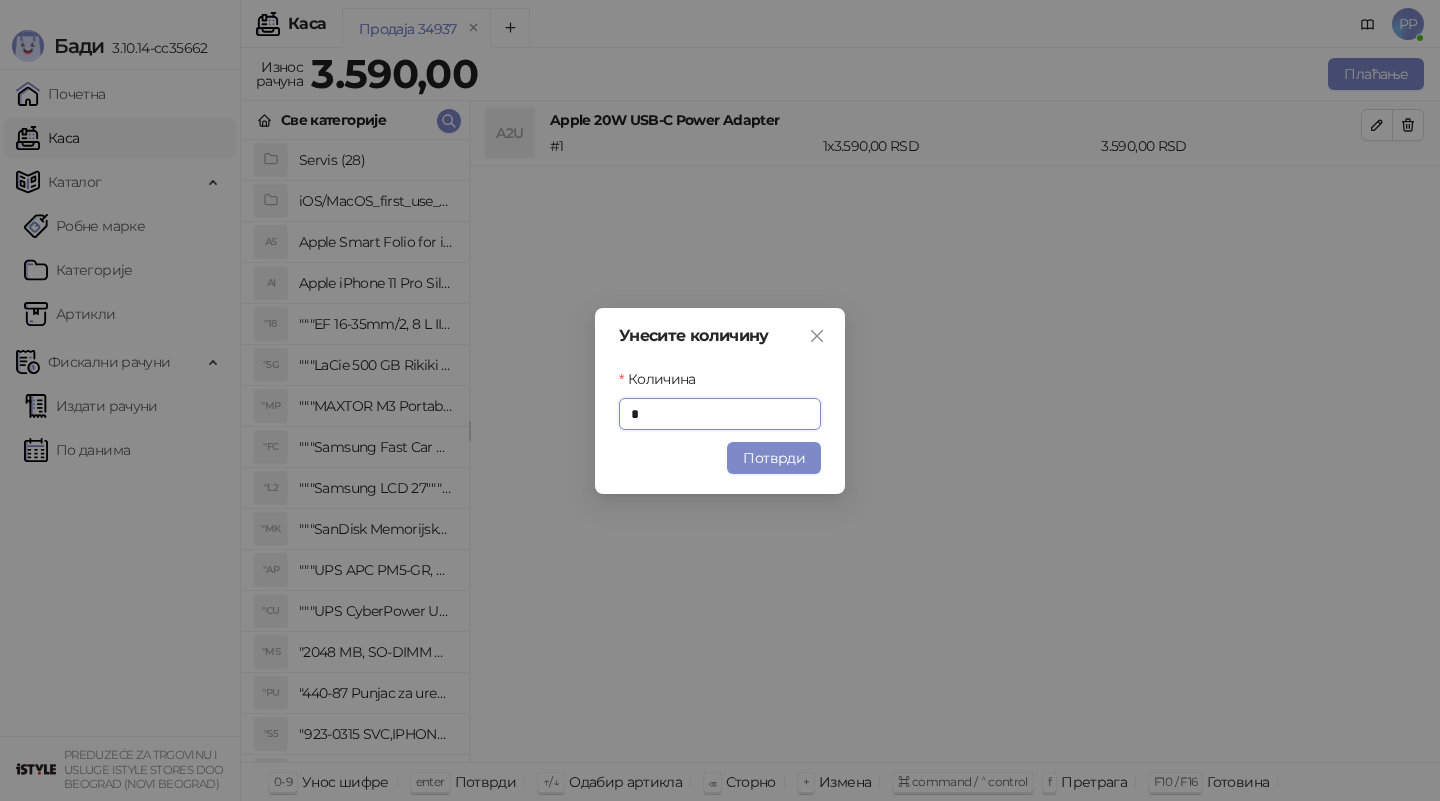 click on "Потврди" at bounding box center (774, 458) 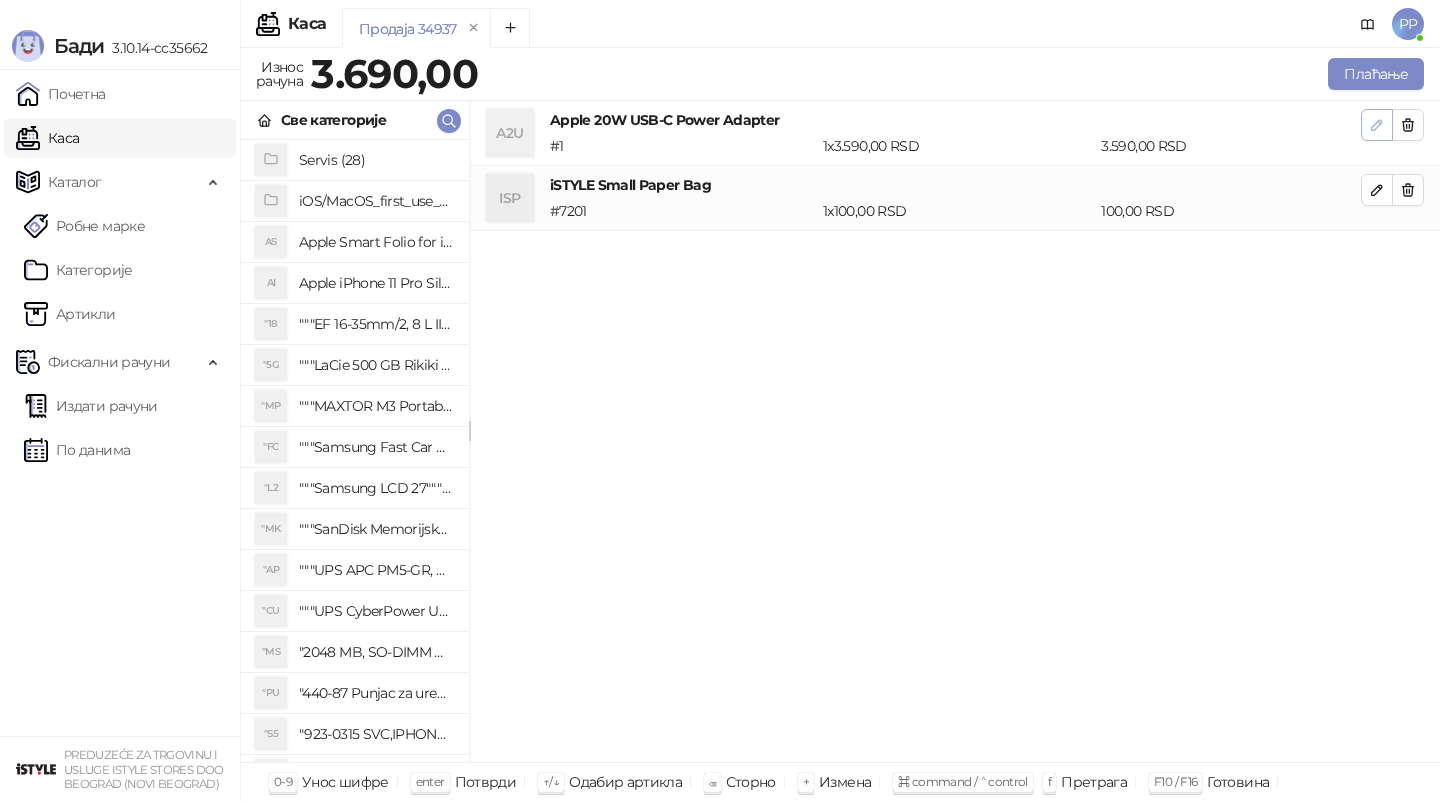 click 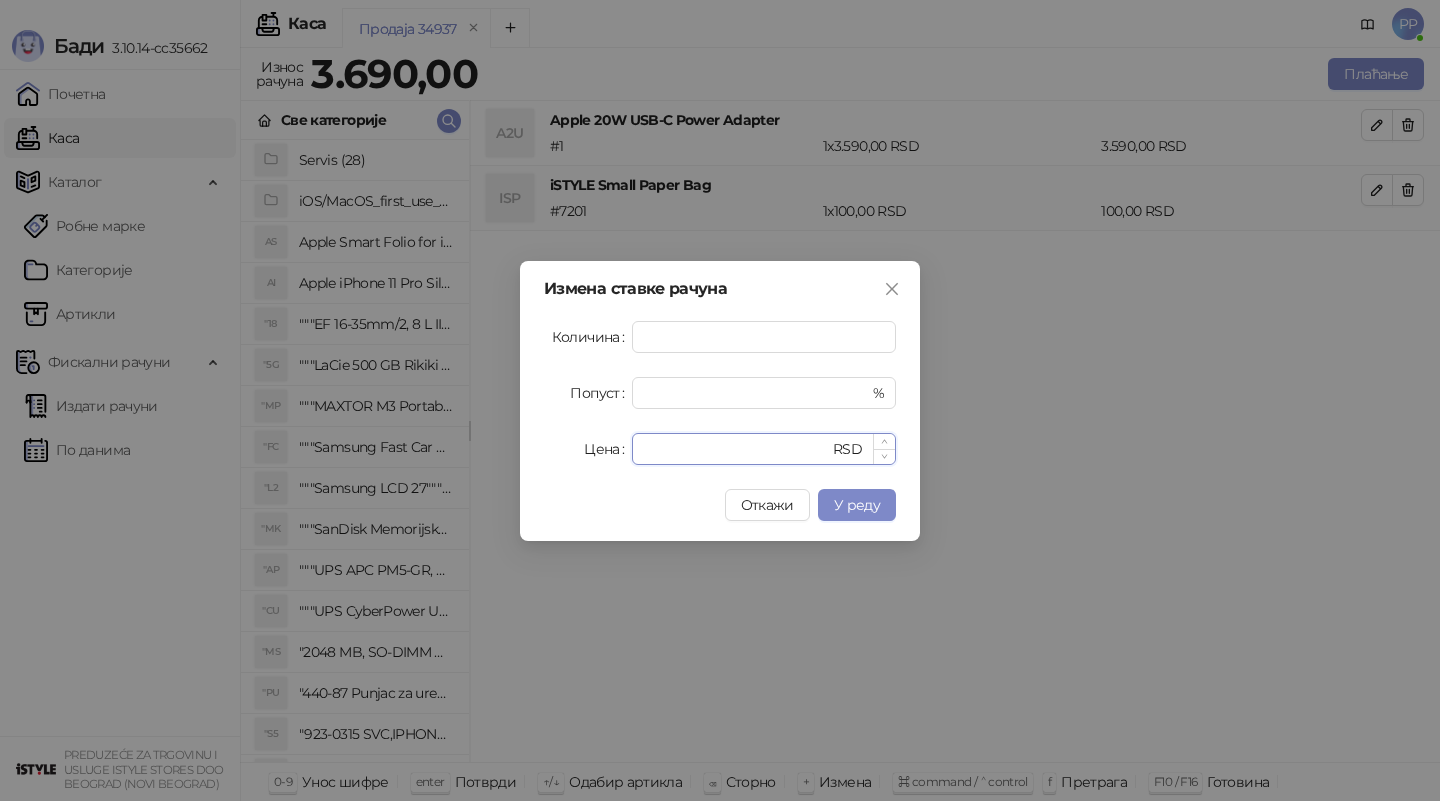 click on "****" at bounding box center [736, 449] 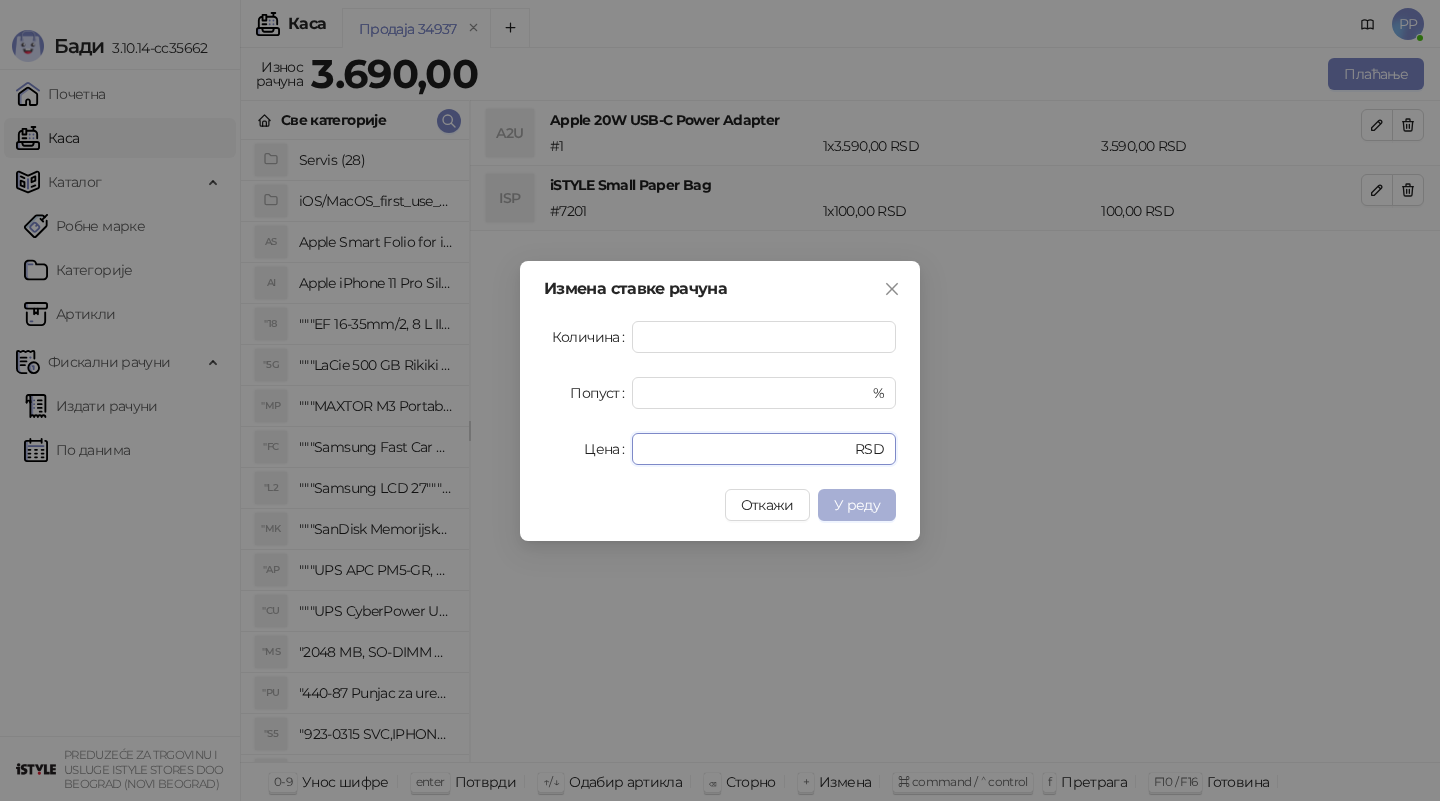 type on "****" 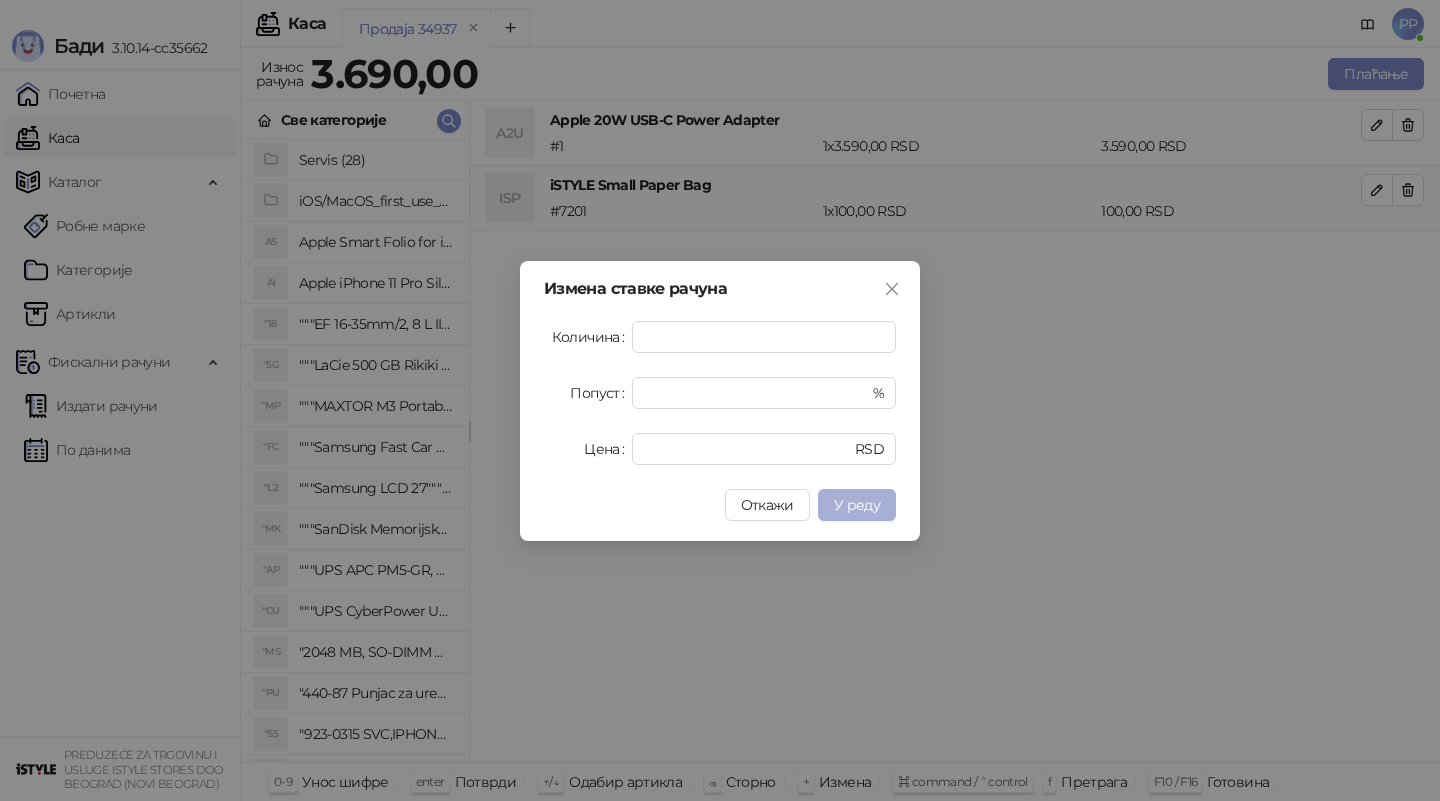 click on "У реду" at bounding box center (857, 505) 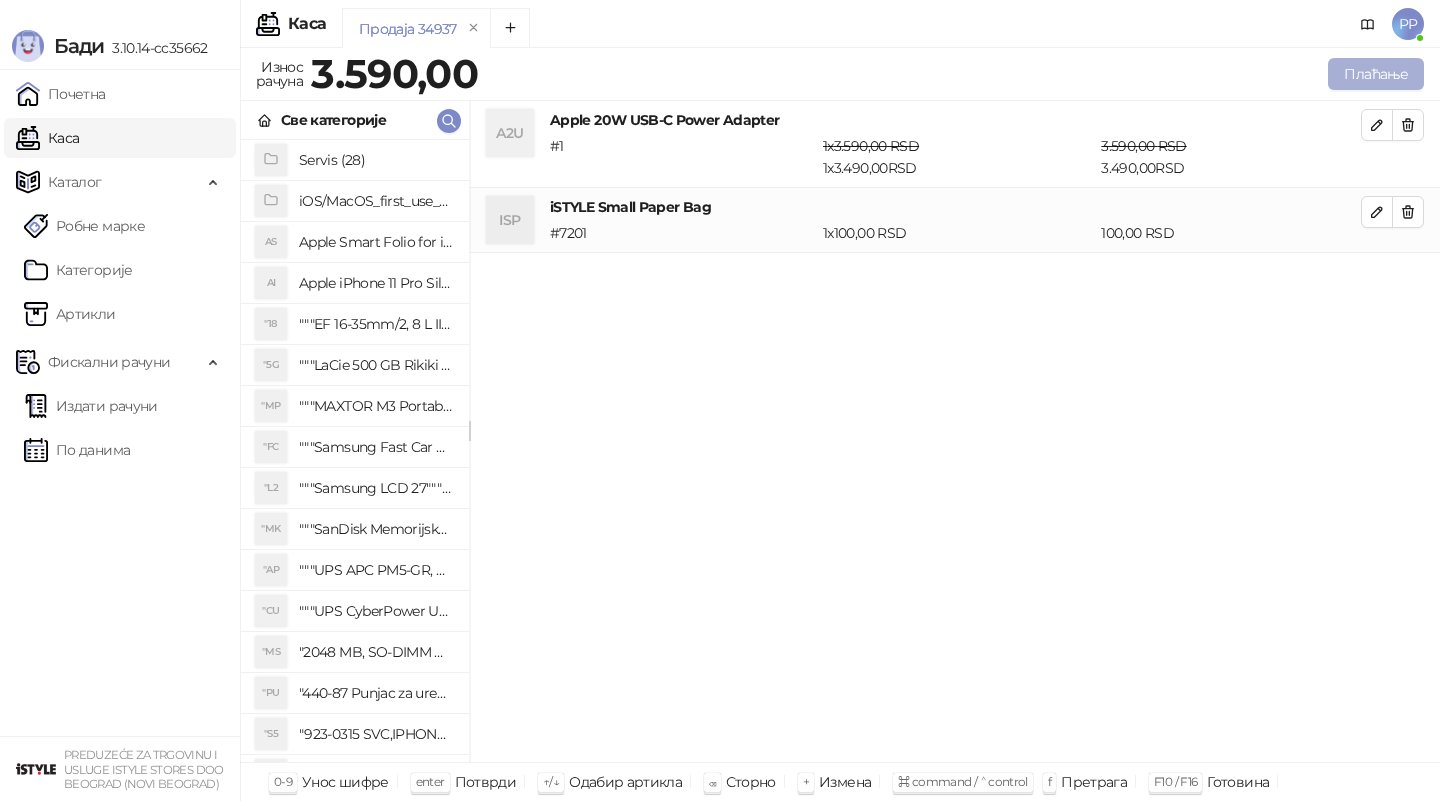 click on "Плаћање" at bounding box center (1376, 74) 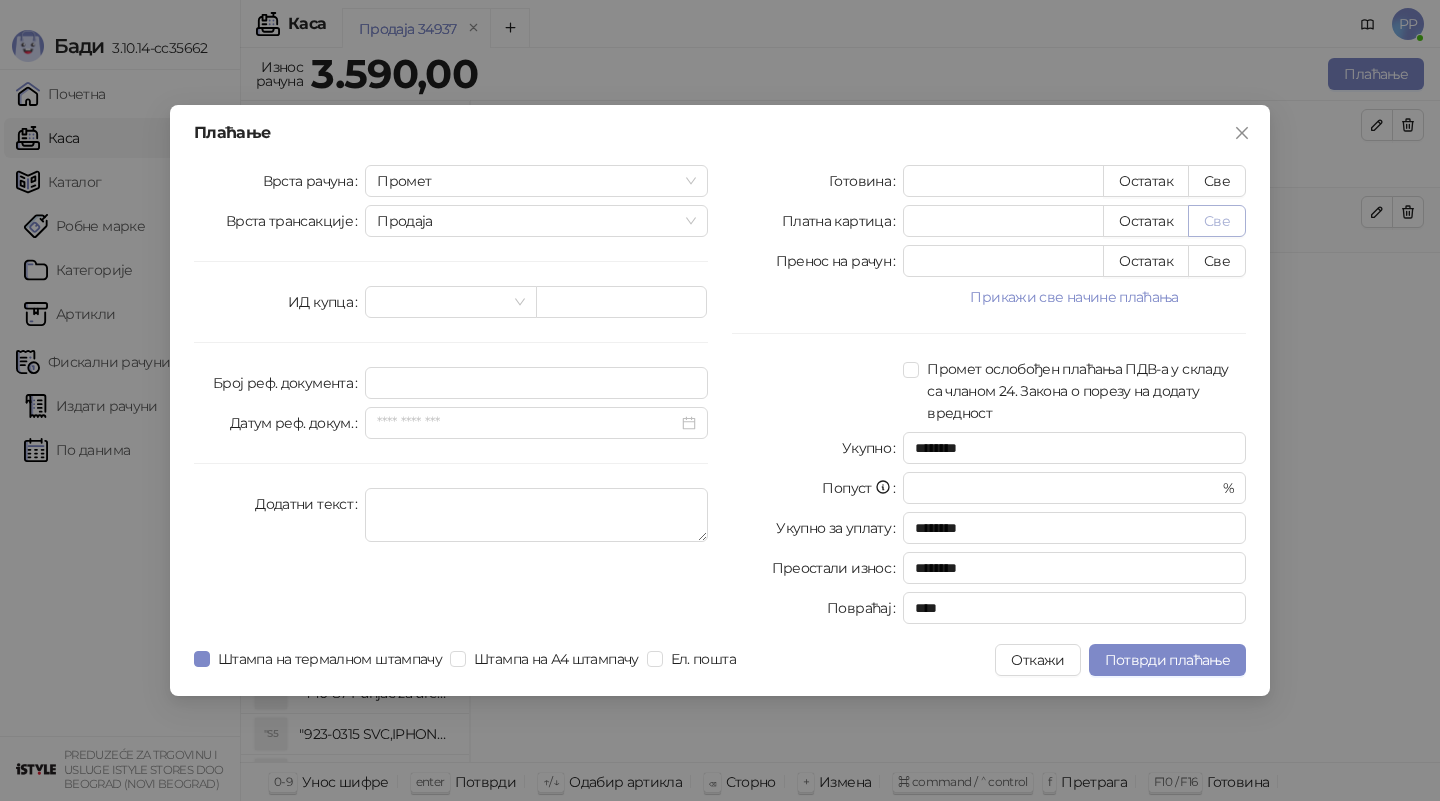 click on "Све" at bounding box center [1217, 221] 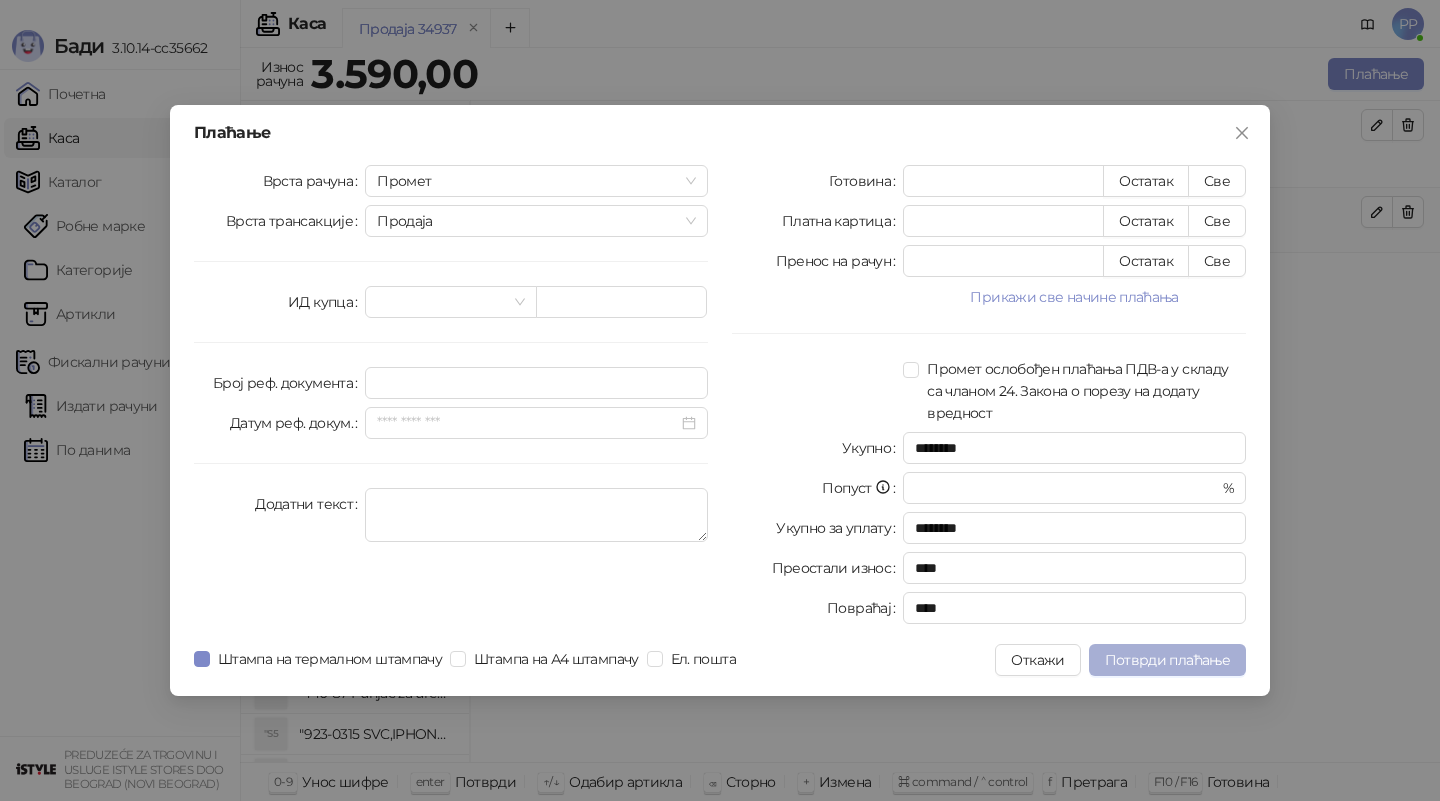 click on "Потврди плаћање" at bounding box center (1167, 660) 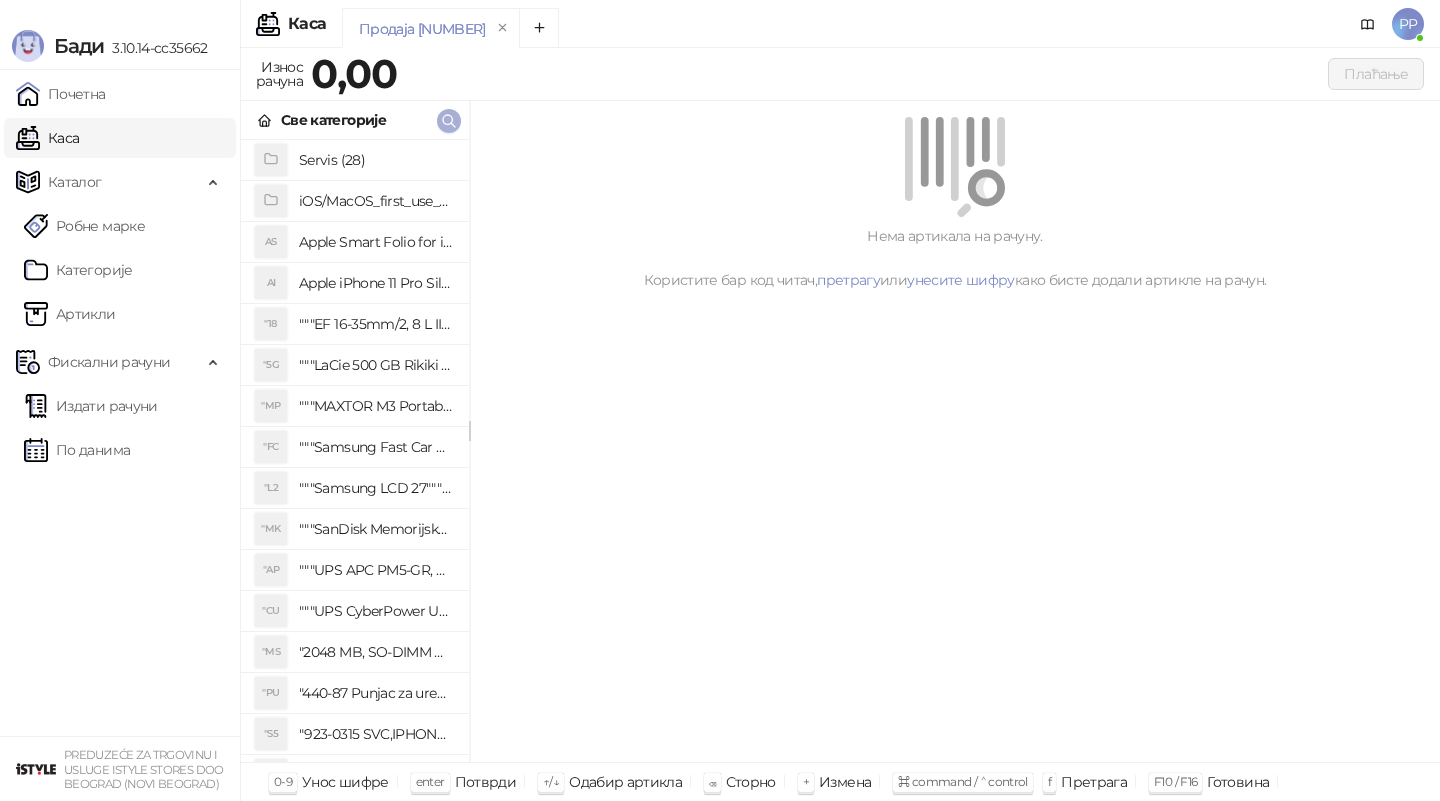 click 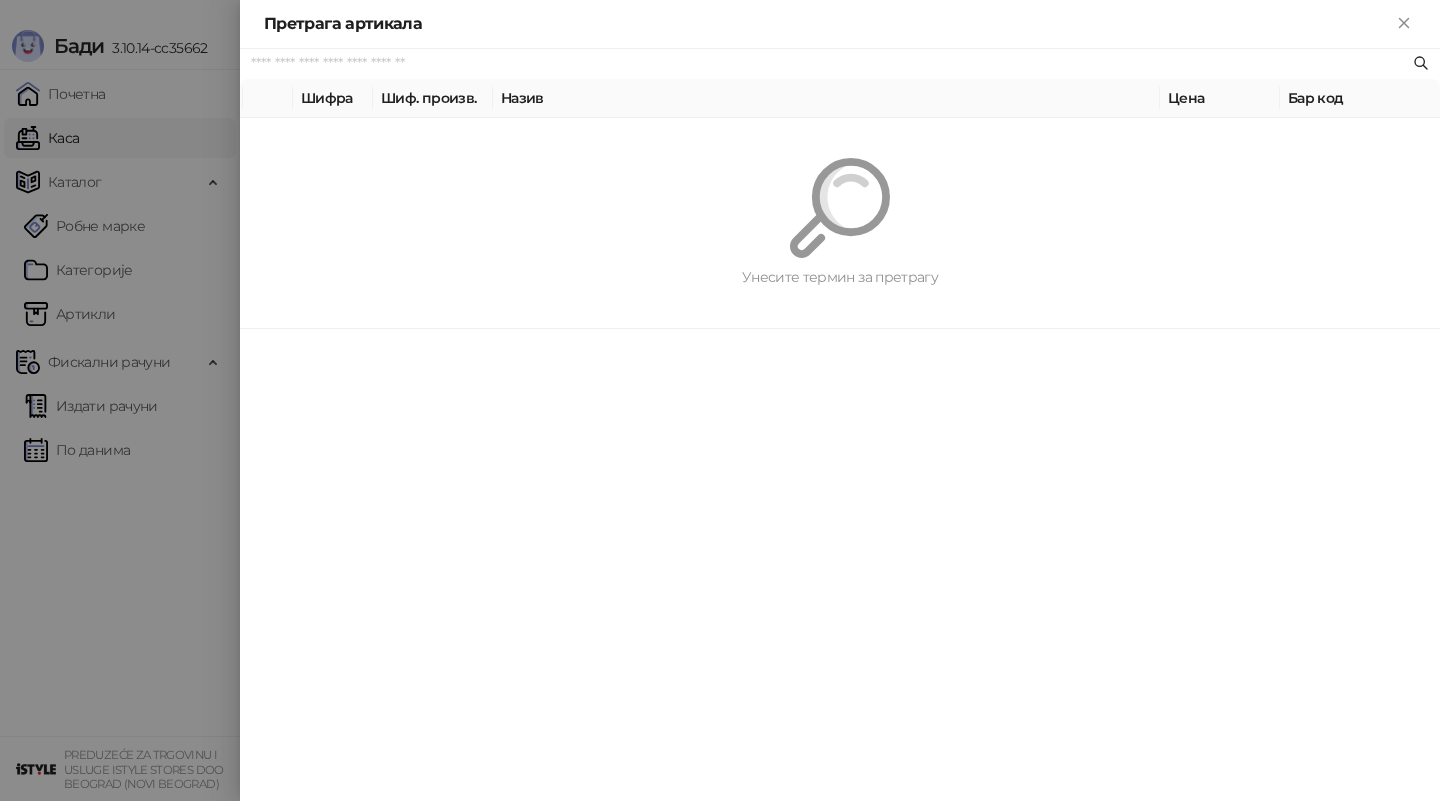 paste on "**********" 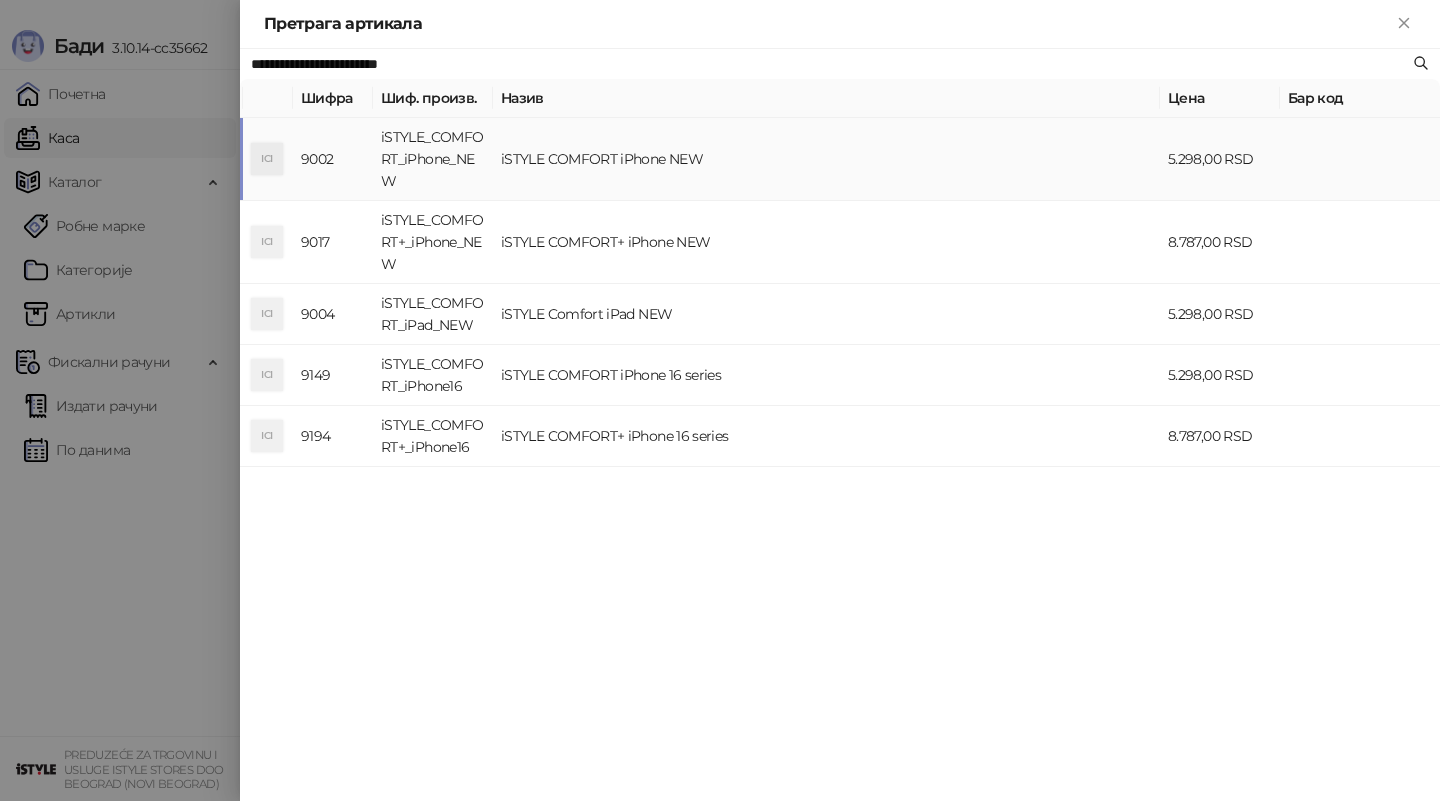 type on "**********" 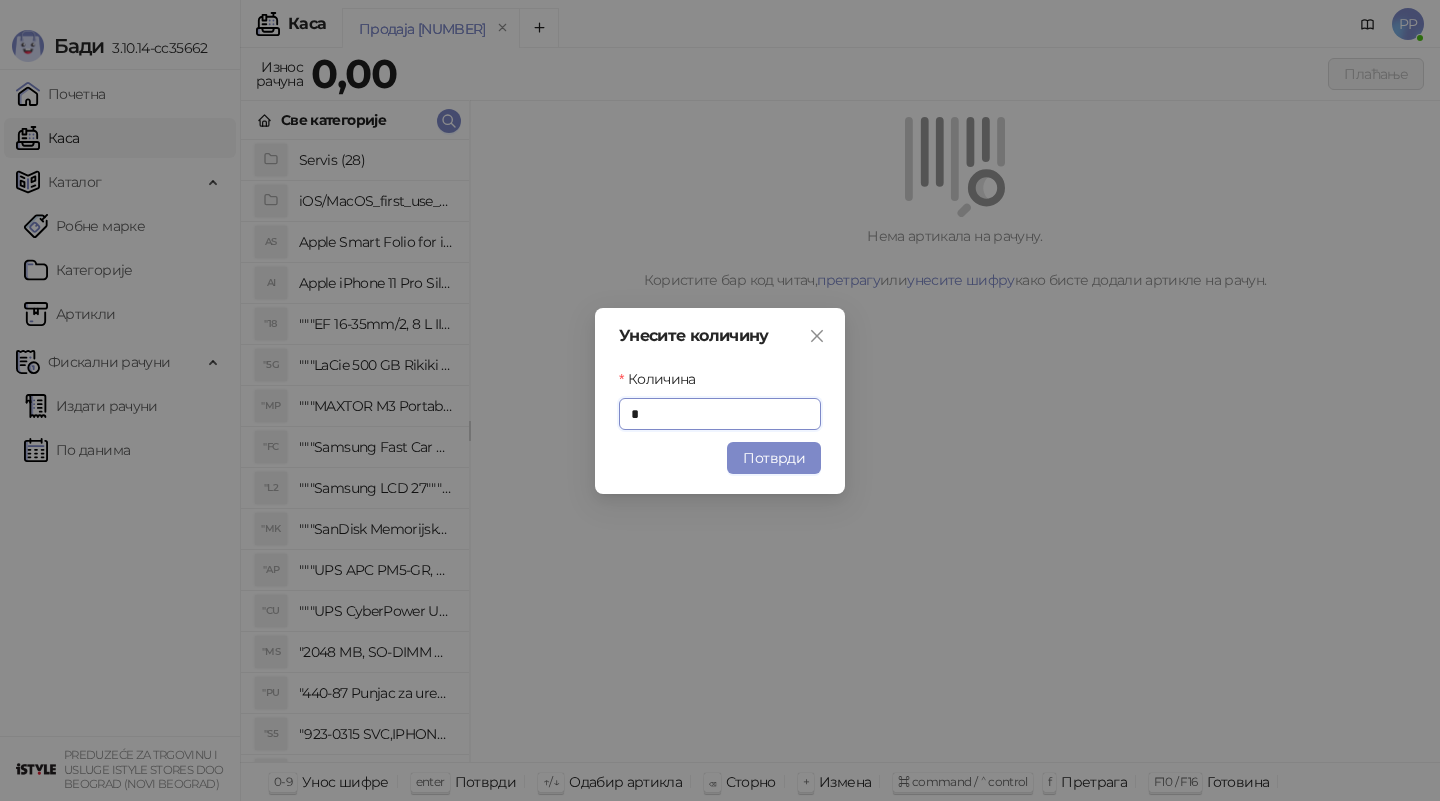 click on "Потврди" at bounding box center (774, 458) 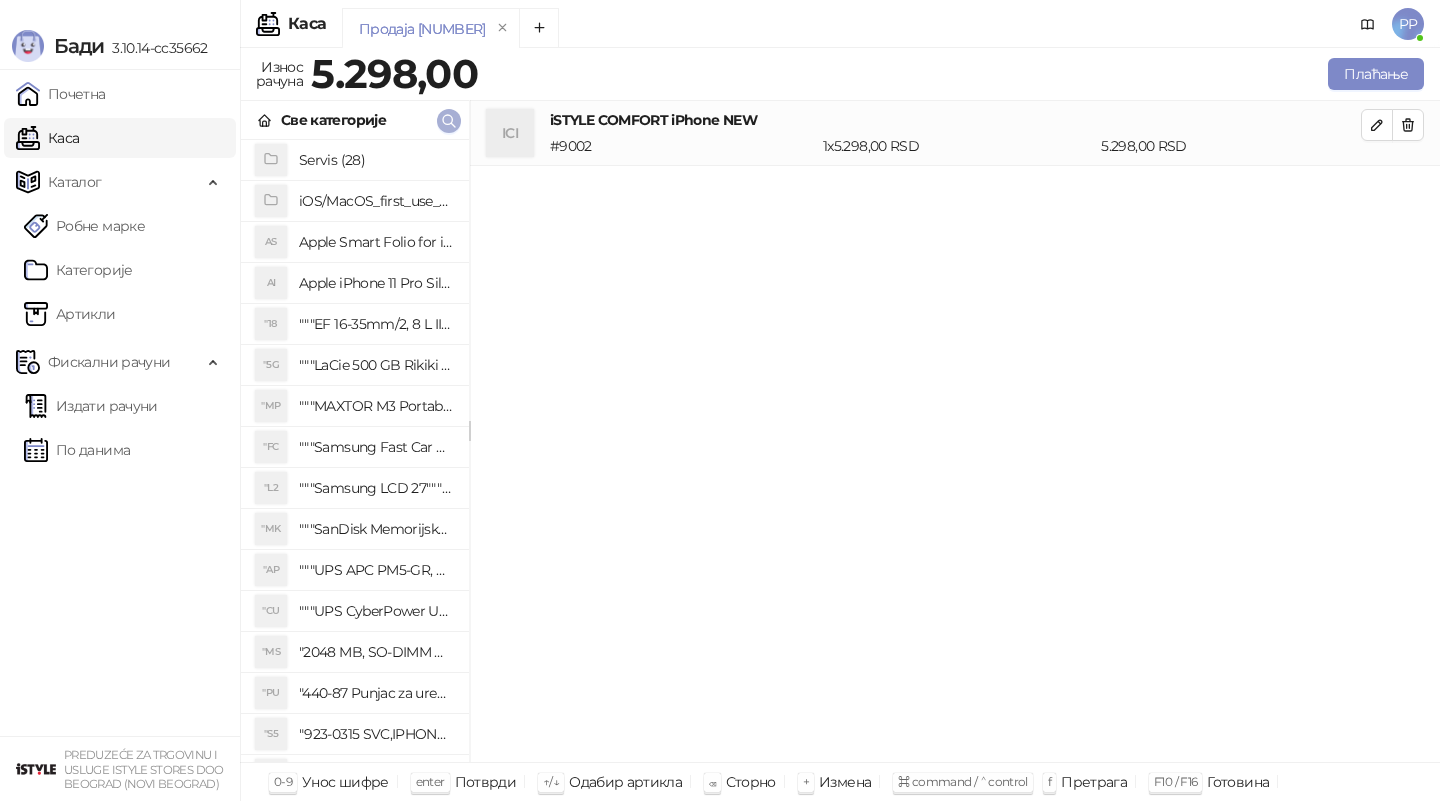 click 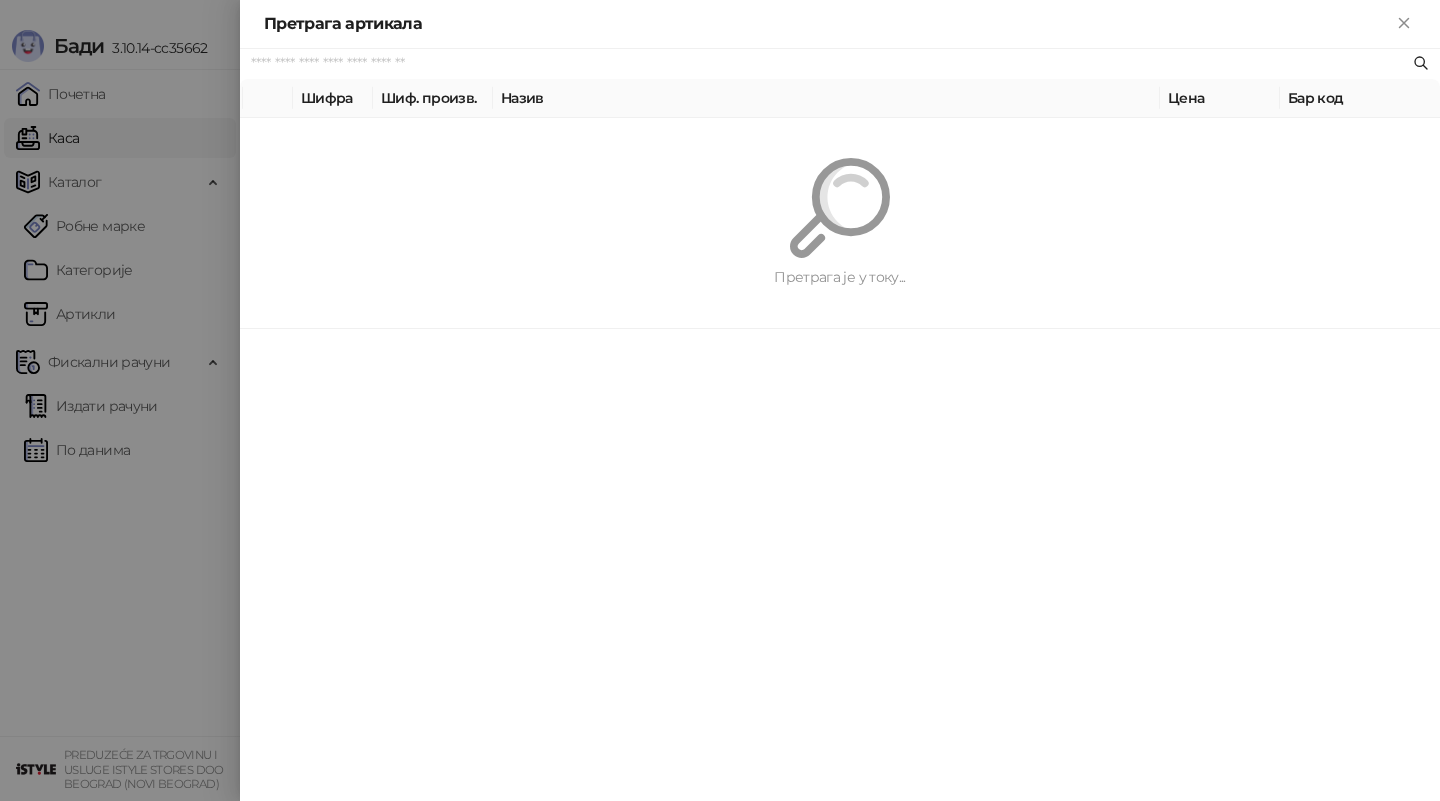 paste on "**********" 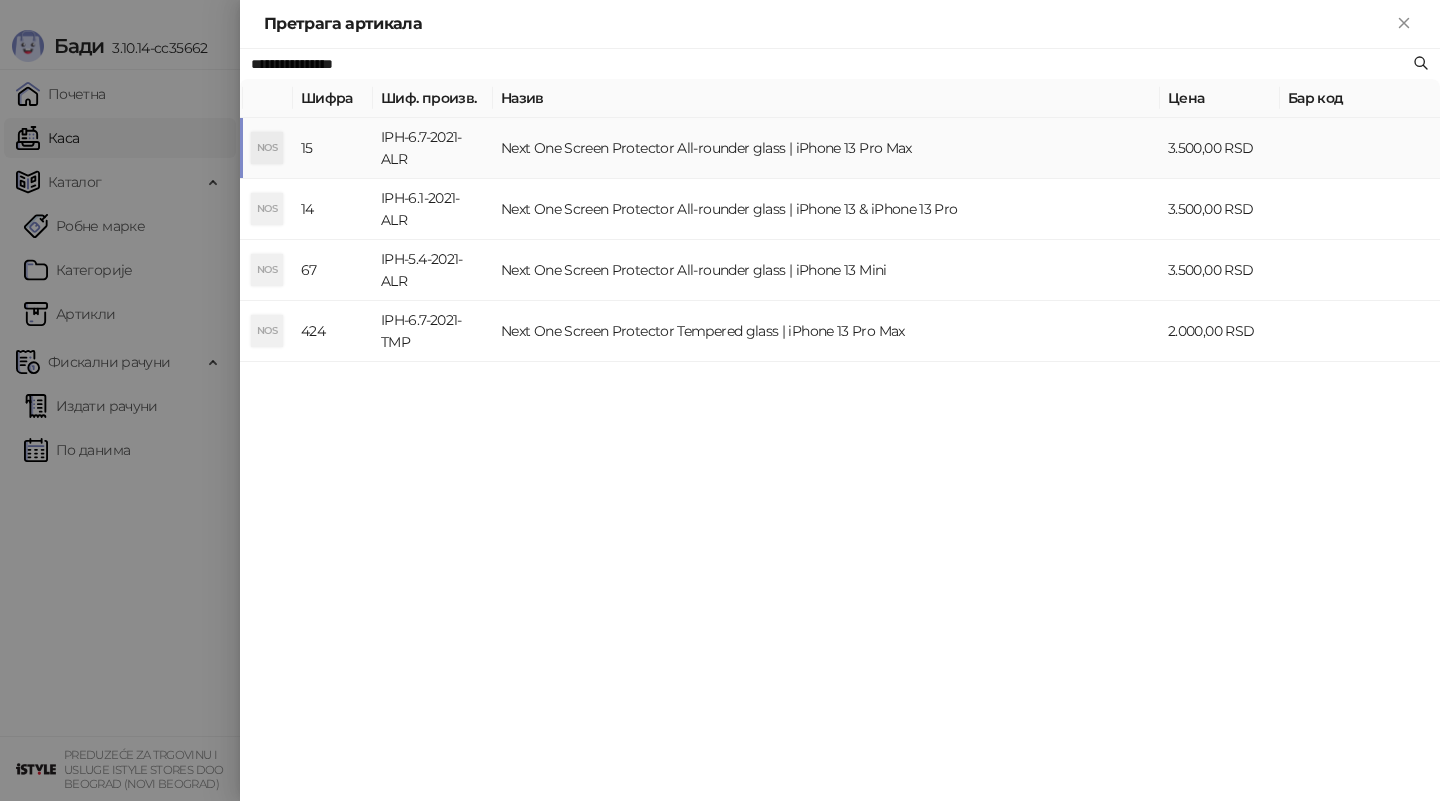 type on "**********" 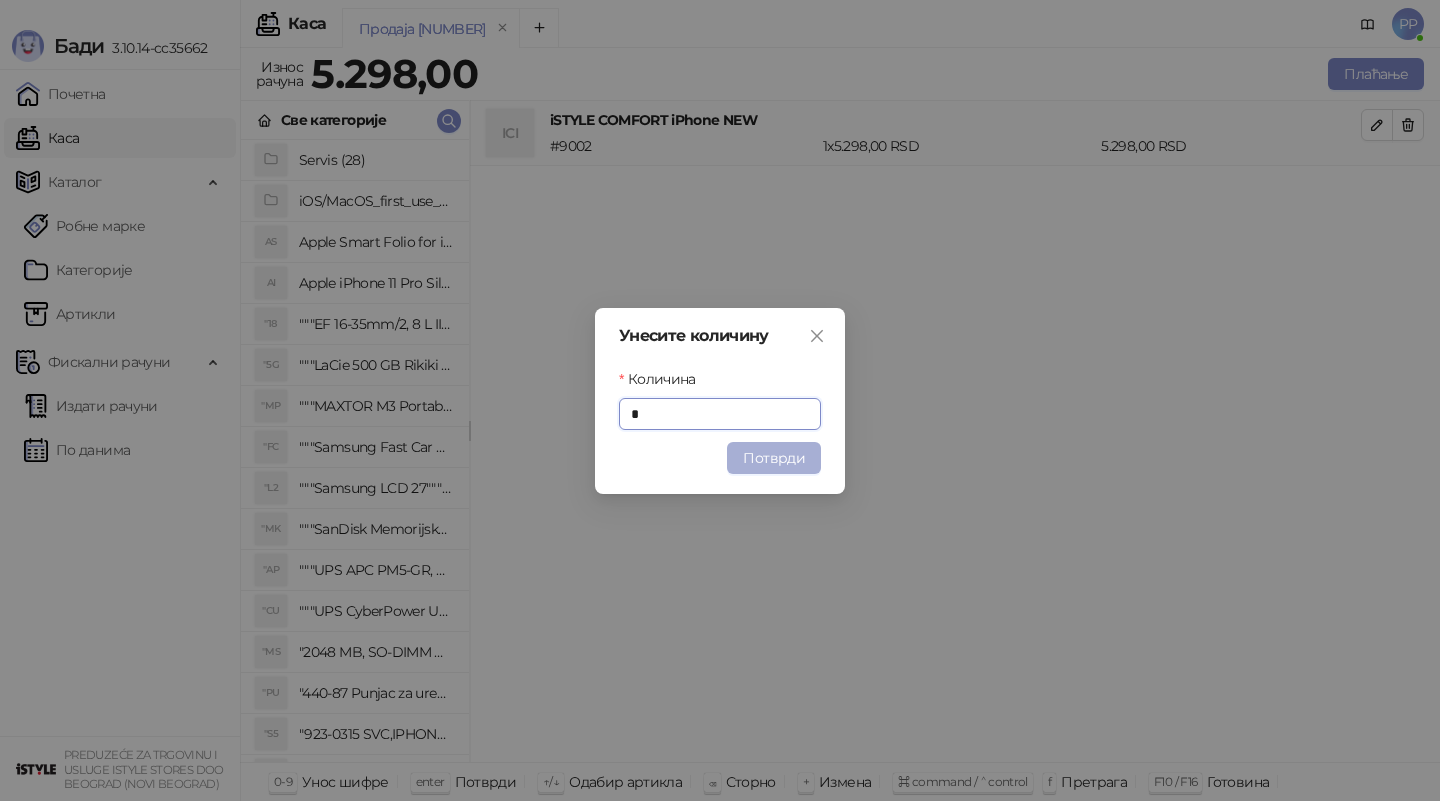 click on "Потврди" at bounding box center [774, 458] 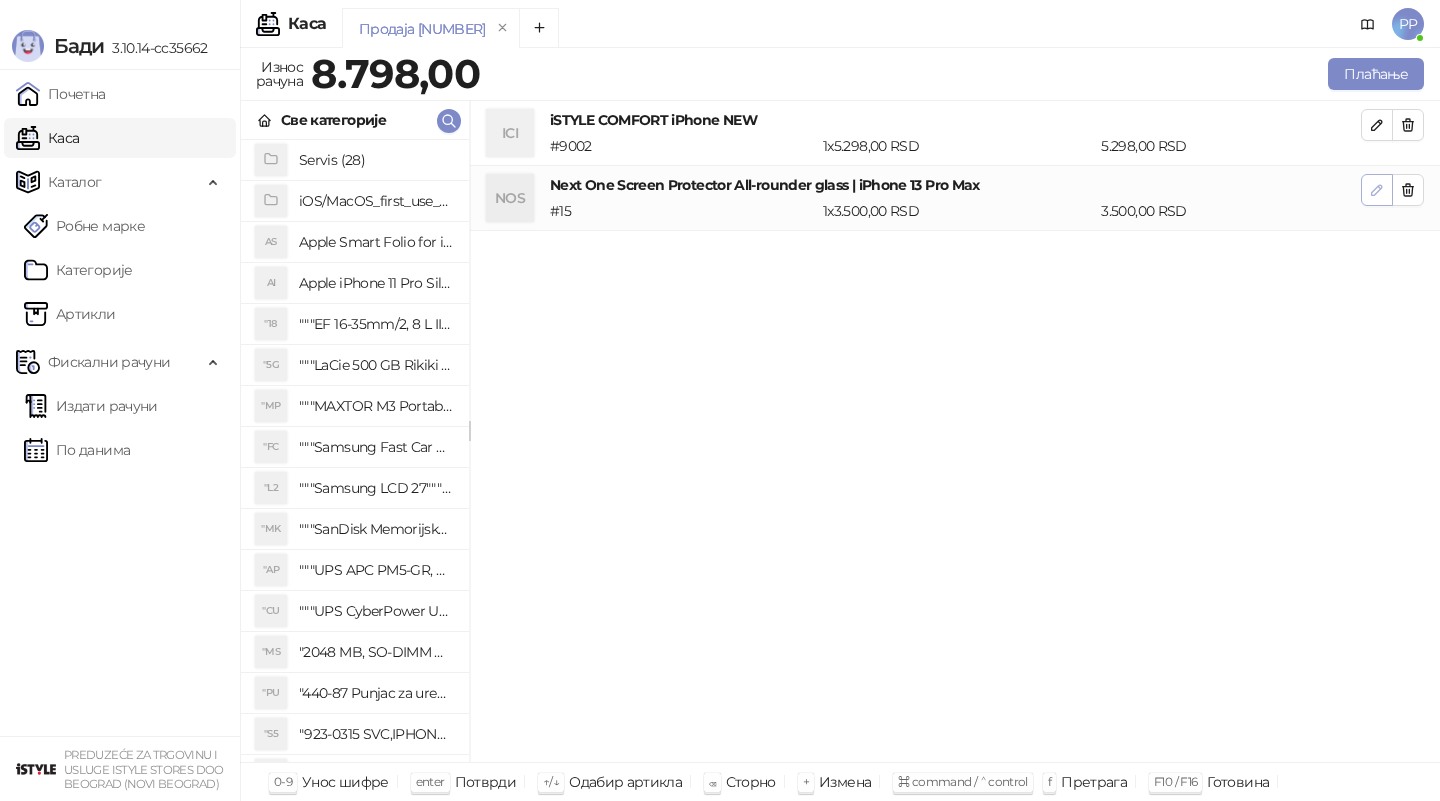 click 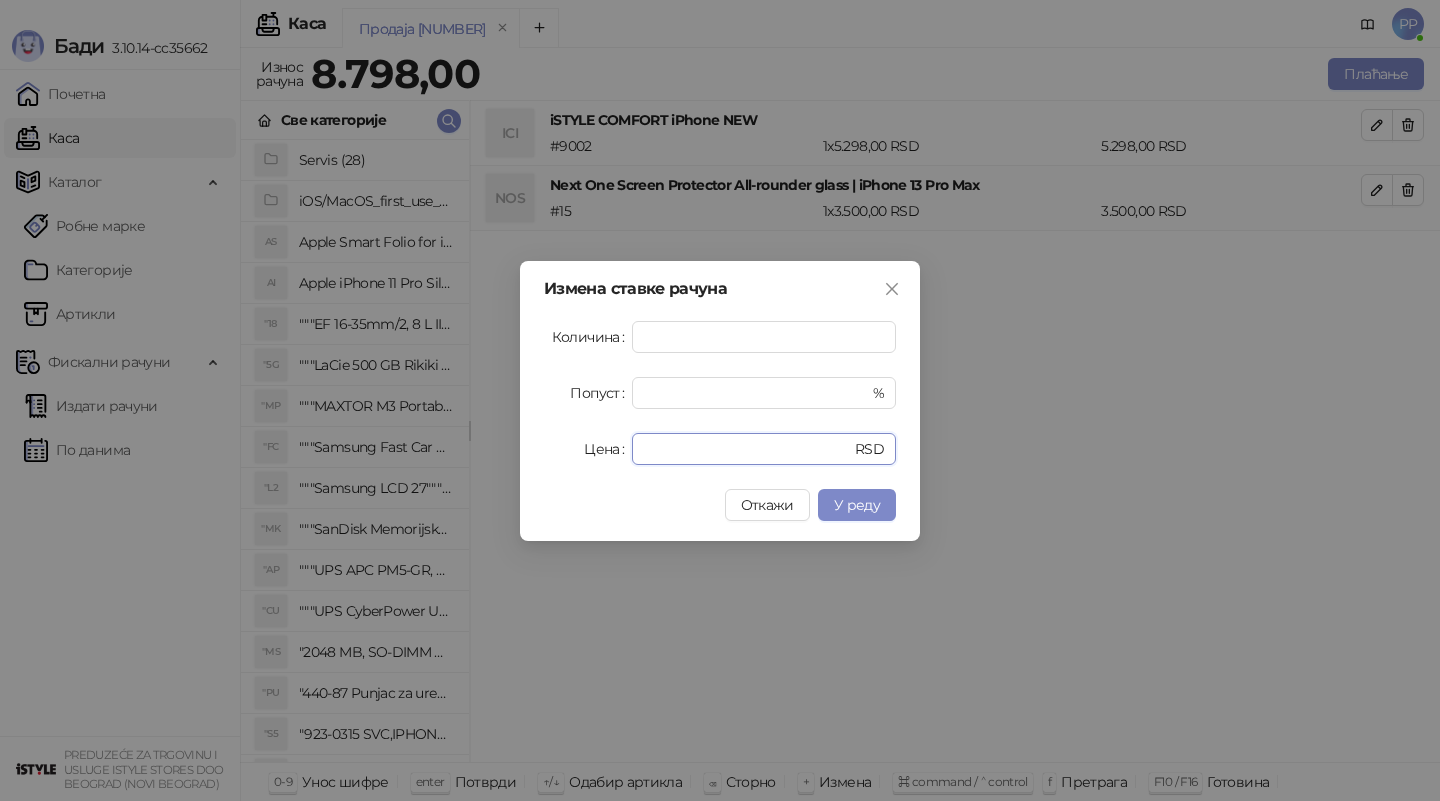 drag, startPoint x: 694, startPoint y: 453, endPoint x: 496, endPoint y: 447, distance: 198.09088 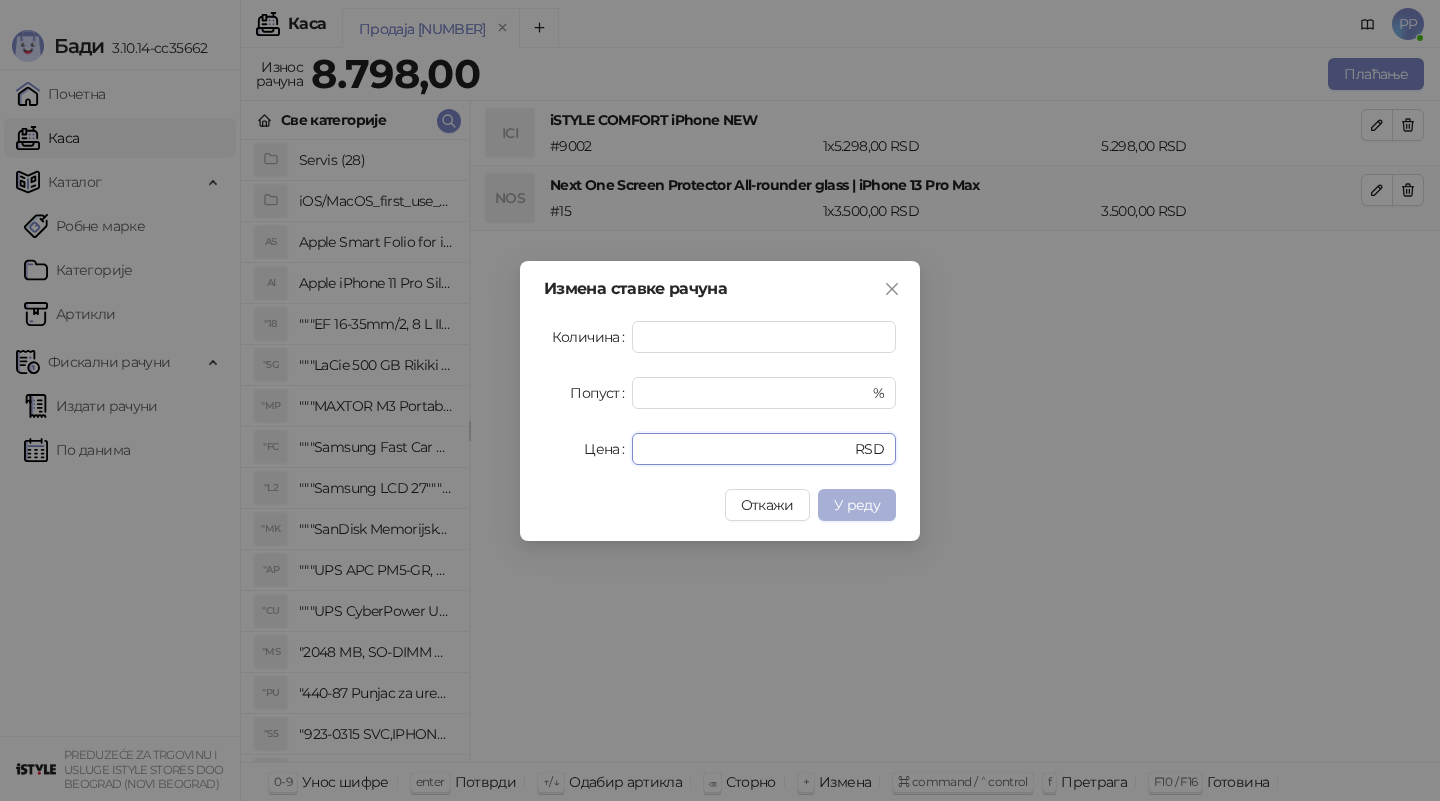 type on "*" 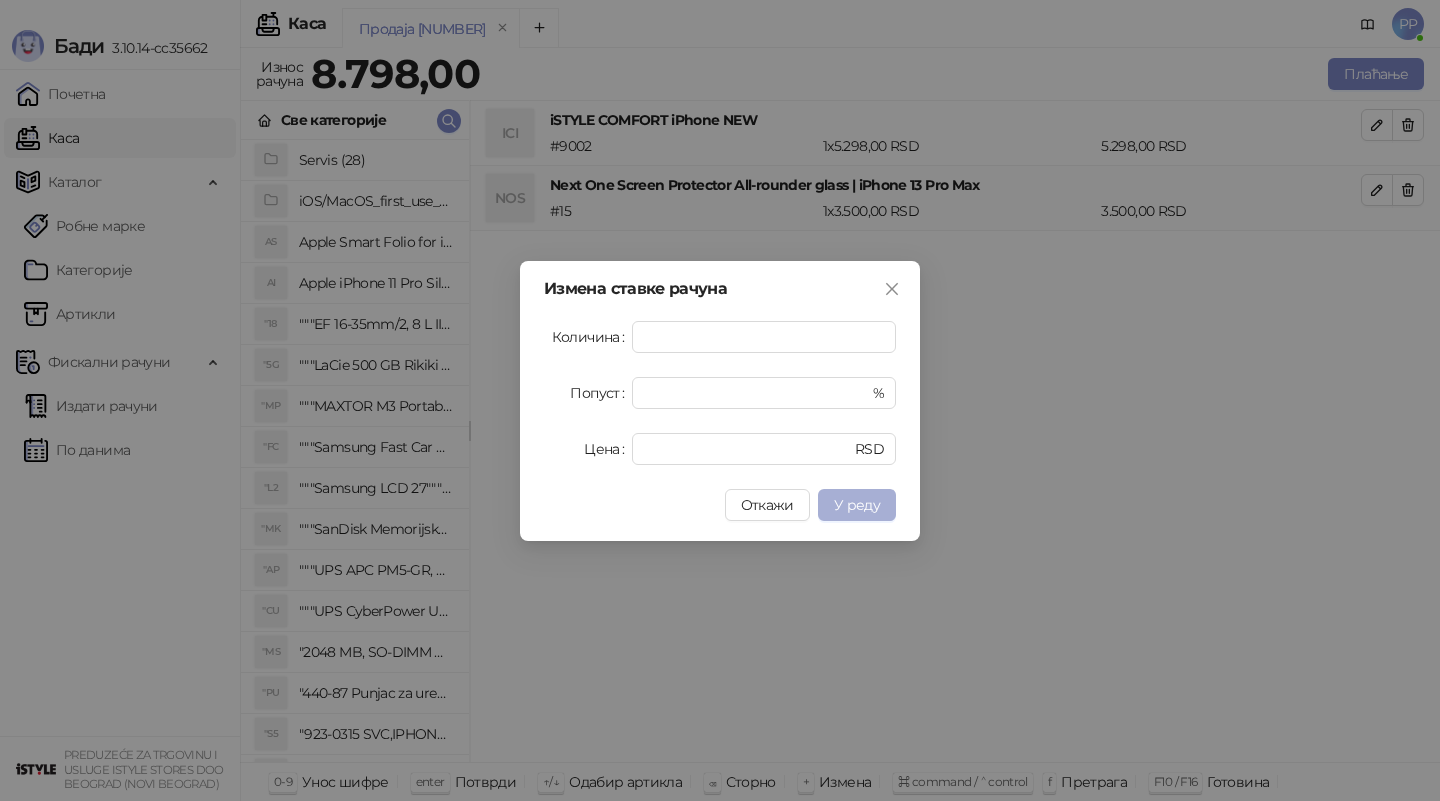 click on "У реду" at bounding box center [857, 505] 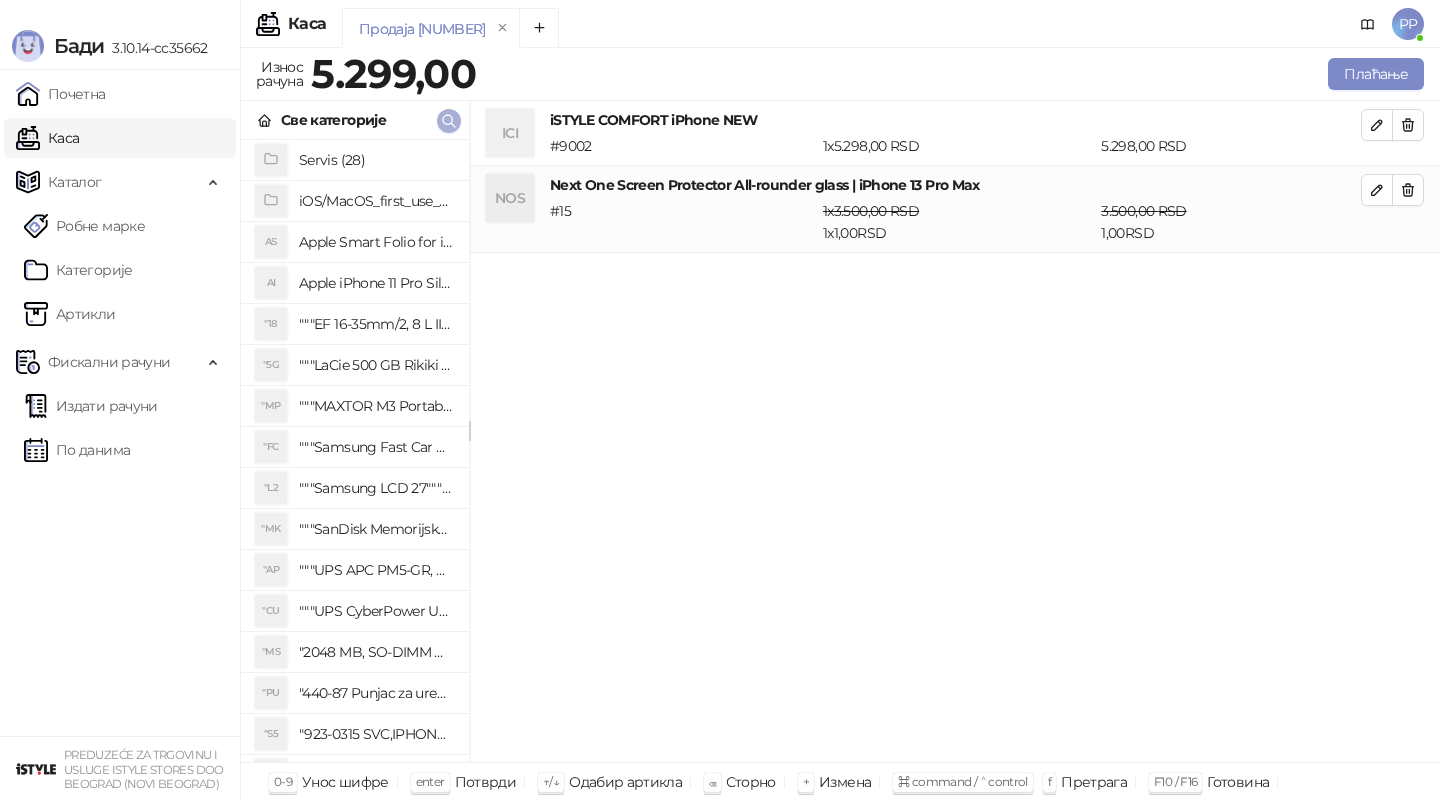 click 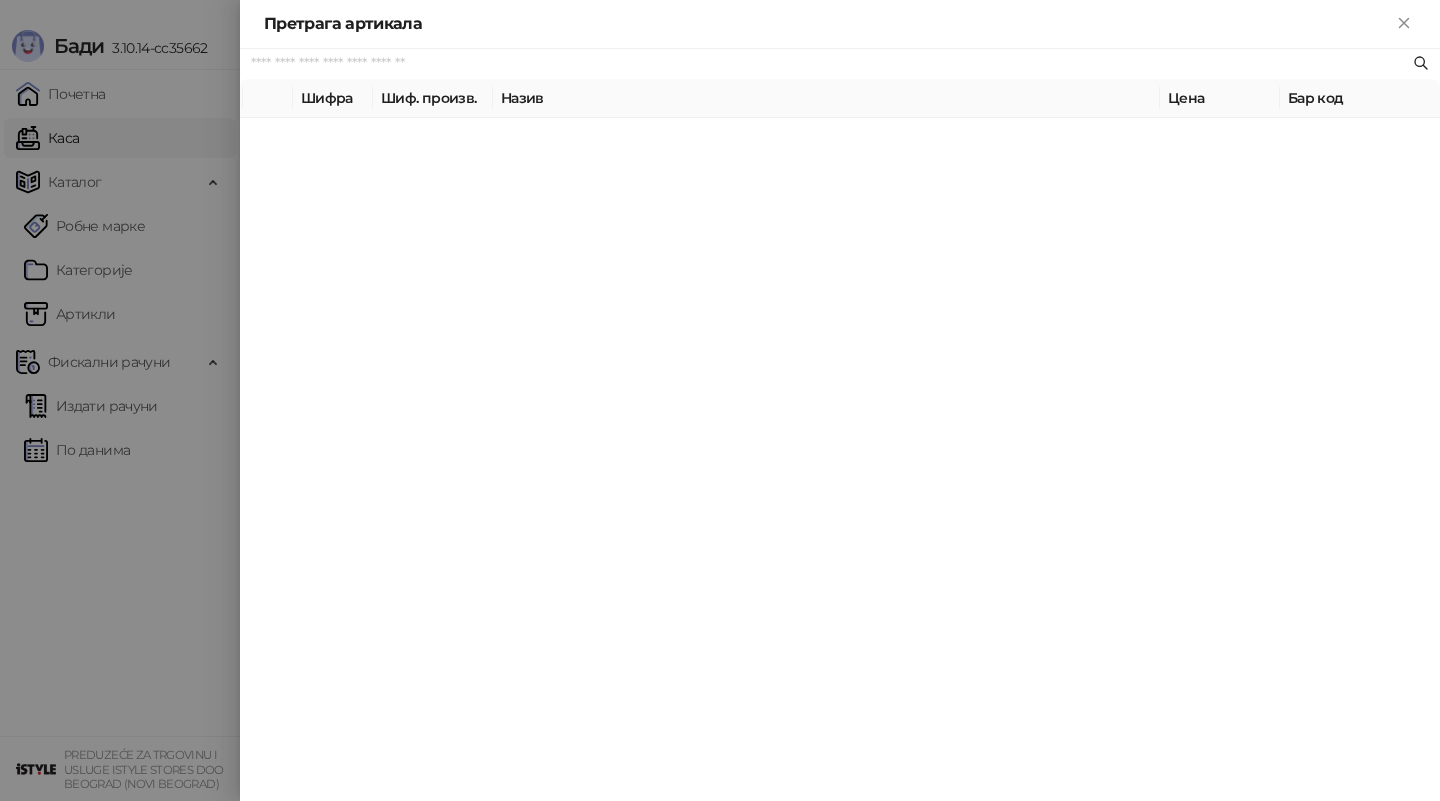 paste on "*********" 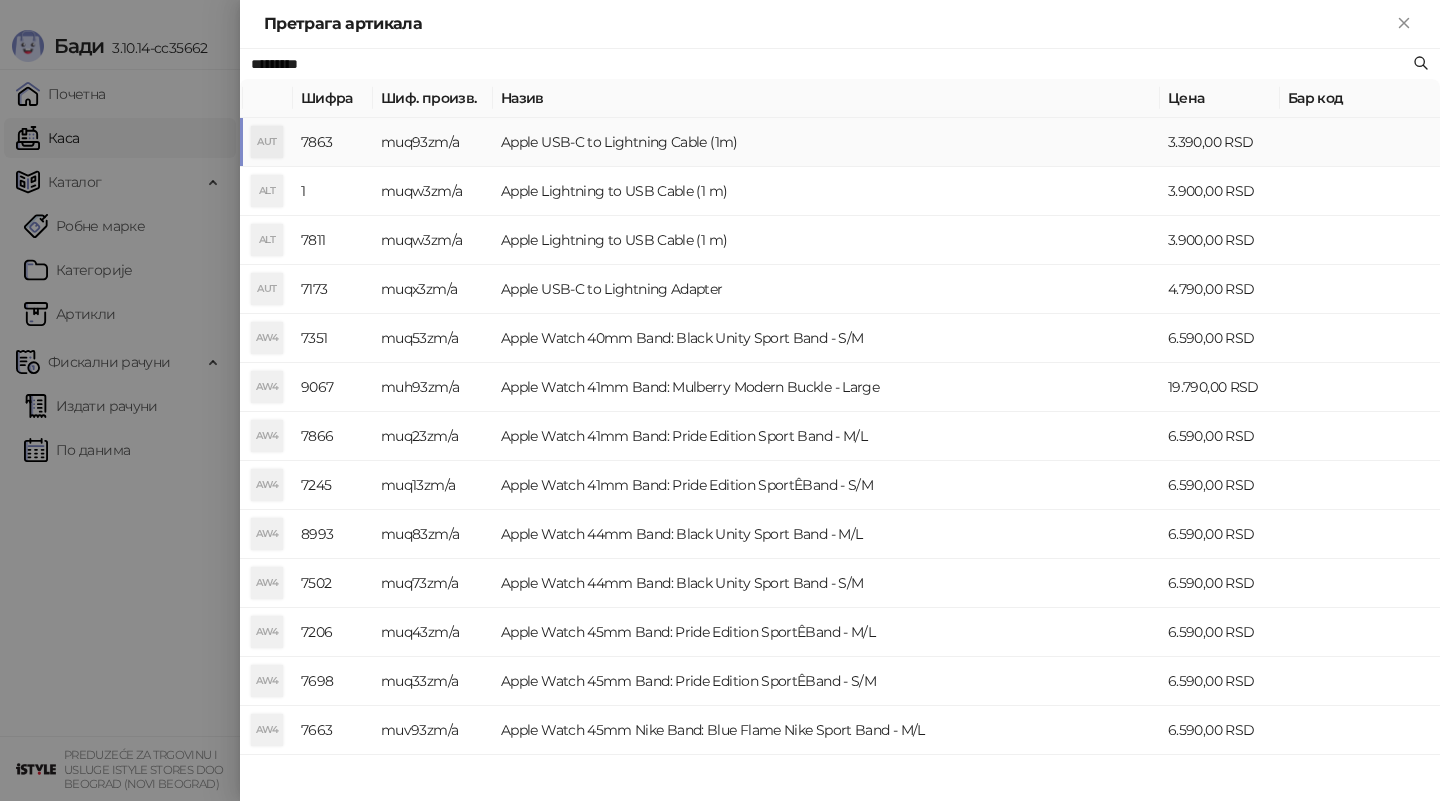 type on "*********" 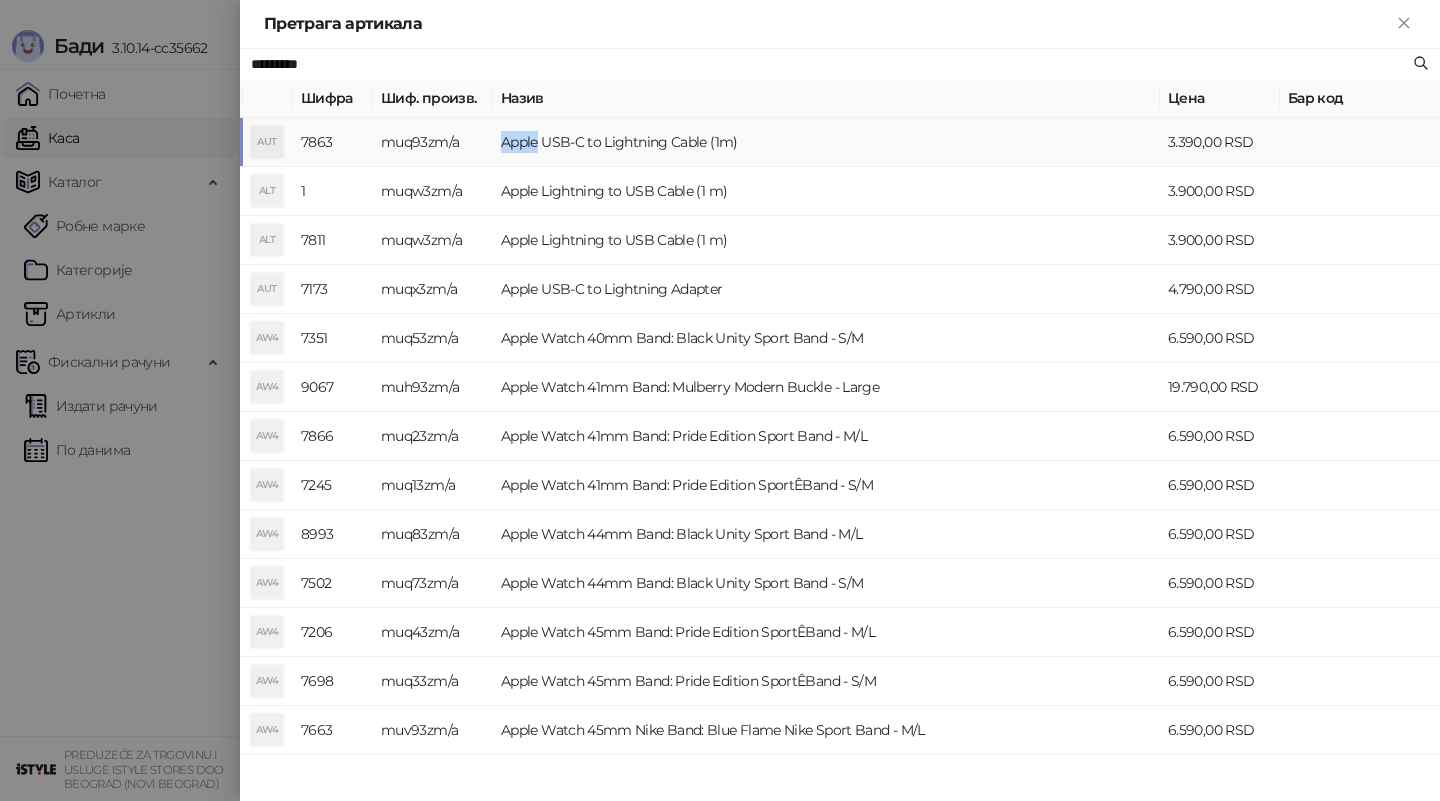 click on "Apple USB-C to Lightning Cable (1m)" at bounding box center [826, 142] 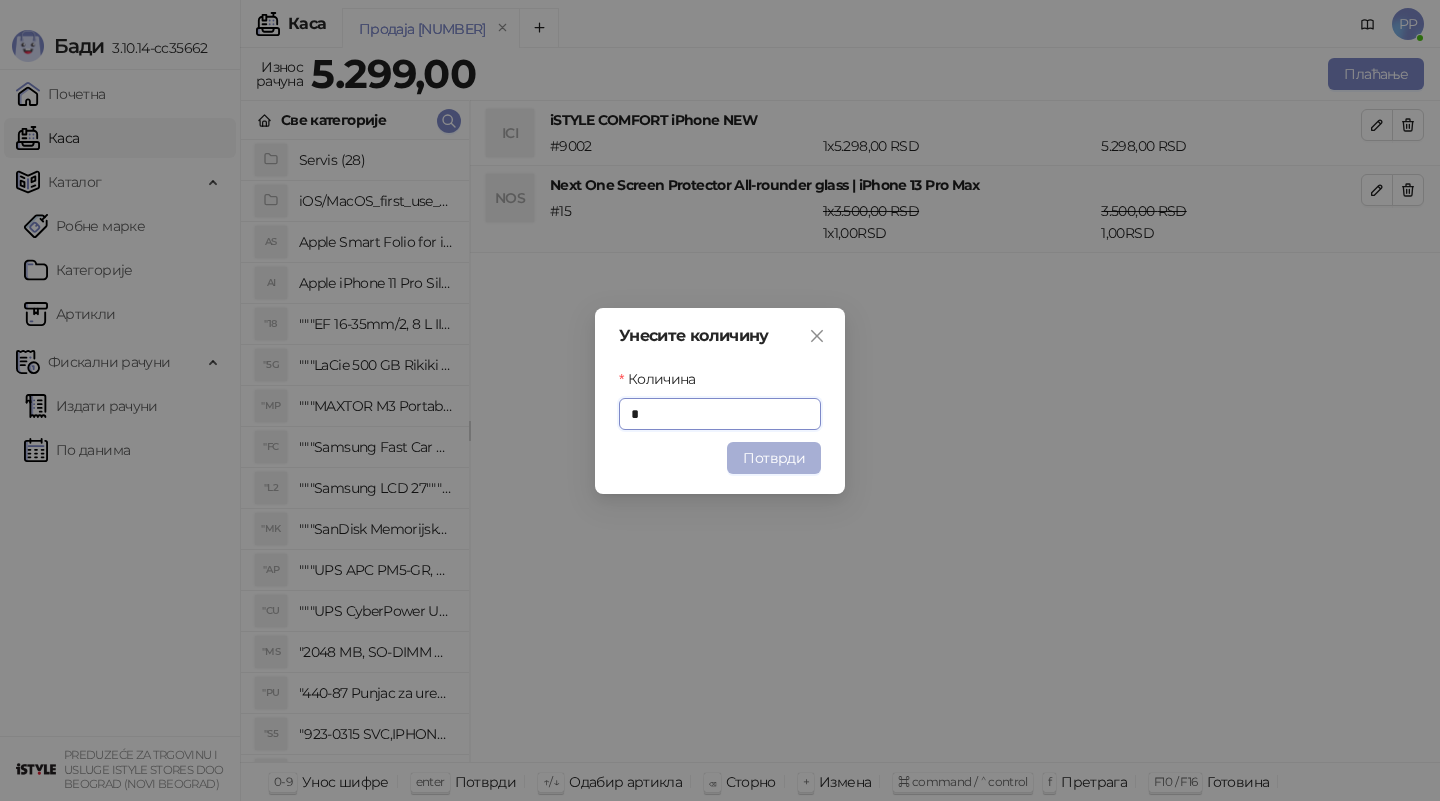 click on "Потврди" at bounding box center [774, 458] 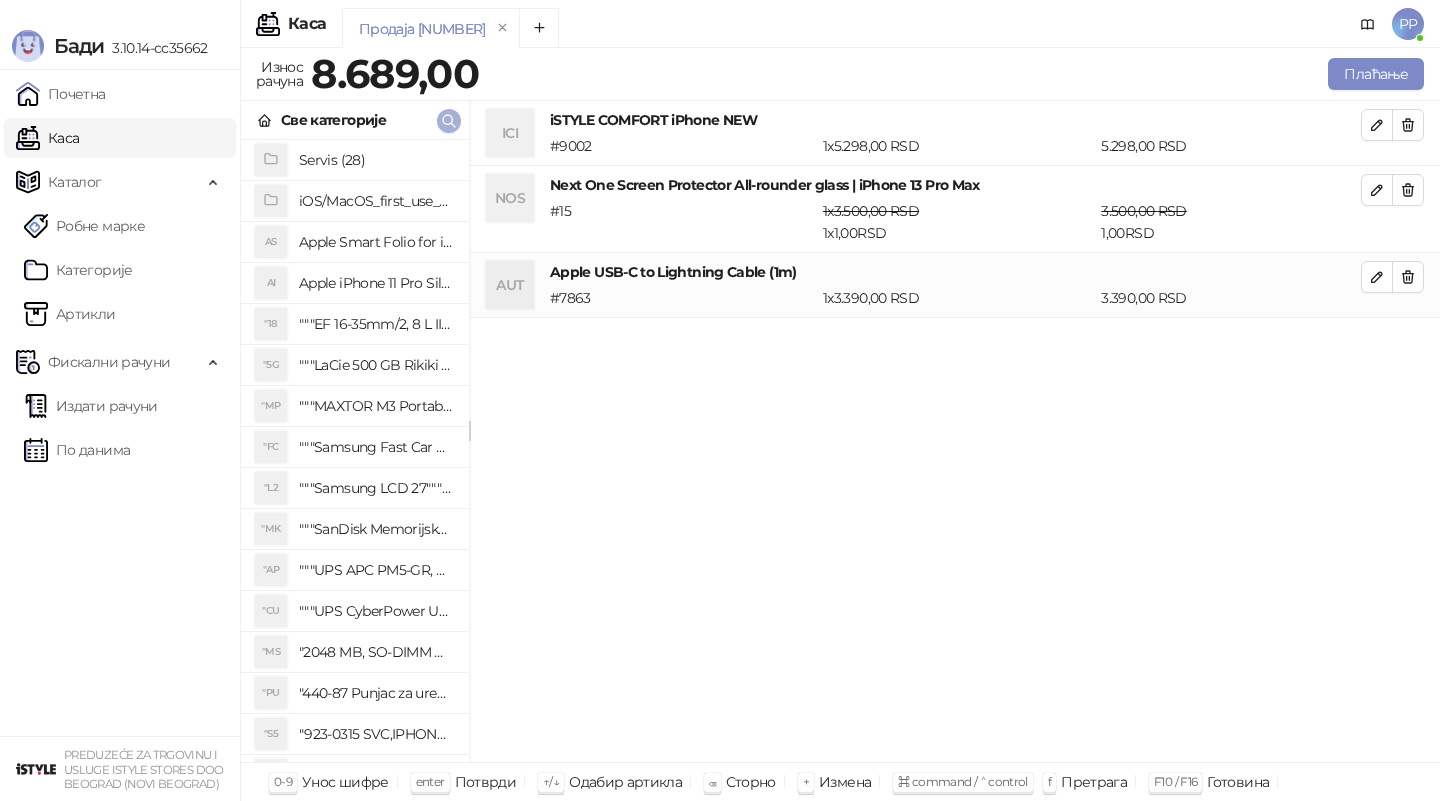click 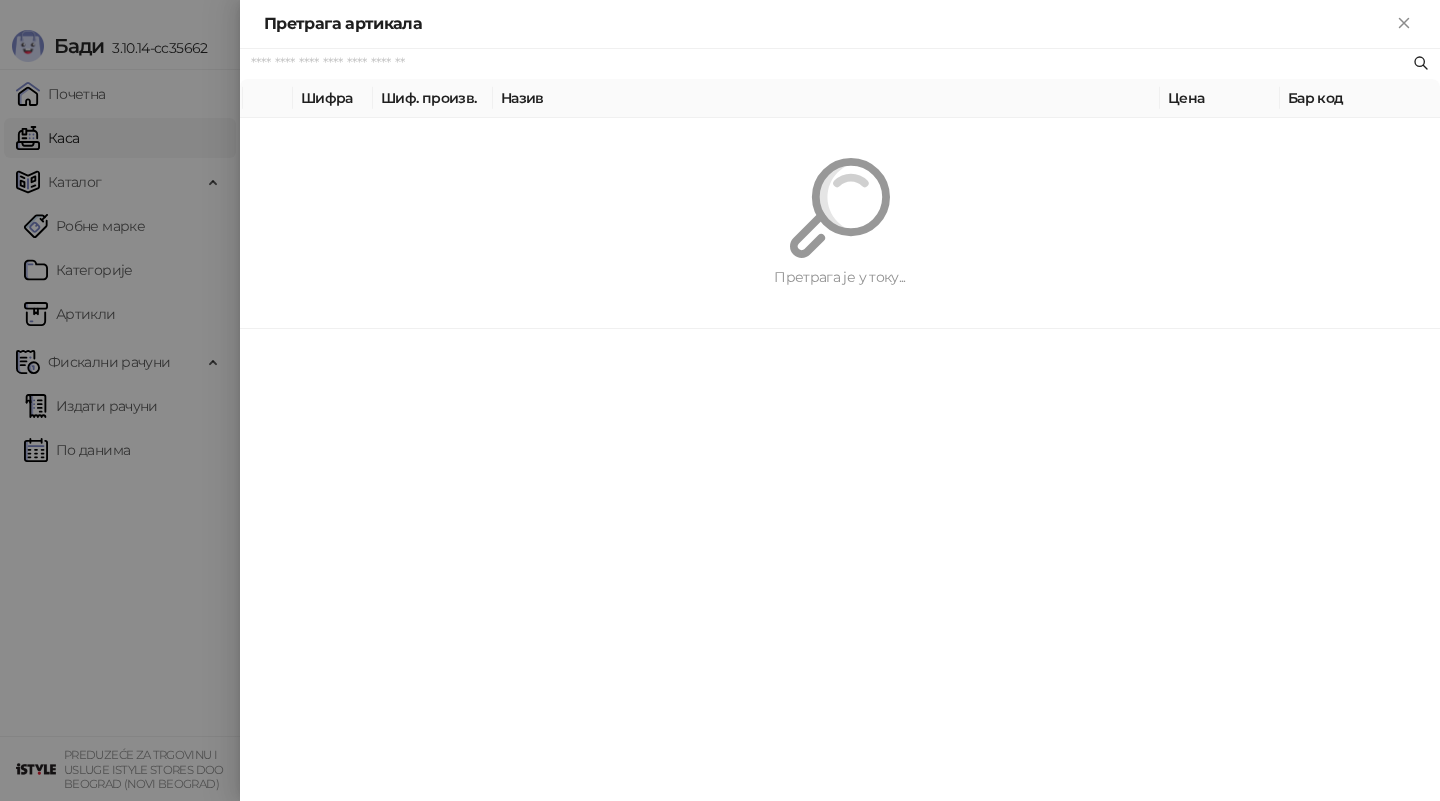 paste on "*********" 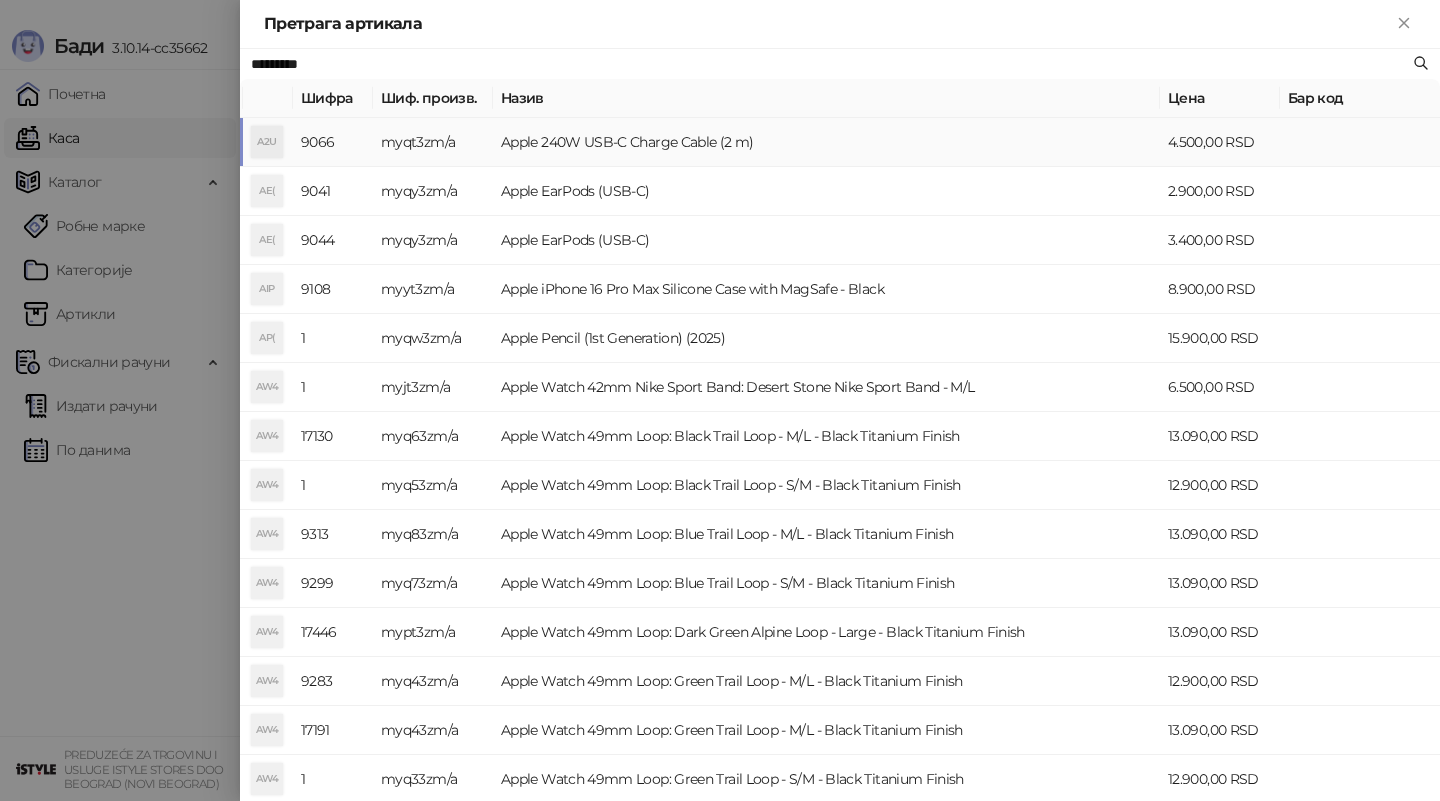 type on "*********" 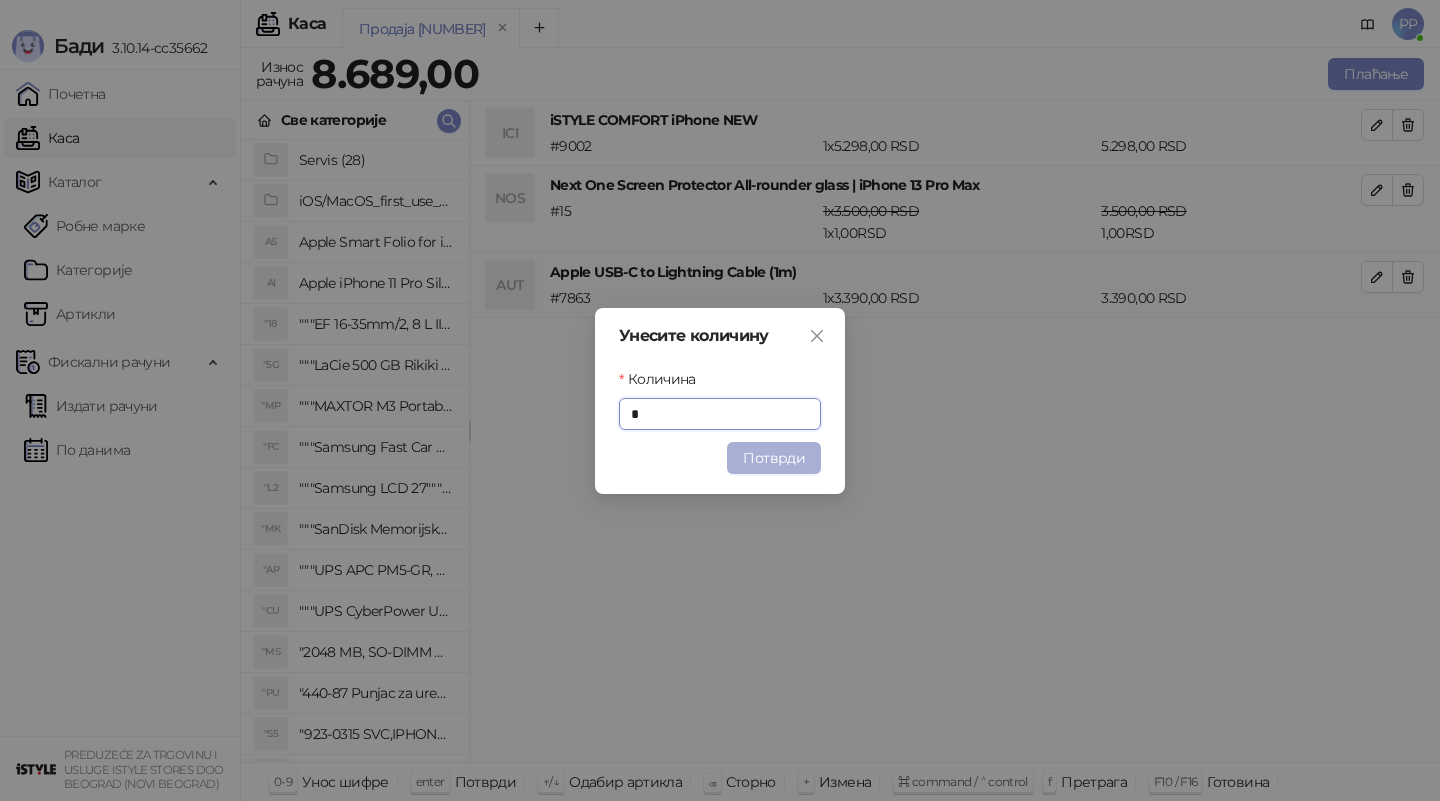 click on "Потврди" at bounding box center (774, 458) 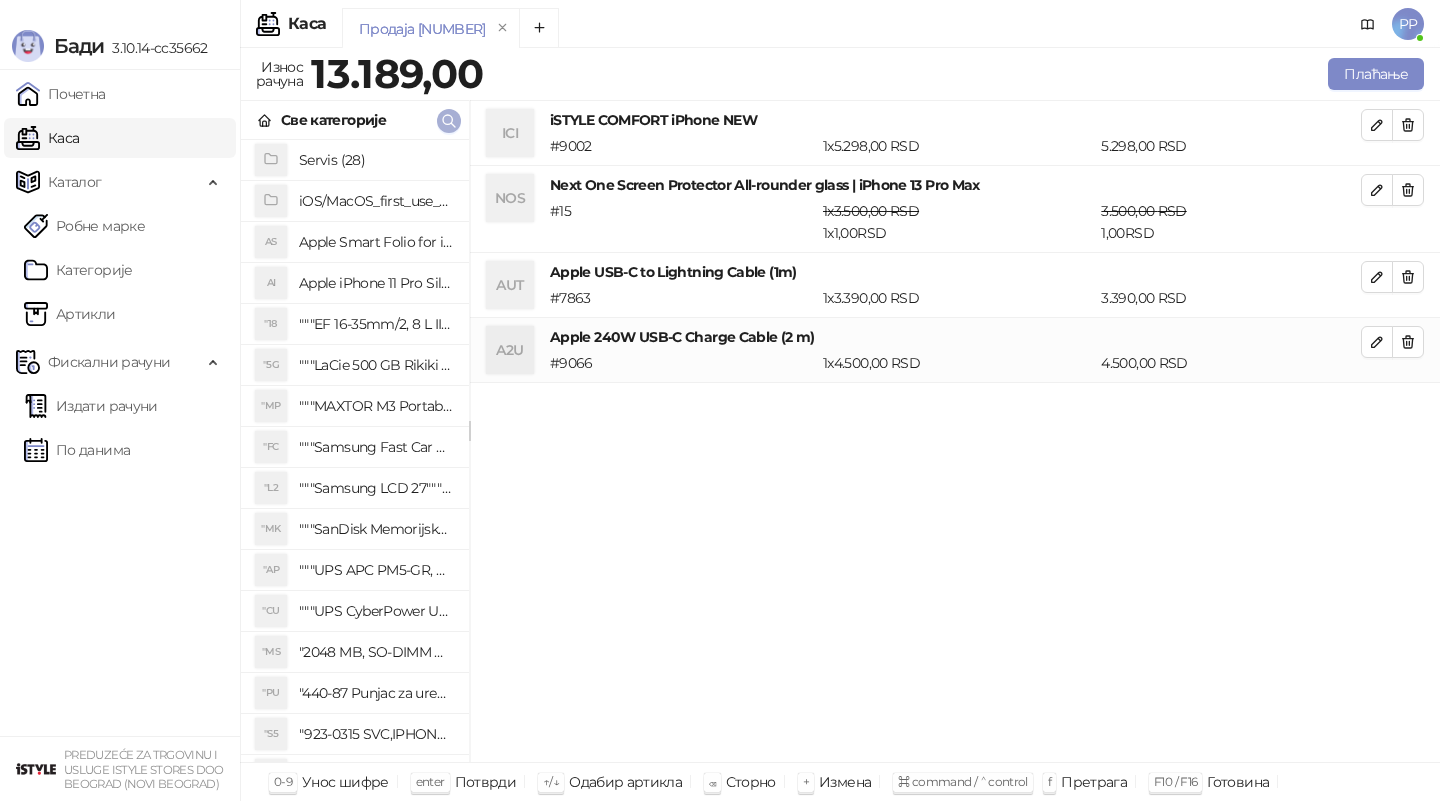 click 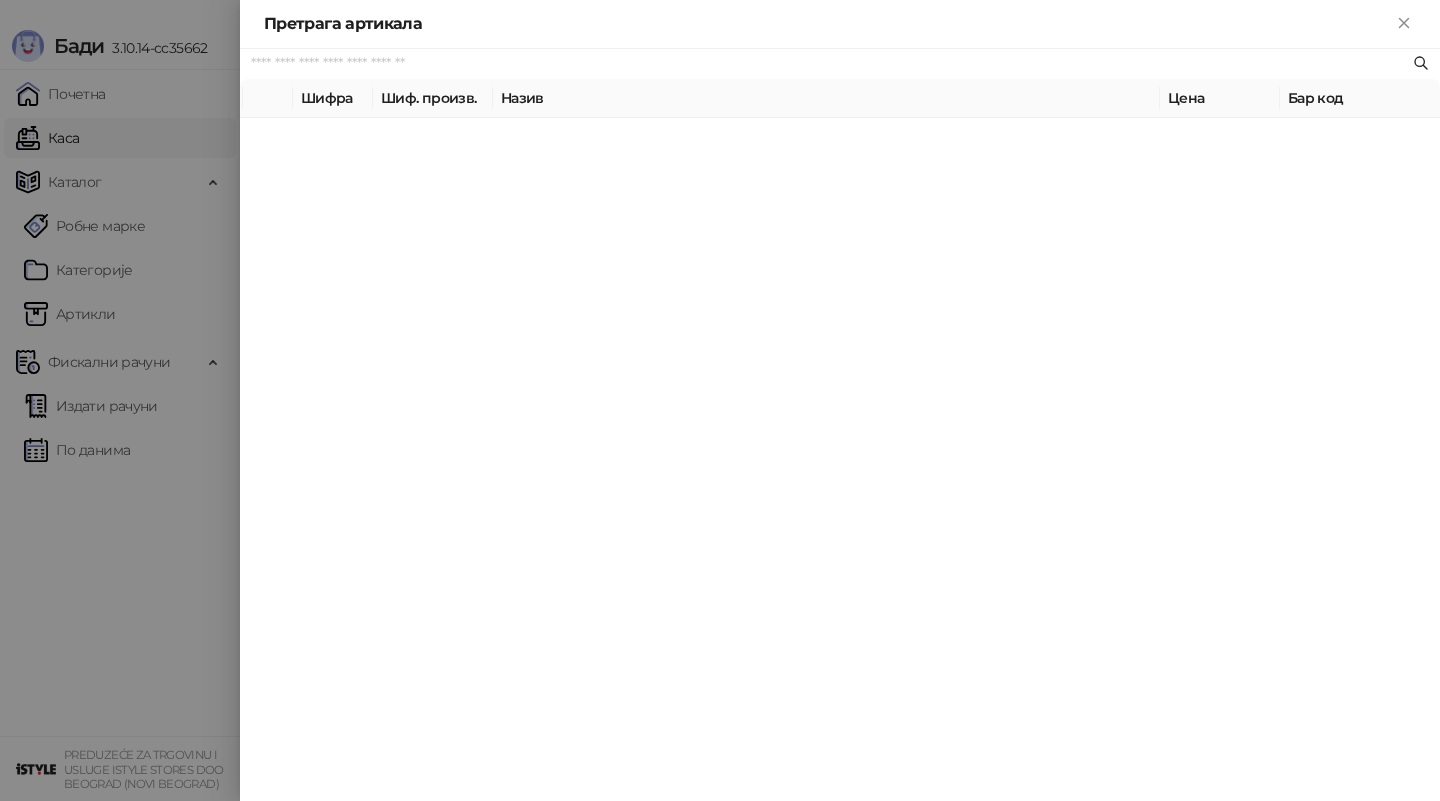 paste on "*********" 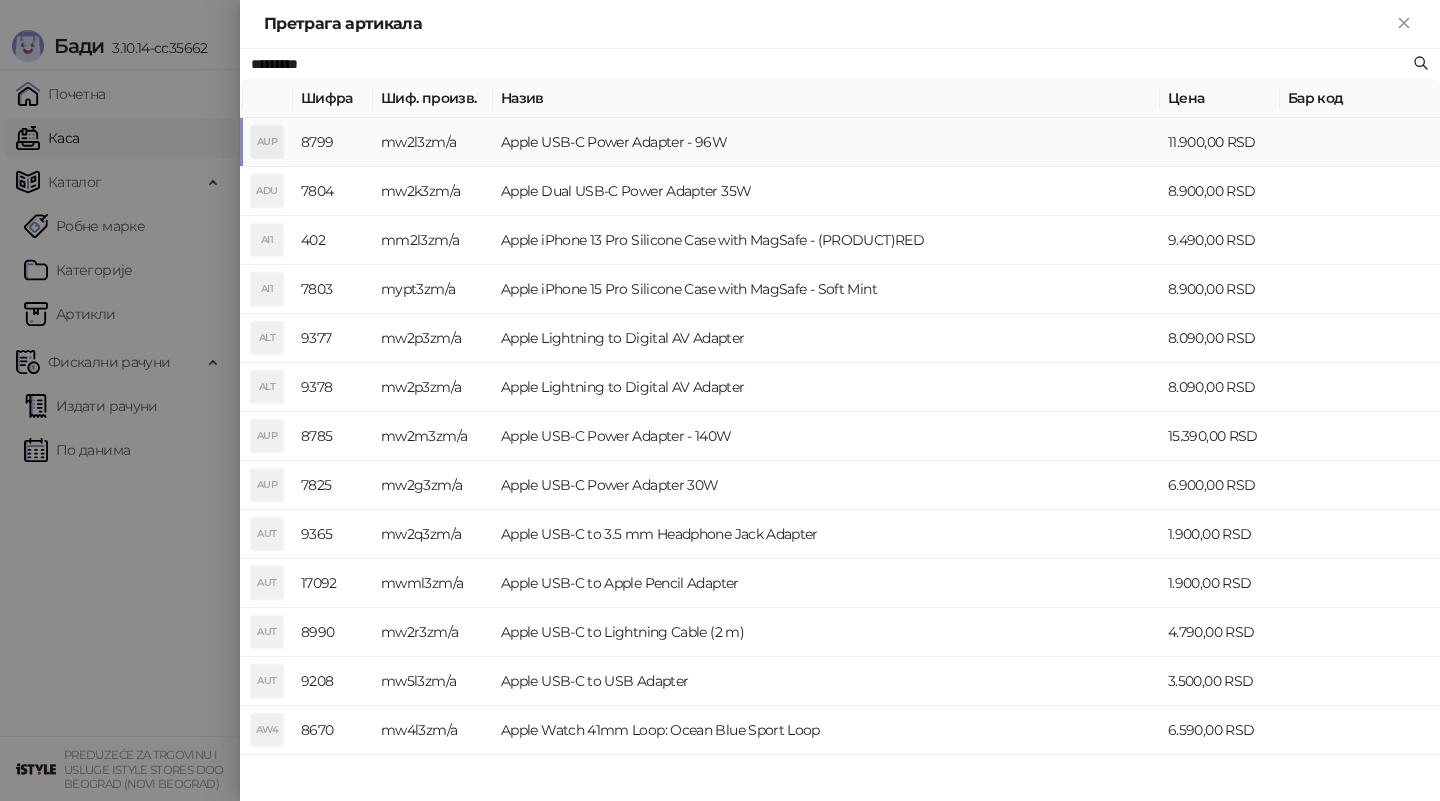 type on "*********" 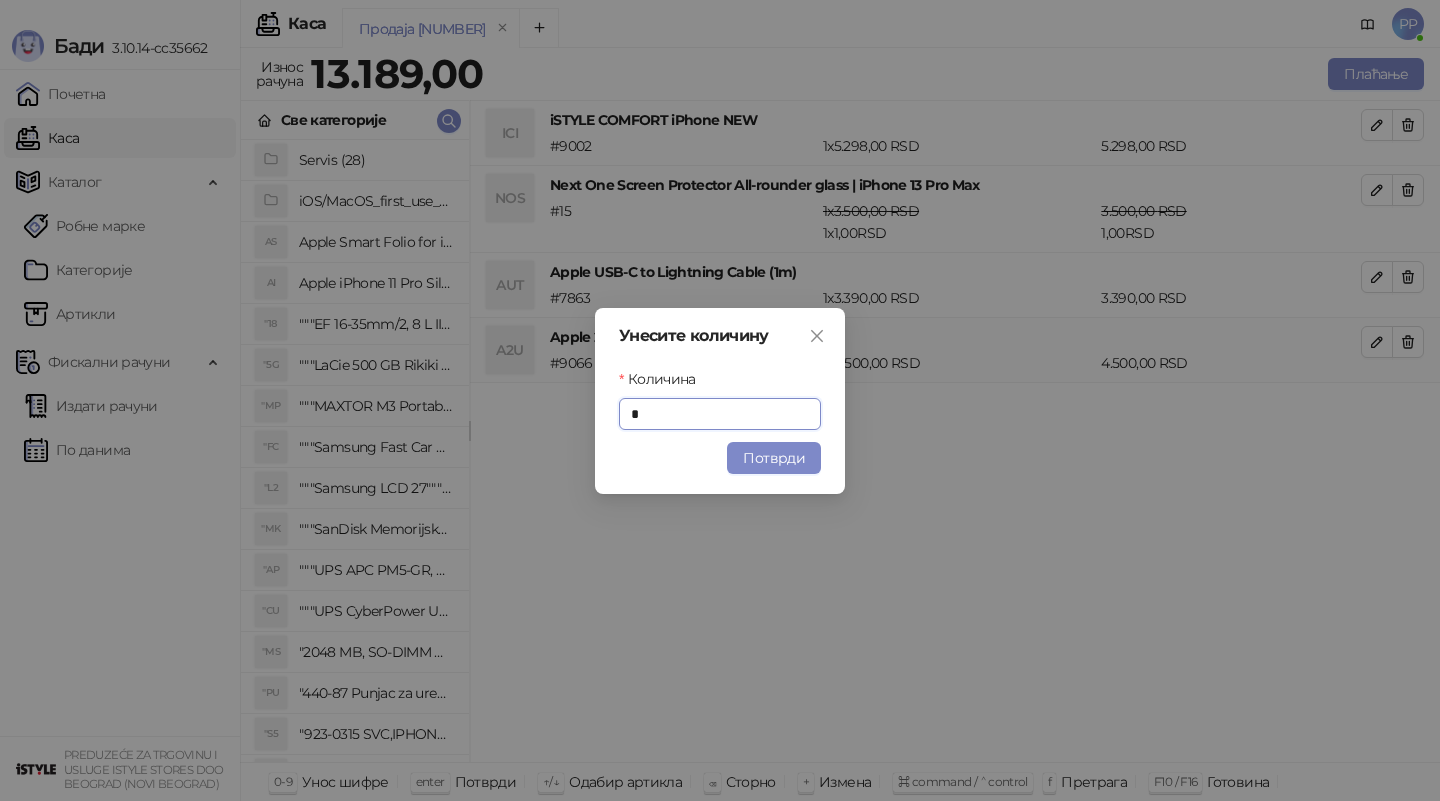 click on "Потврди" at bounding box center (774, 458) 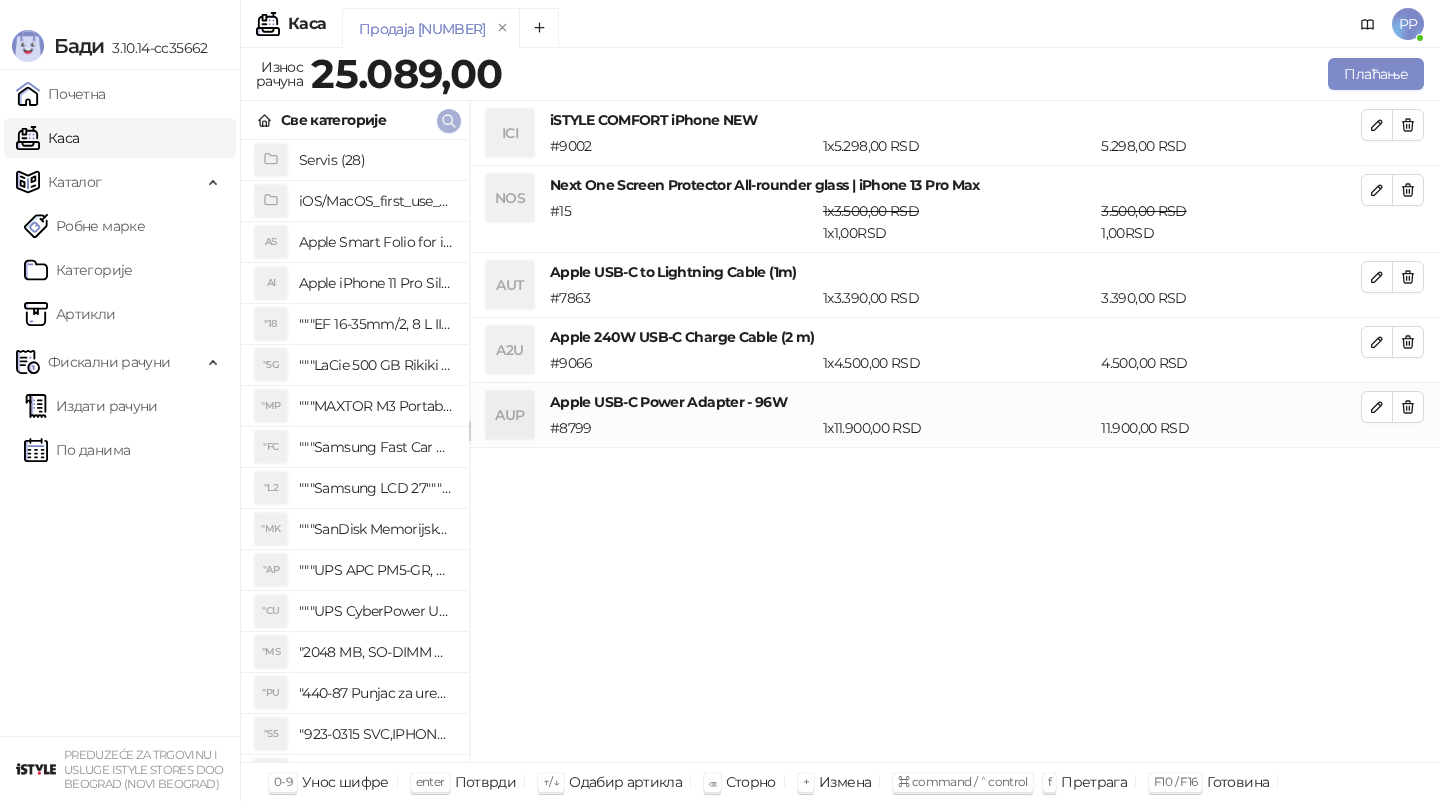 click 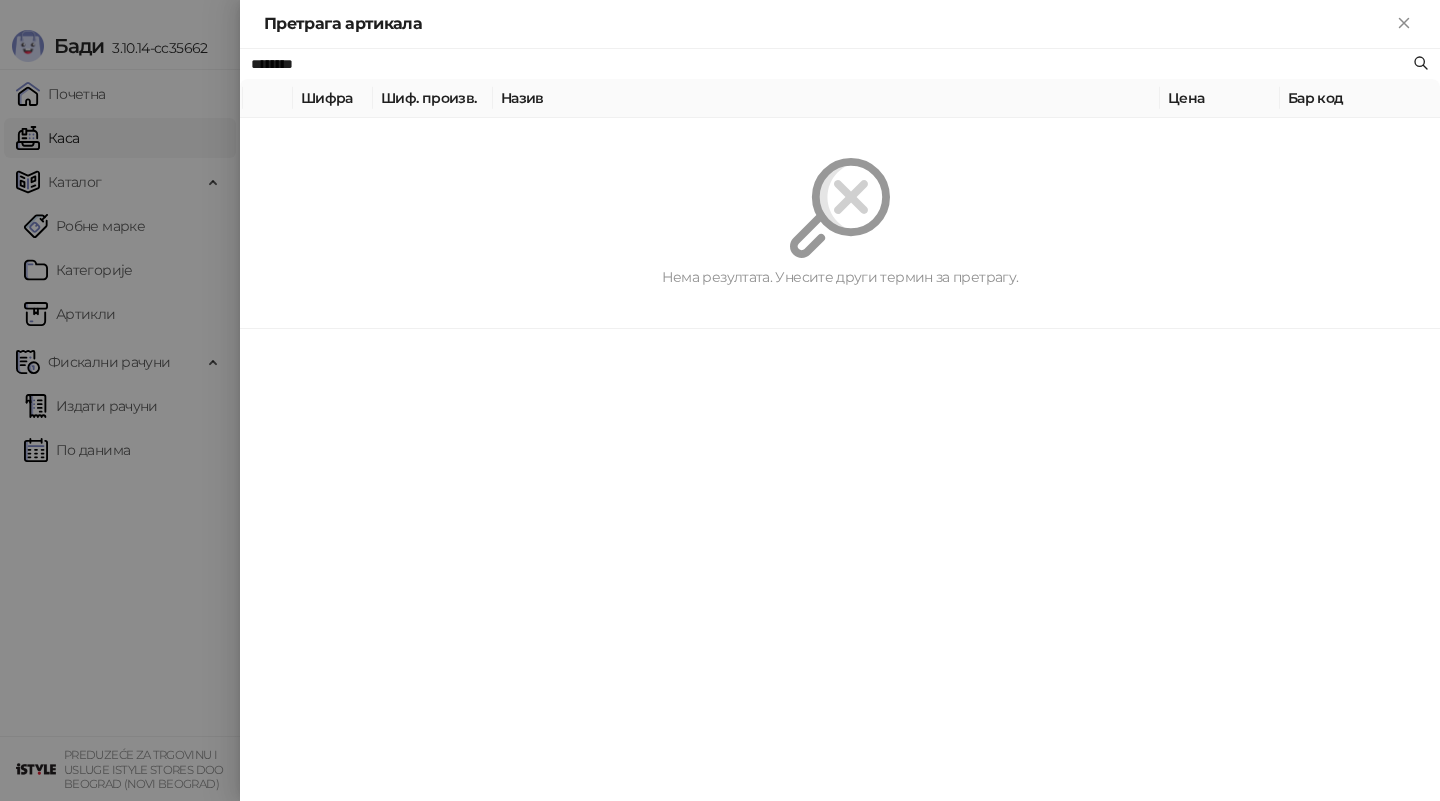 click on "********" at bounding box center [830, 64] 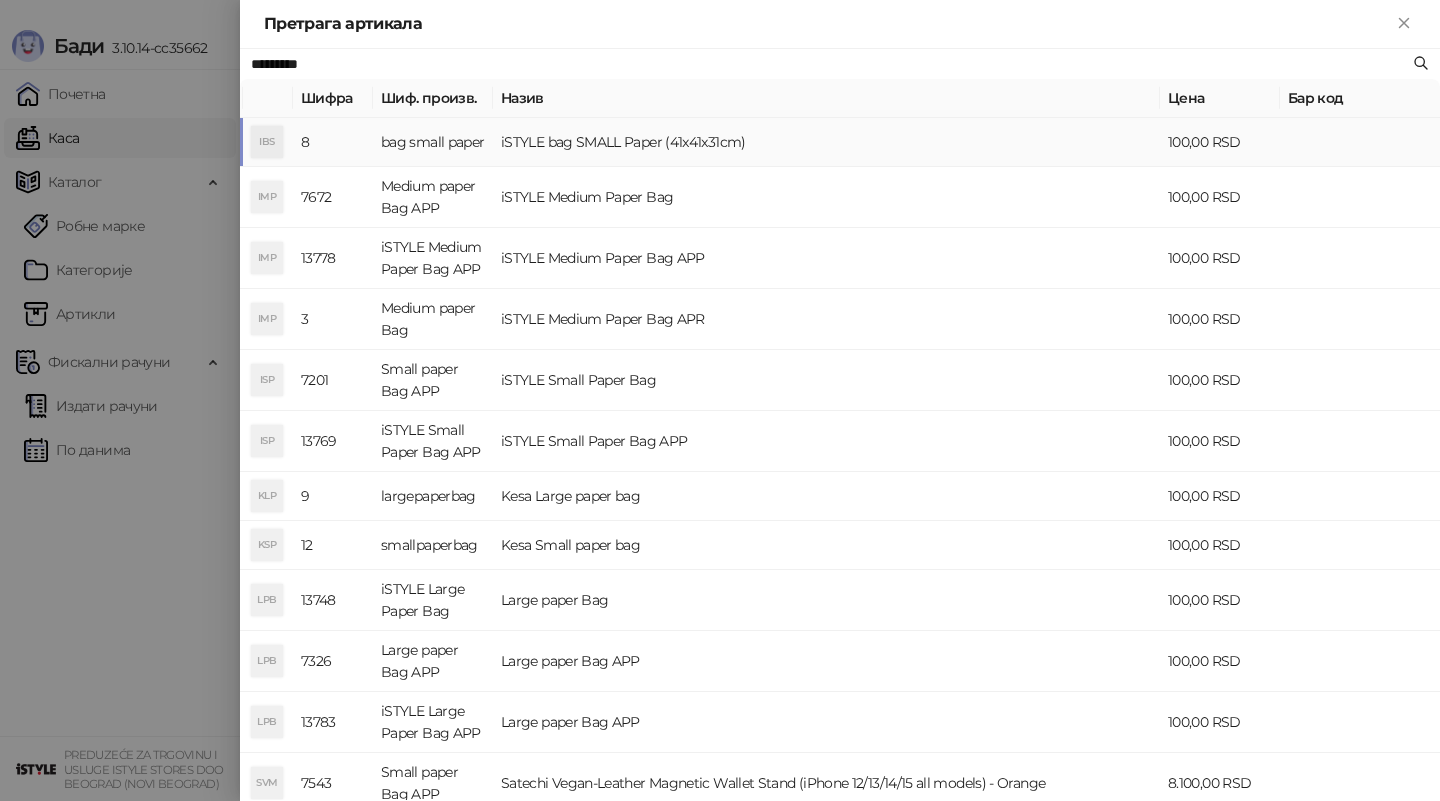type on "*********" 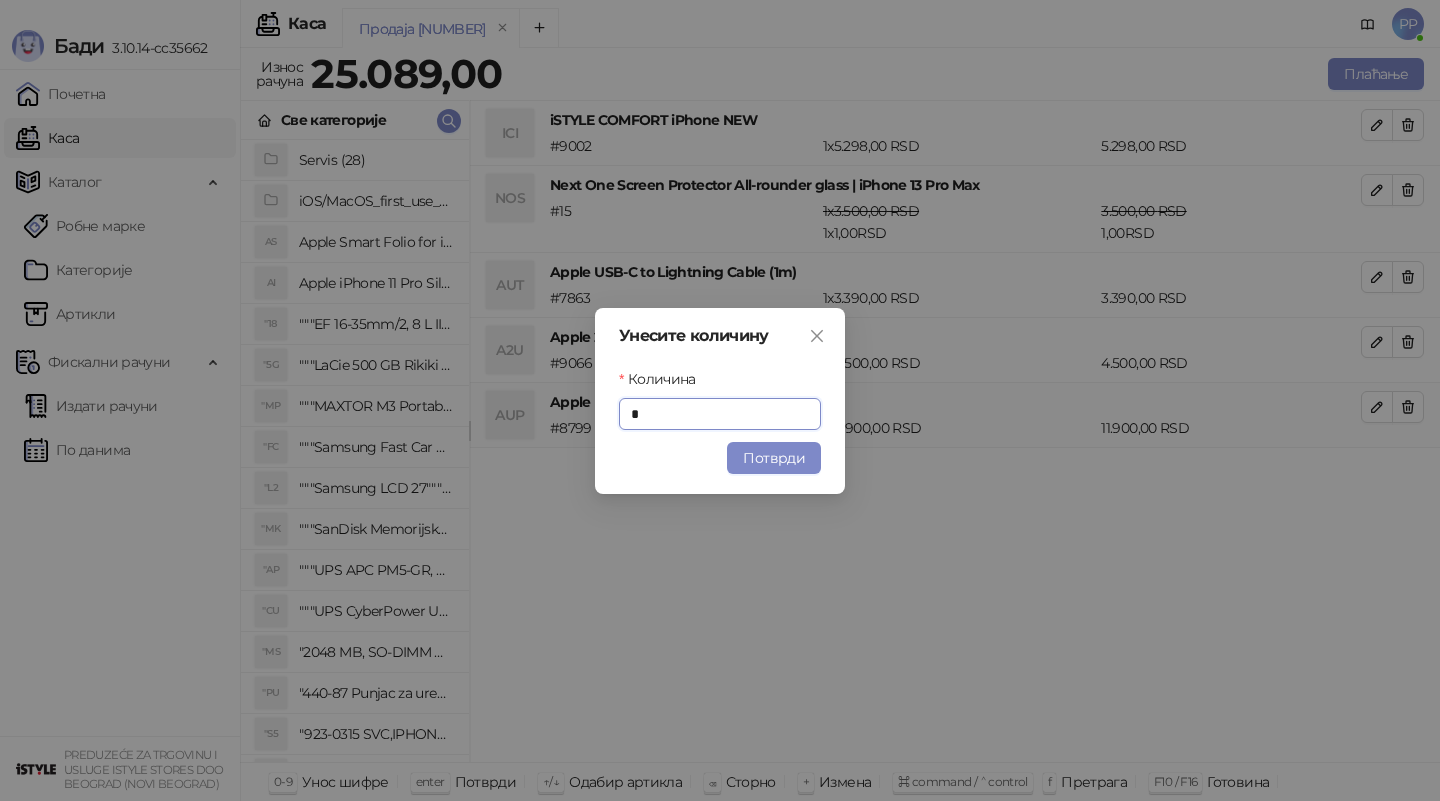 click on "Потврди" at bounding box center [774, 458] 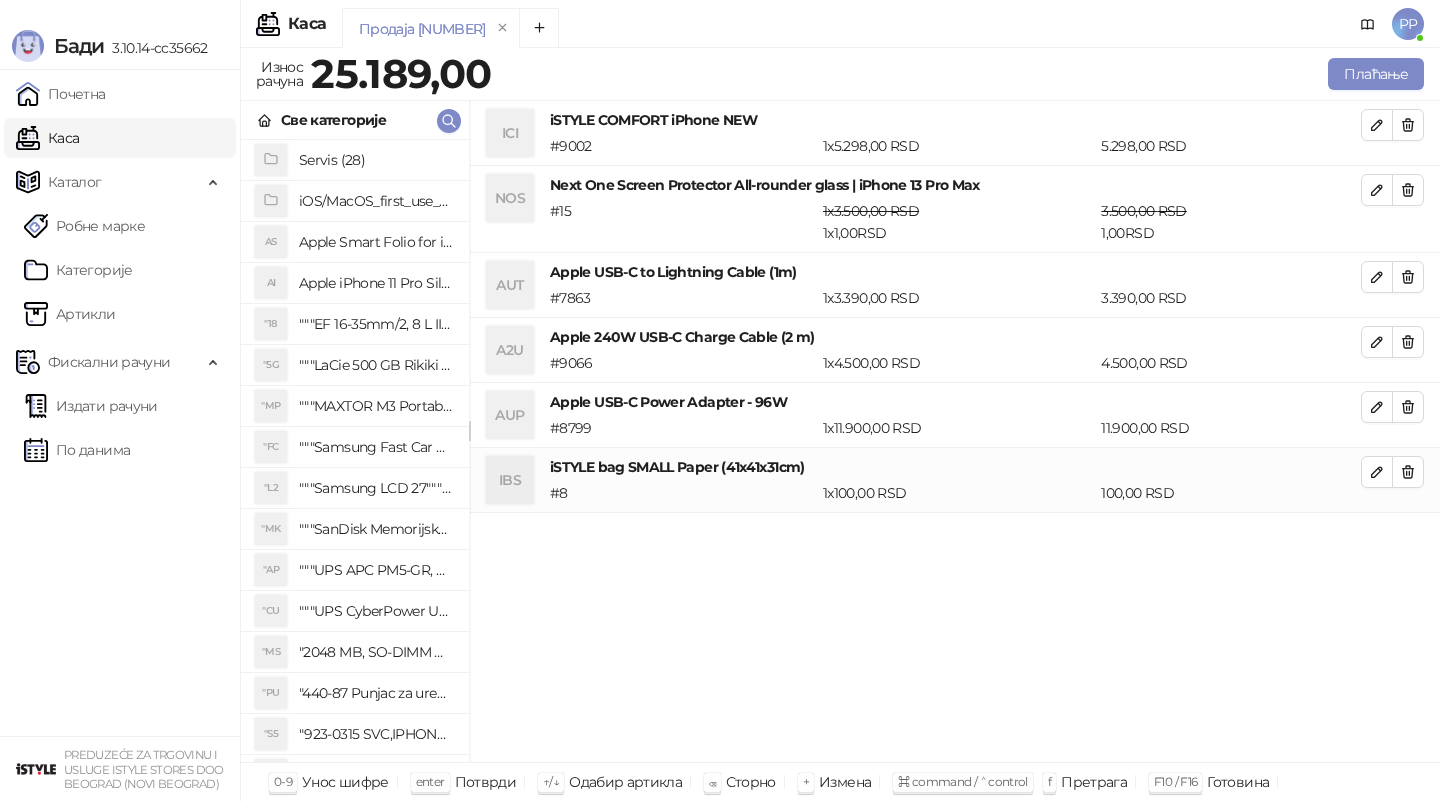 click on "ICI iSTYLE COMFORT iPhone NEW    # 9002 1  x  [PRICE] RSD [PRICE] RSD NOS Next One Screen Protector All-rounder glass | iPhone 13 Pro Max    # 15 1  x  [PRICE]   RSD 1  x  1,00  RSD  [PRICE]   RSD 1,00  RSD  AUT Apple USB-C to Lightning Cable (1m)    # 7863 1  x  [PRICE] RSD [PRICE] RSD A2U Apple 240W USB-C Charge Cable (2 m)    # 9066 1  x  [PRICE] RSD [PRICE] RSD AUP Apple USB-C Power Adapter - 96W    # 8799 1  x  [PRICE] RSD [PRICE] RSD IBS iSTYLE bag SMALL Paper (41x41x31cm)    # 8 1  x  [PRICE] RSD [PRICE] RSD" at bounding box center [955, 432] 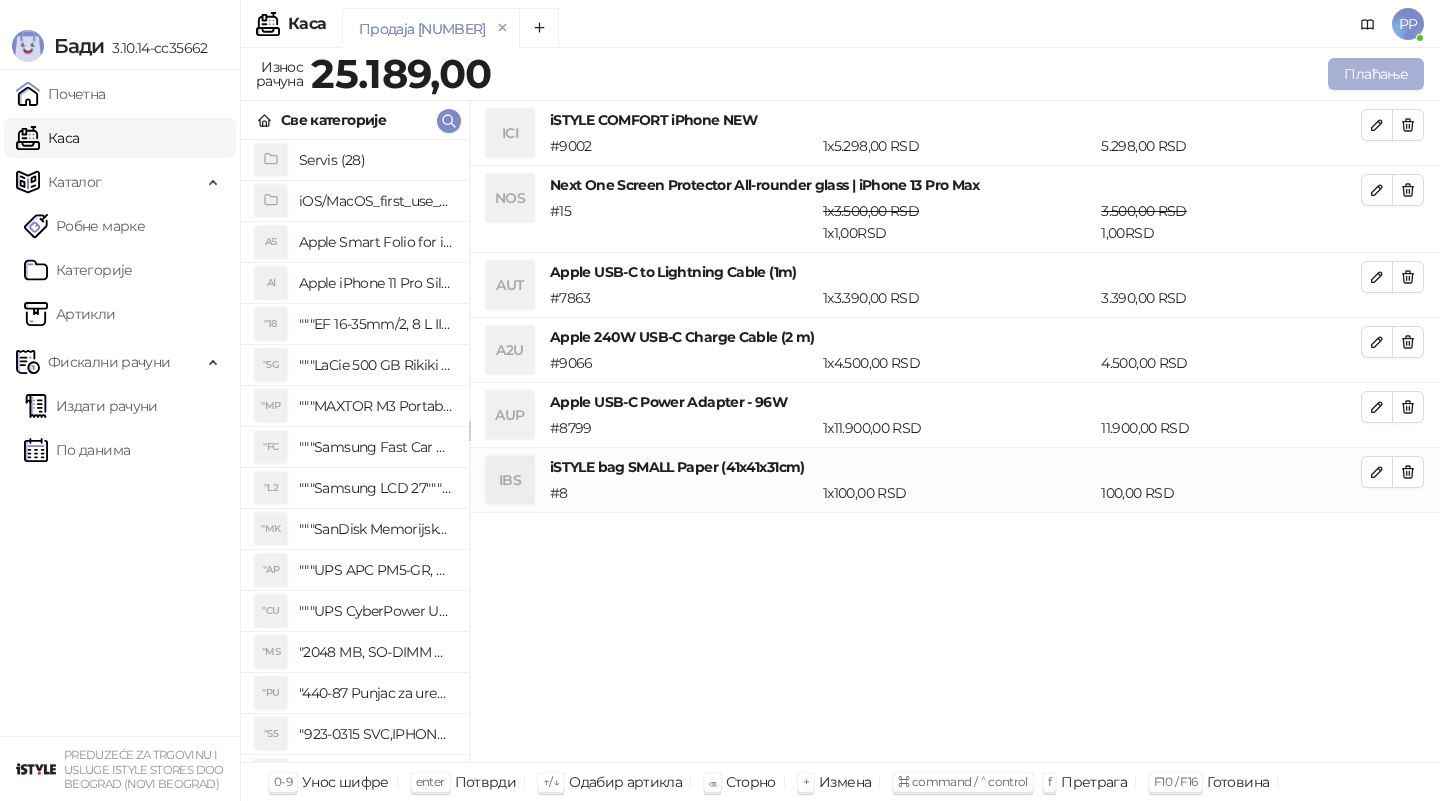 click on "Плаћање" at bounding box center [1376, 74] 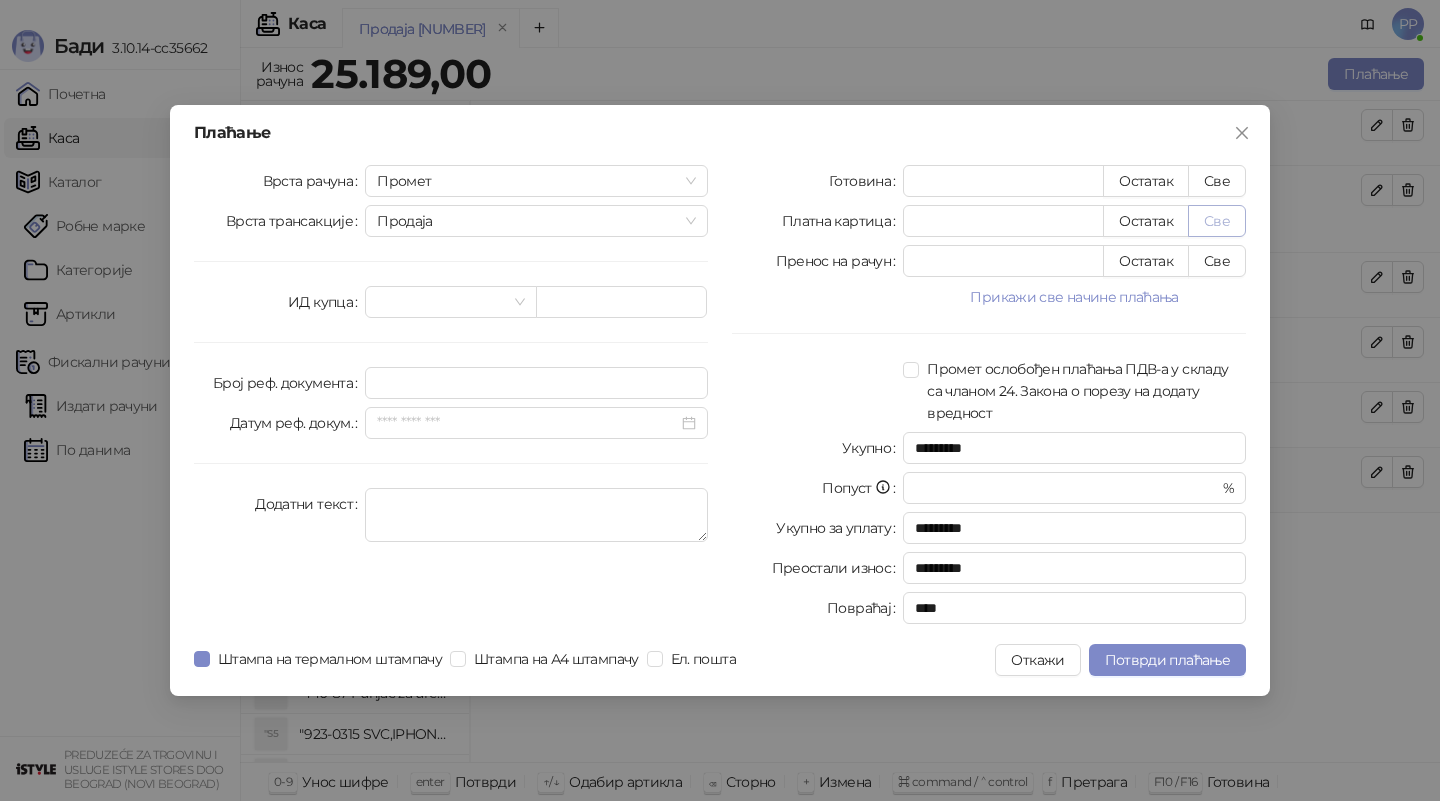 click on "Све" at bounding box center [1217, 221] 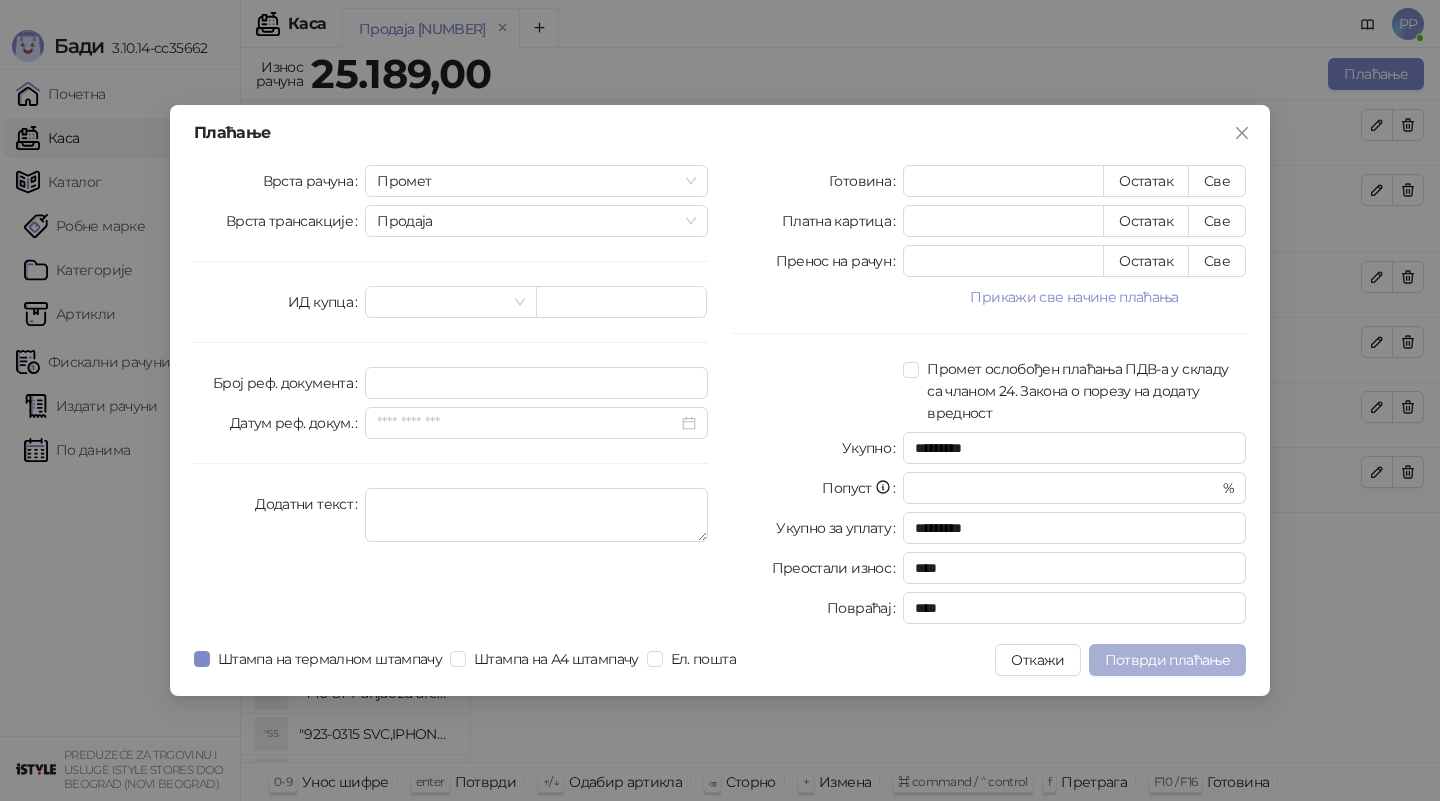 click on "Потврди плаћање" at bounding box center [1167, 660] 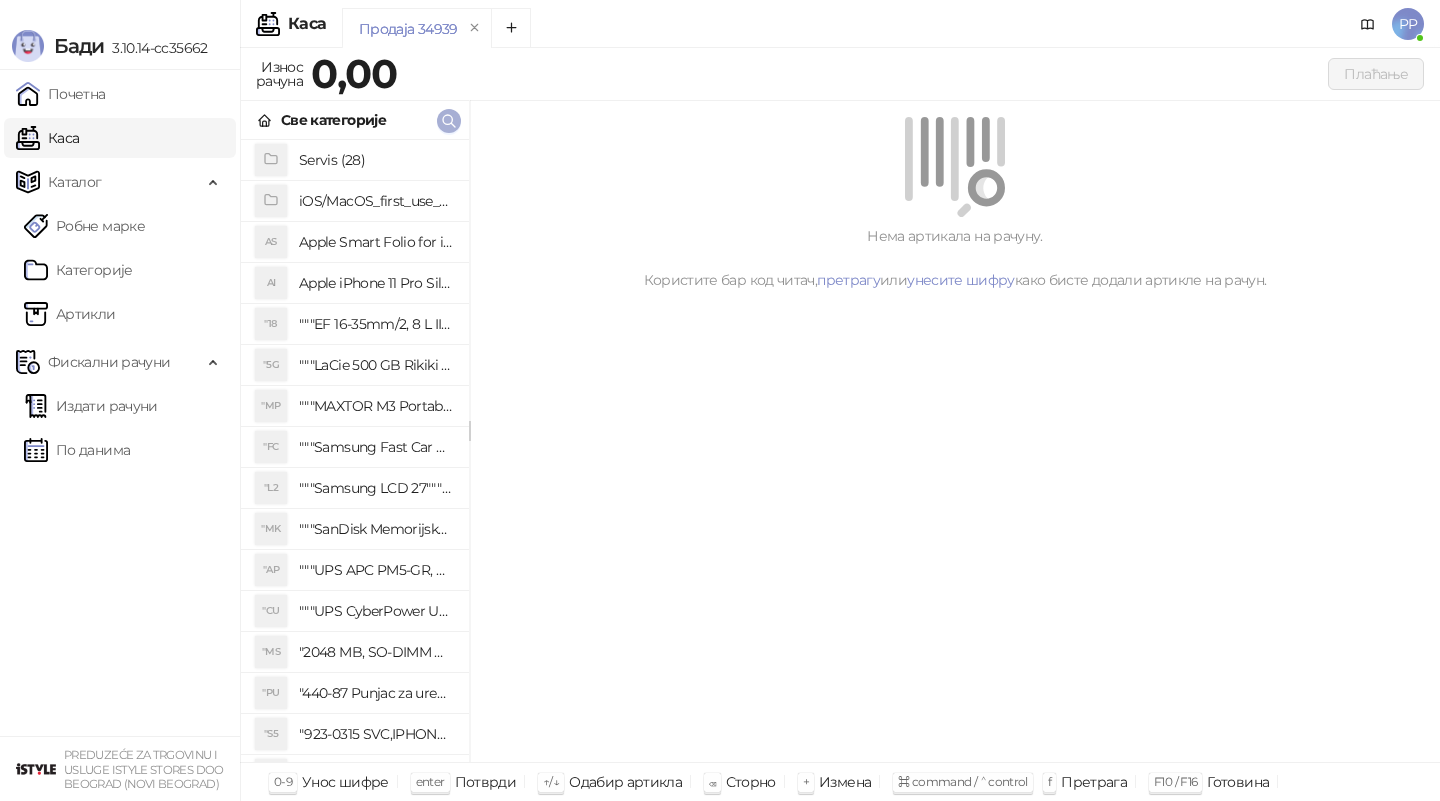 click 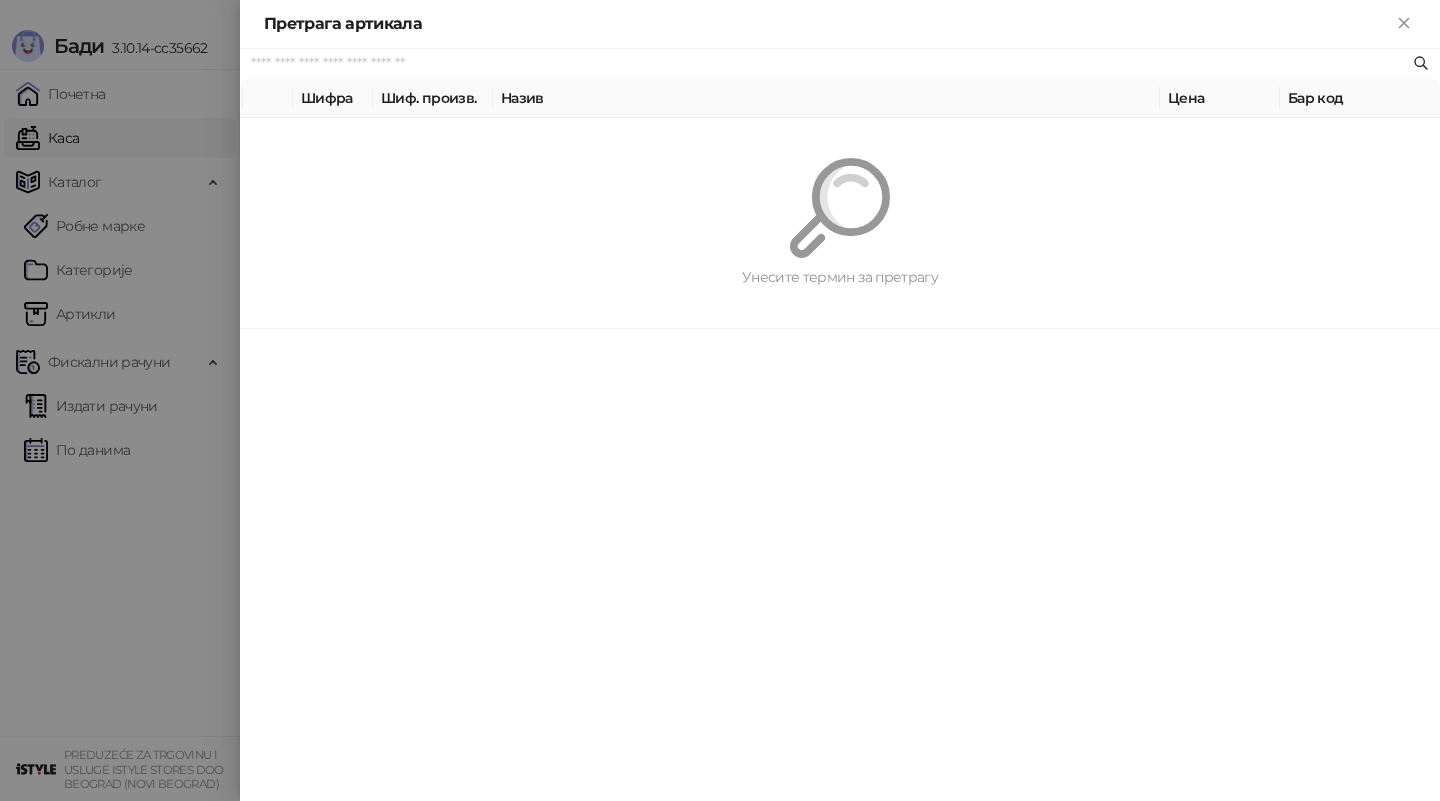 paste on "*********" 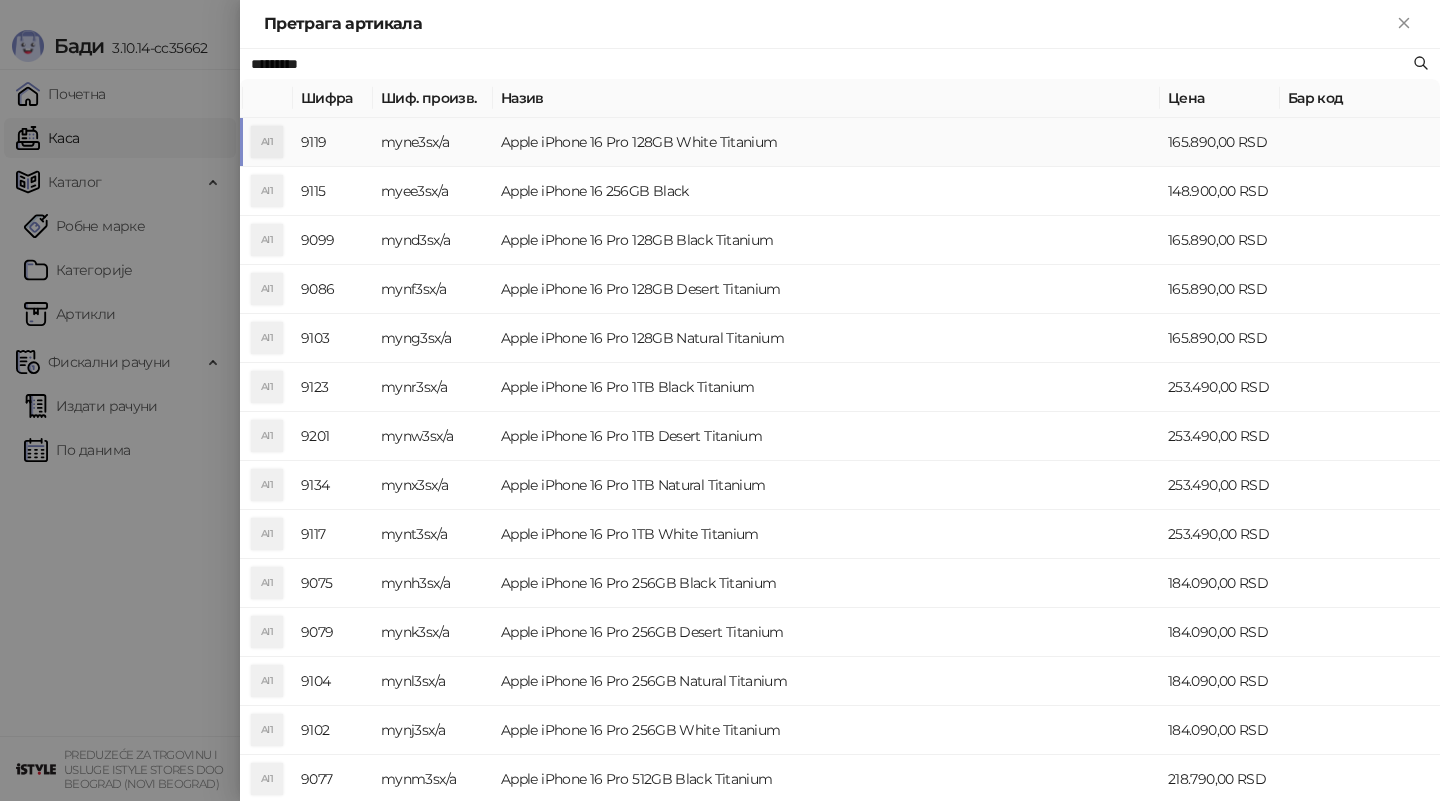 type on "*********" 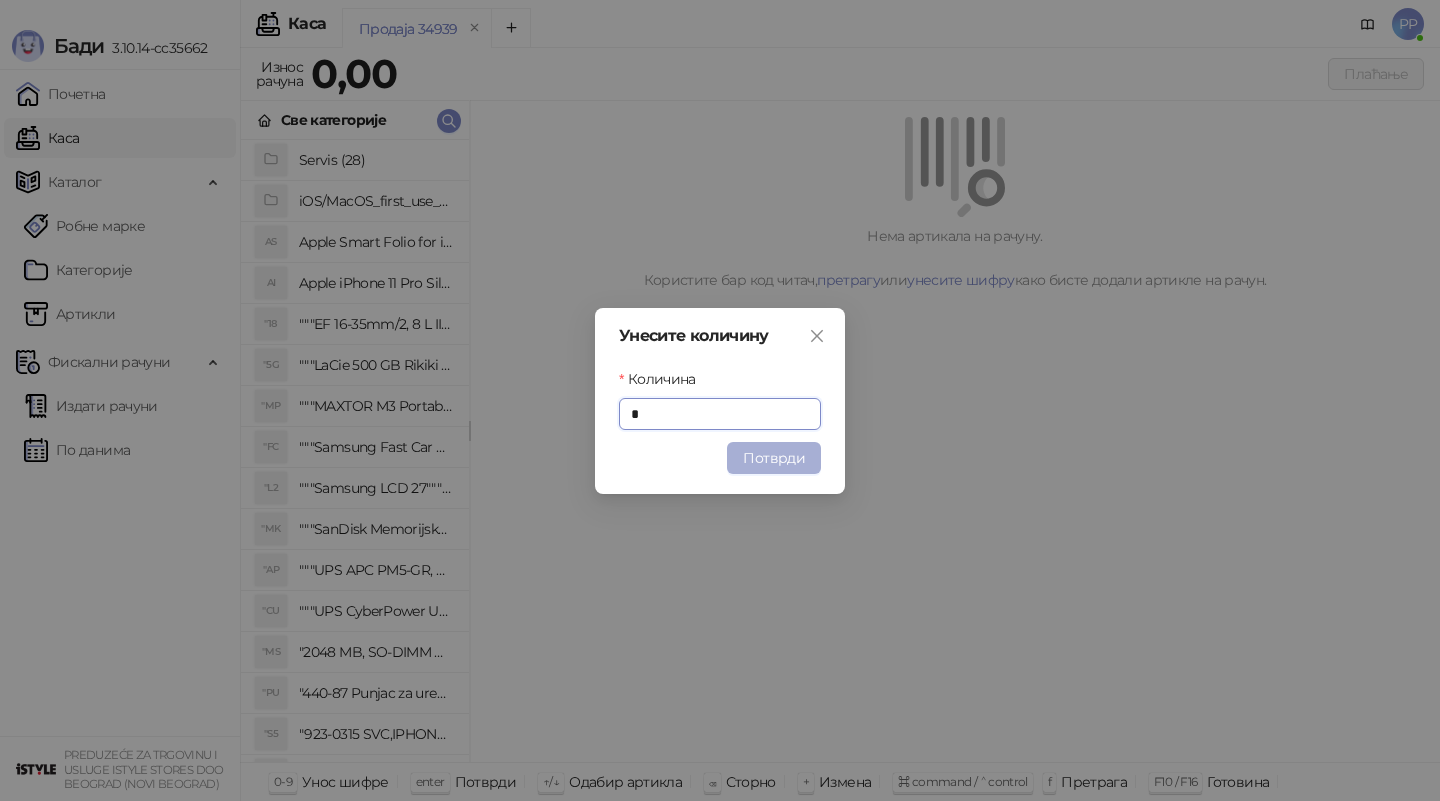click on "Потврди" at bounding box center (774, 458) 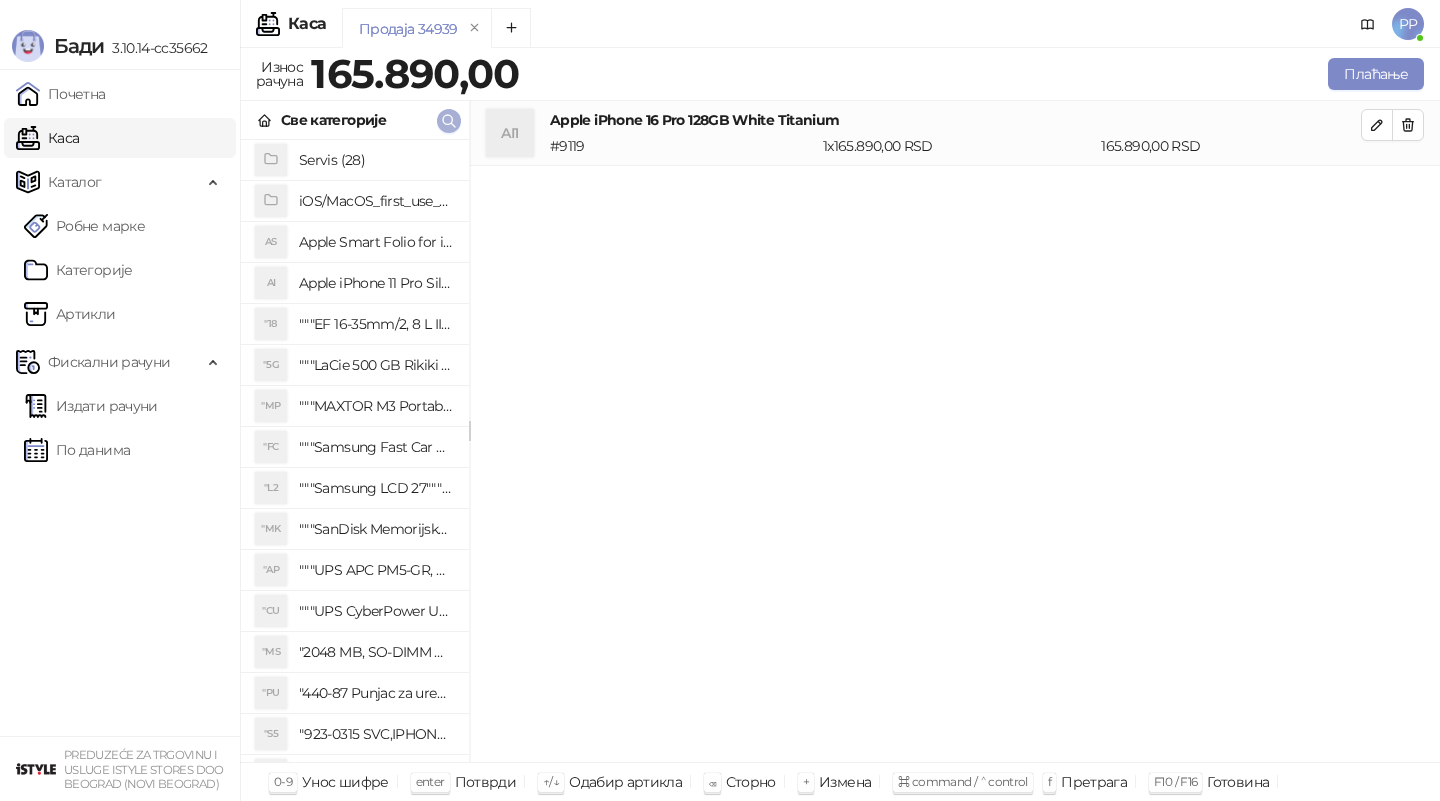 click 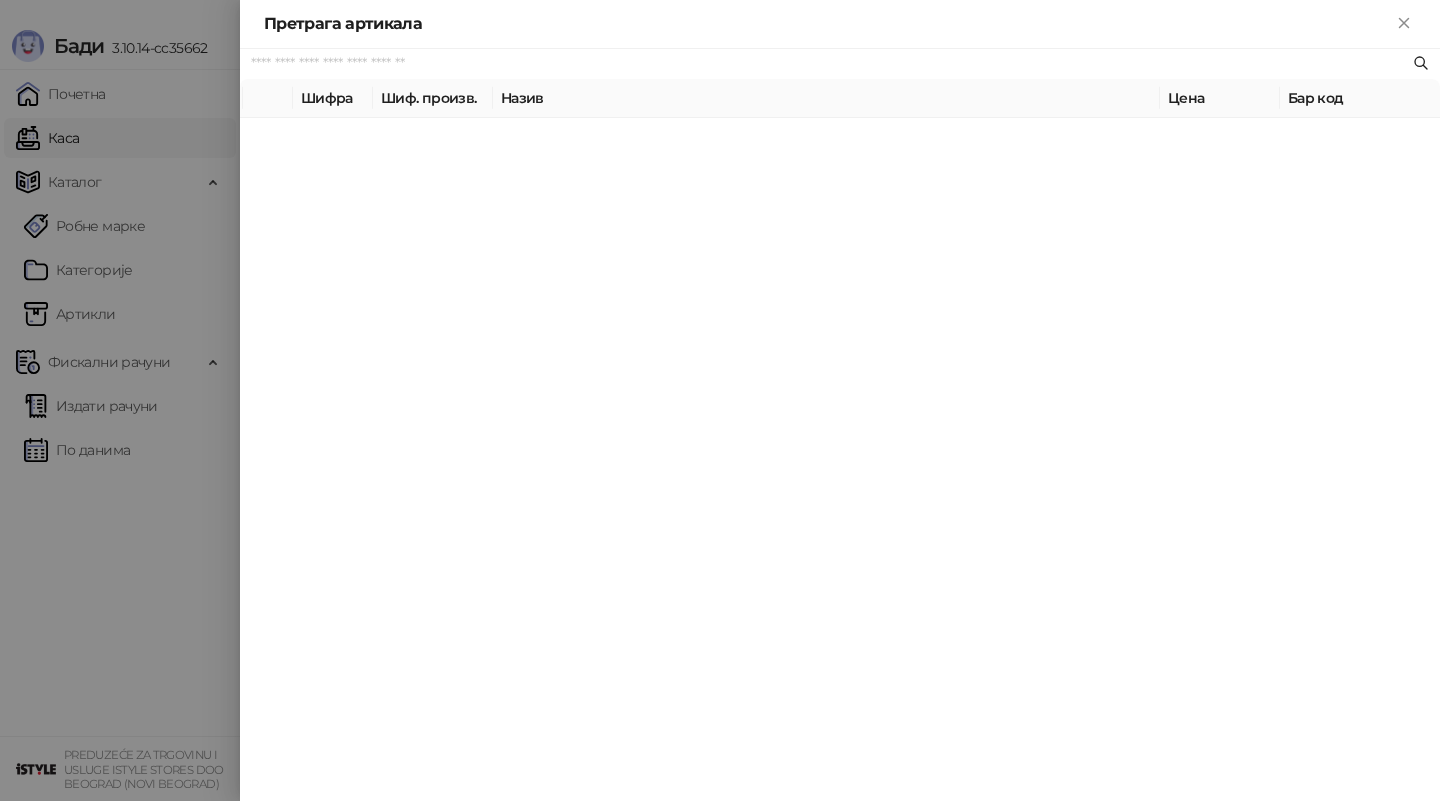 paste on "**********" 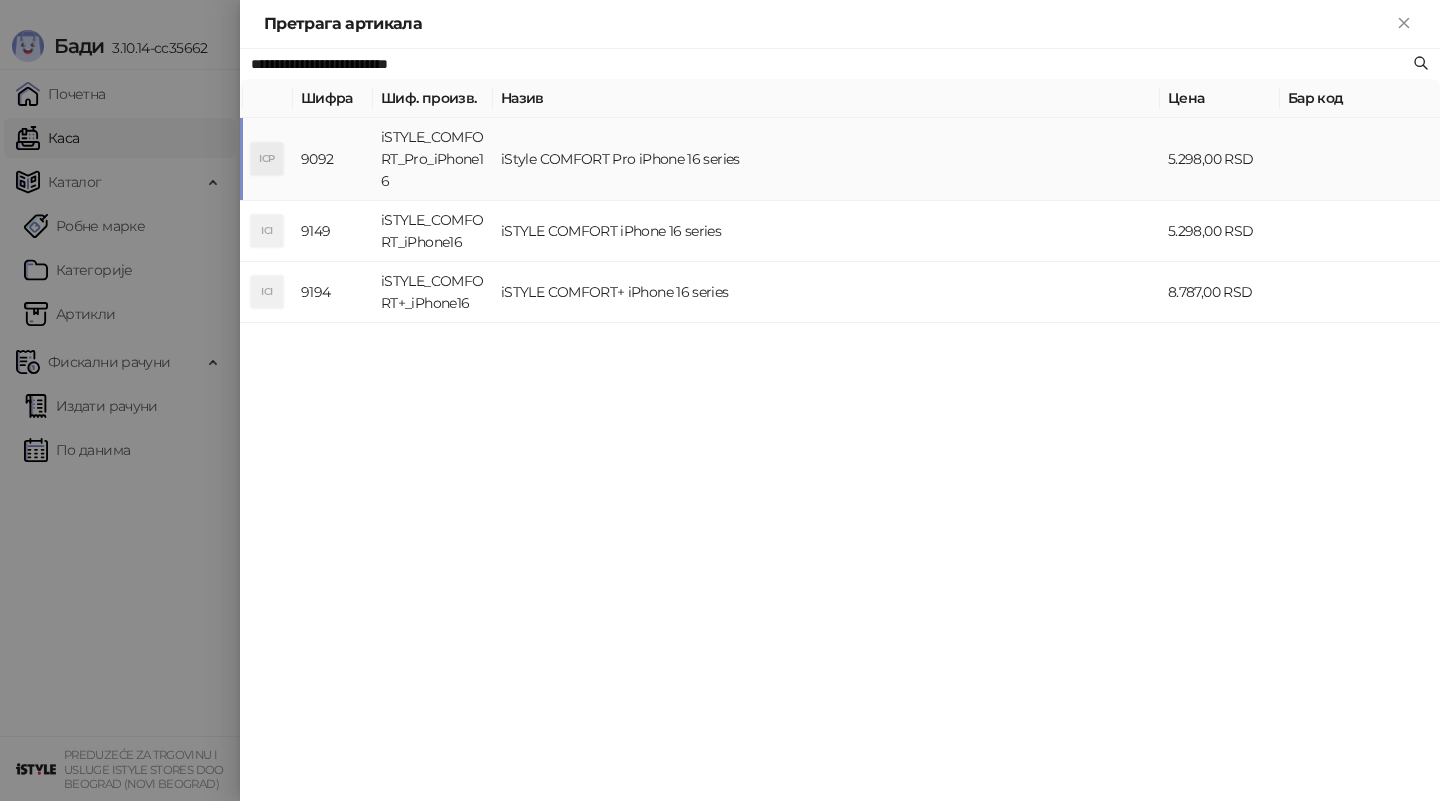 type on "**********" 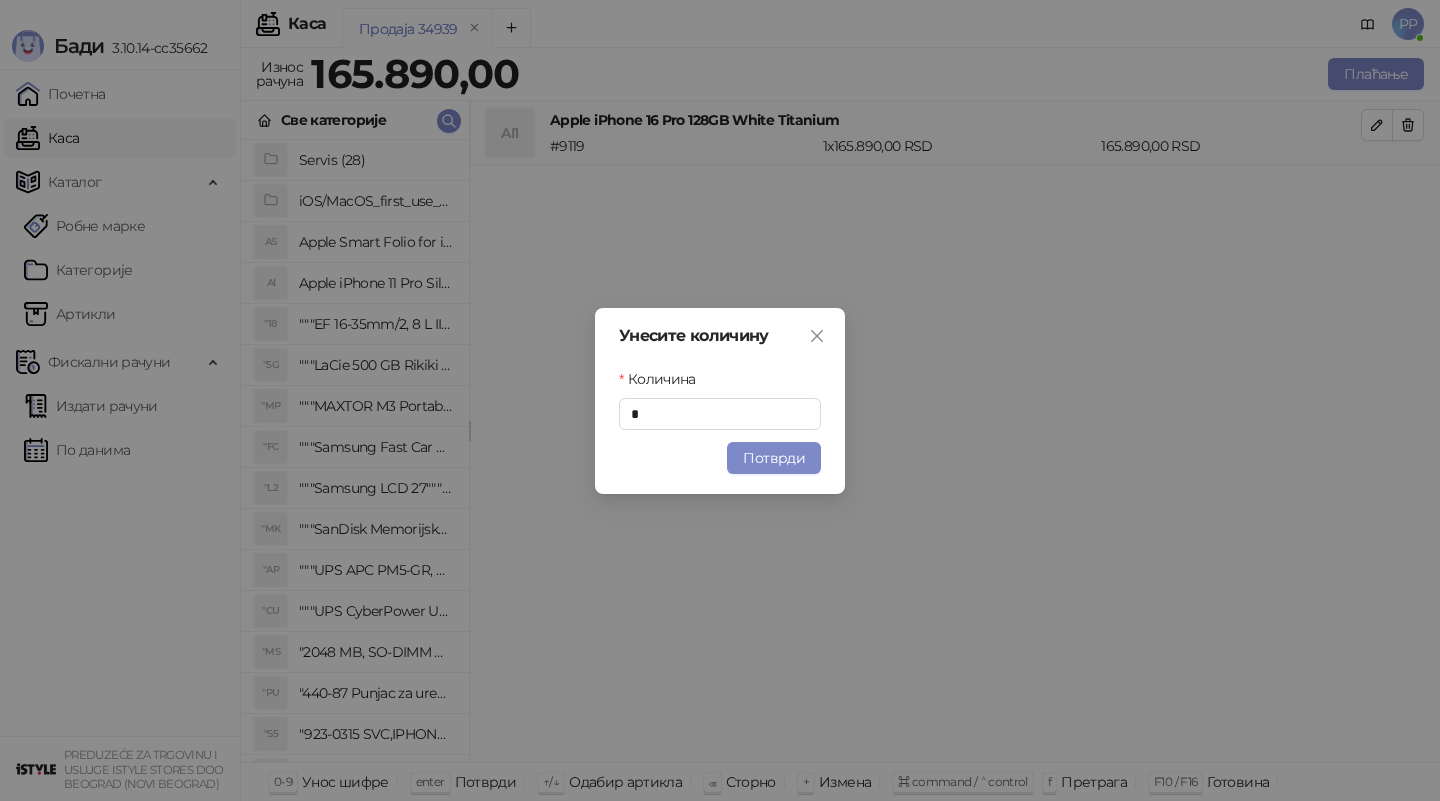 click on "Потврди" at bounding box center (774, 458) 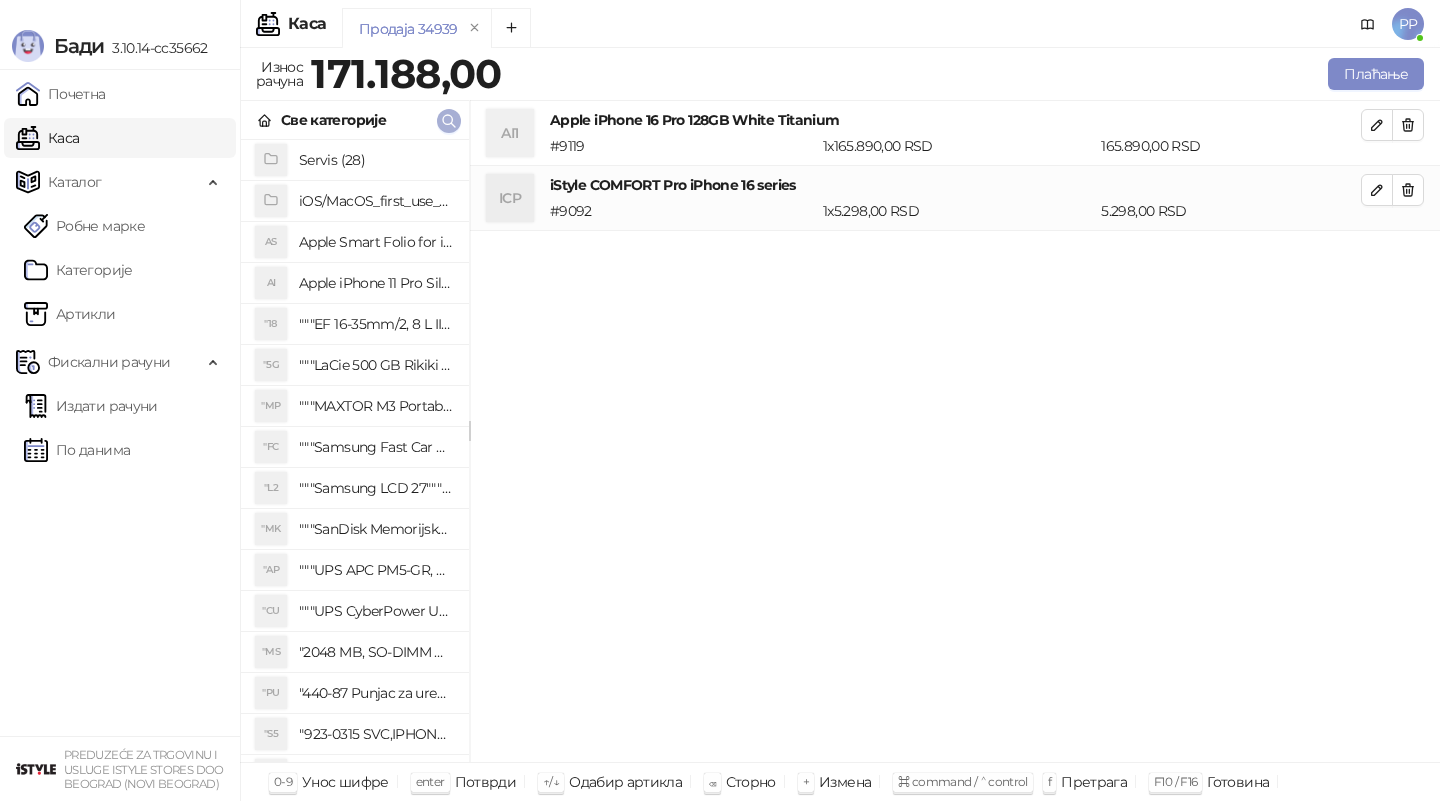 click 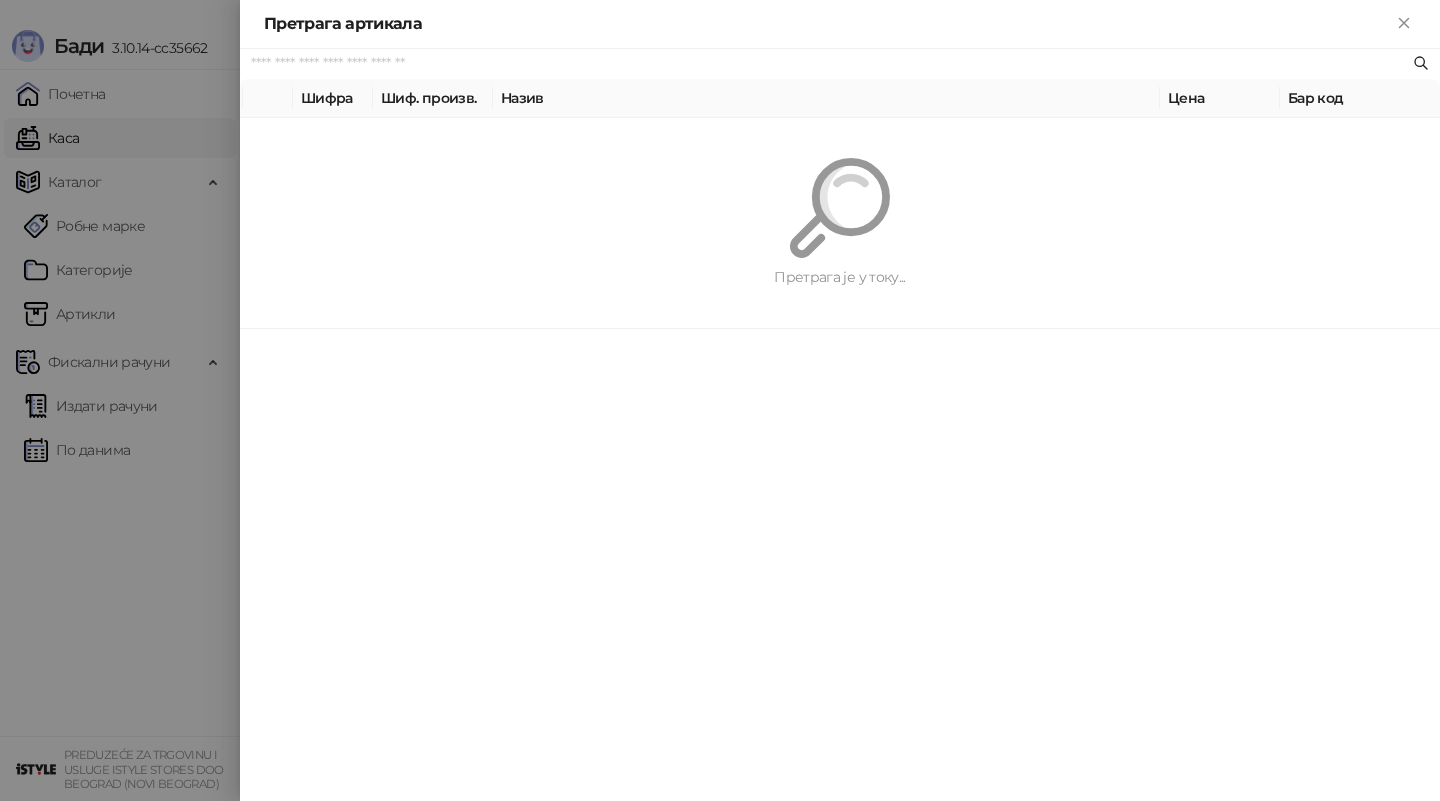 paste on "**********" 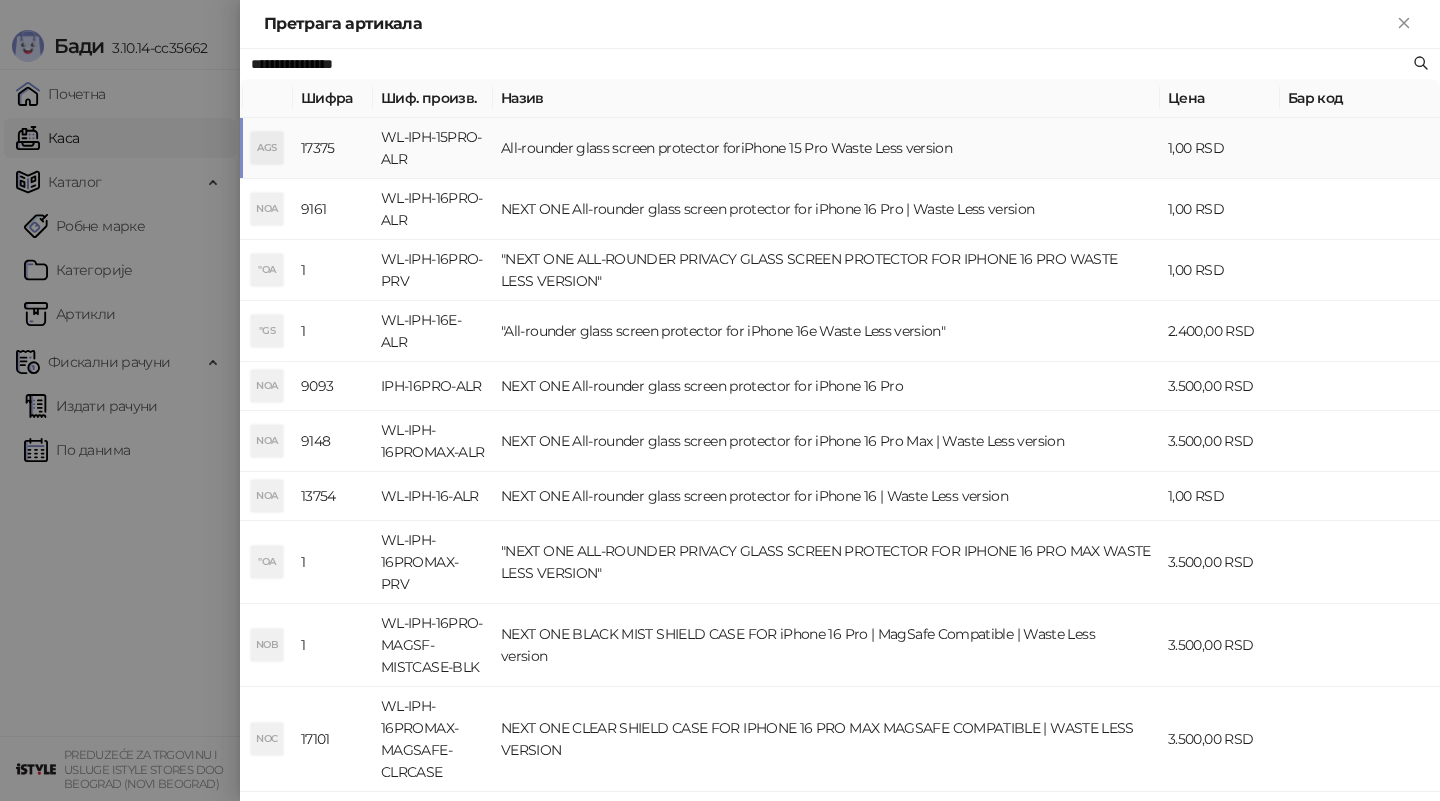 type on "**********" 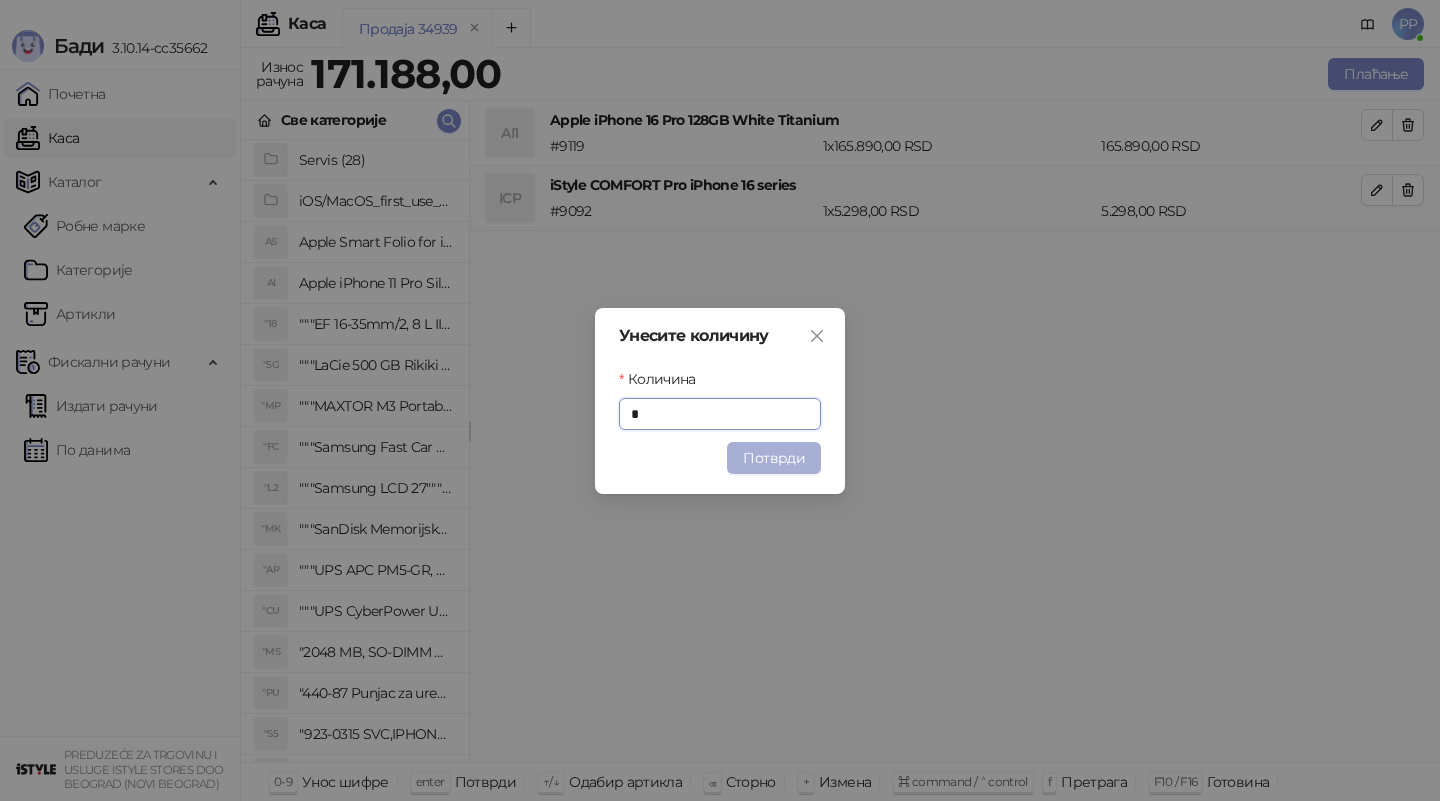 click on "Потврди" at bounding box center (774, 458) 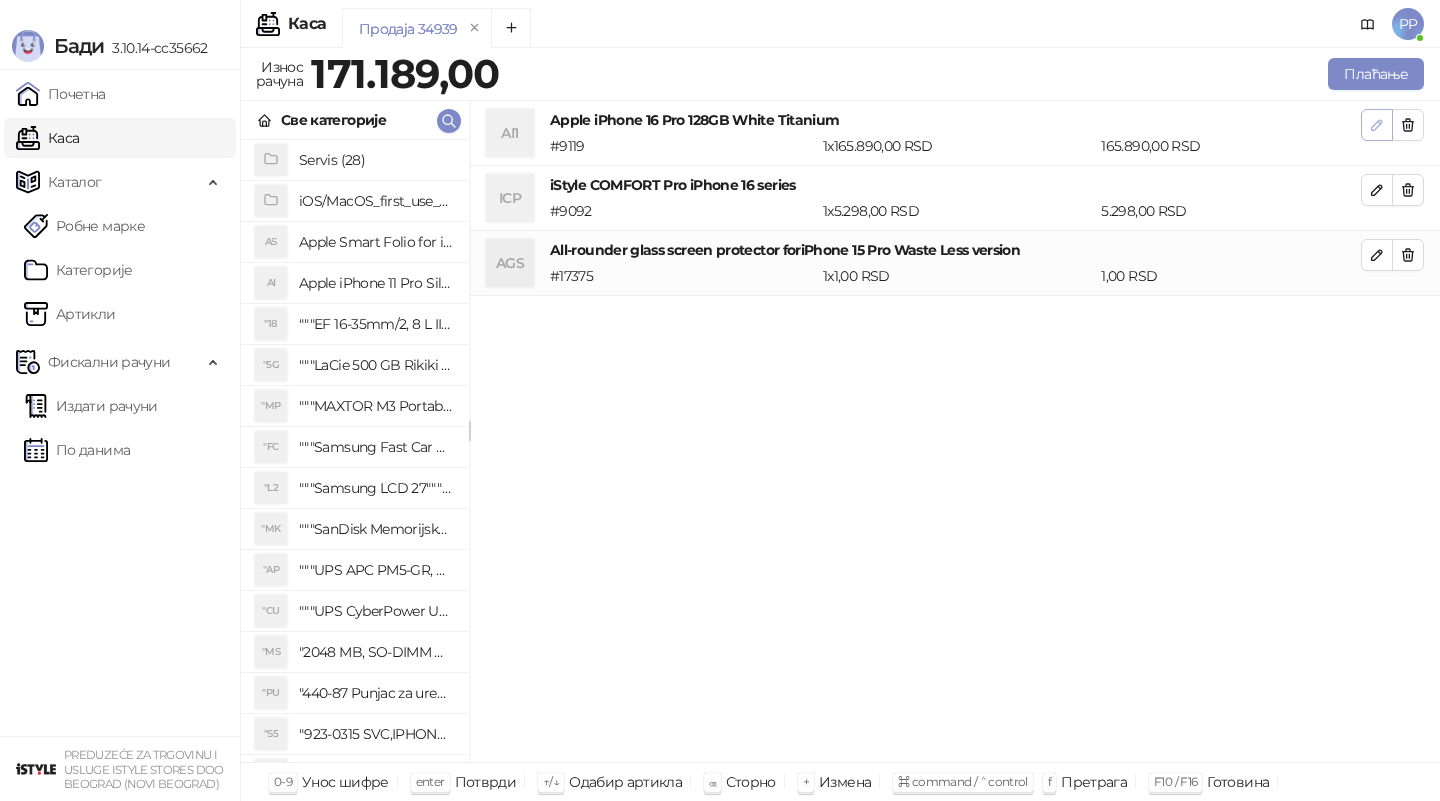click 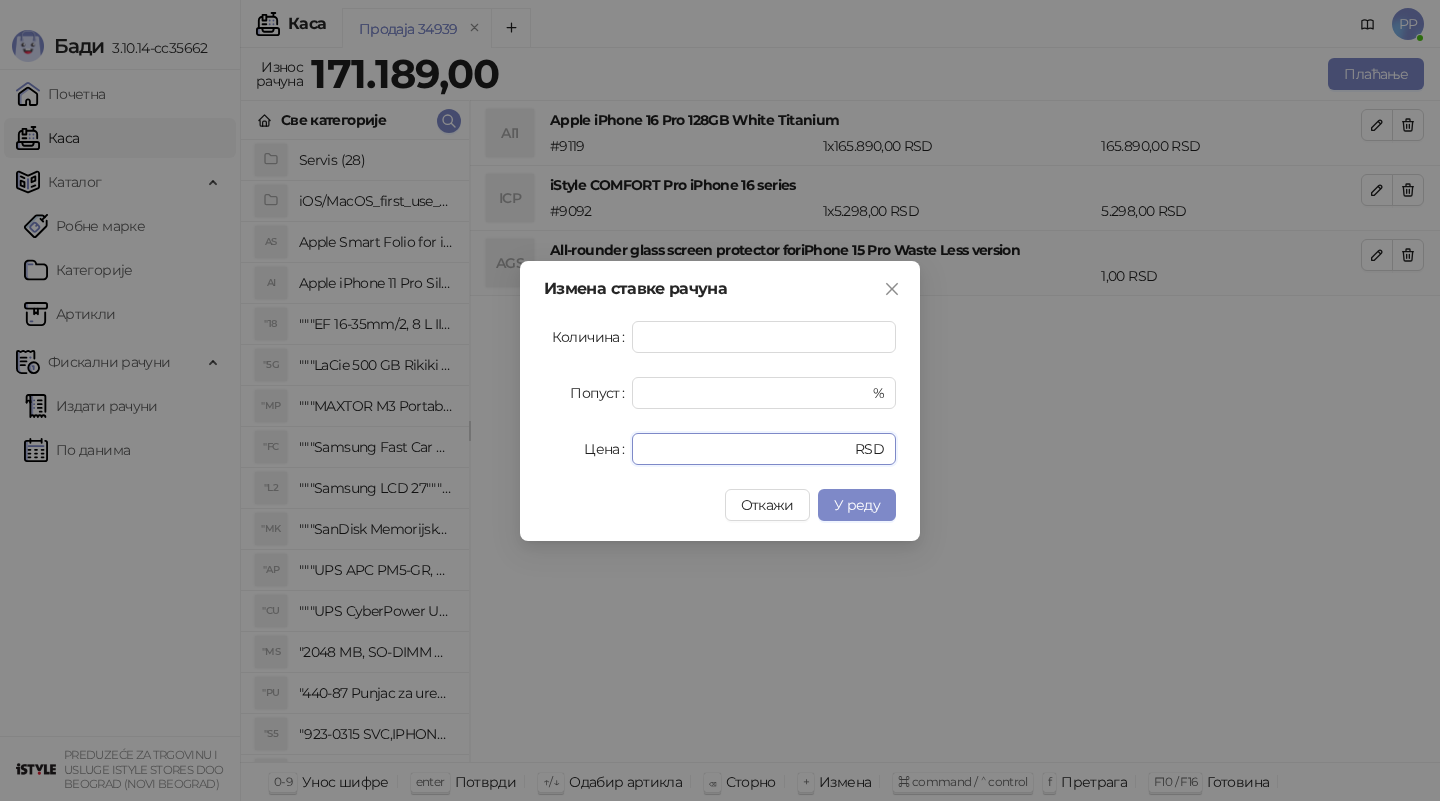drag, startPoint x: 701, startPoint y: 453, endPoint x: 569, endPoint y: 443, distance: 132.37825 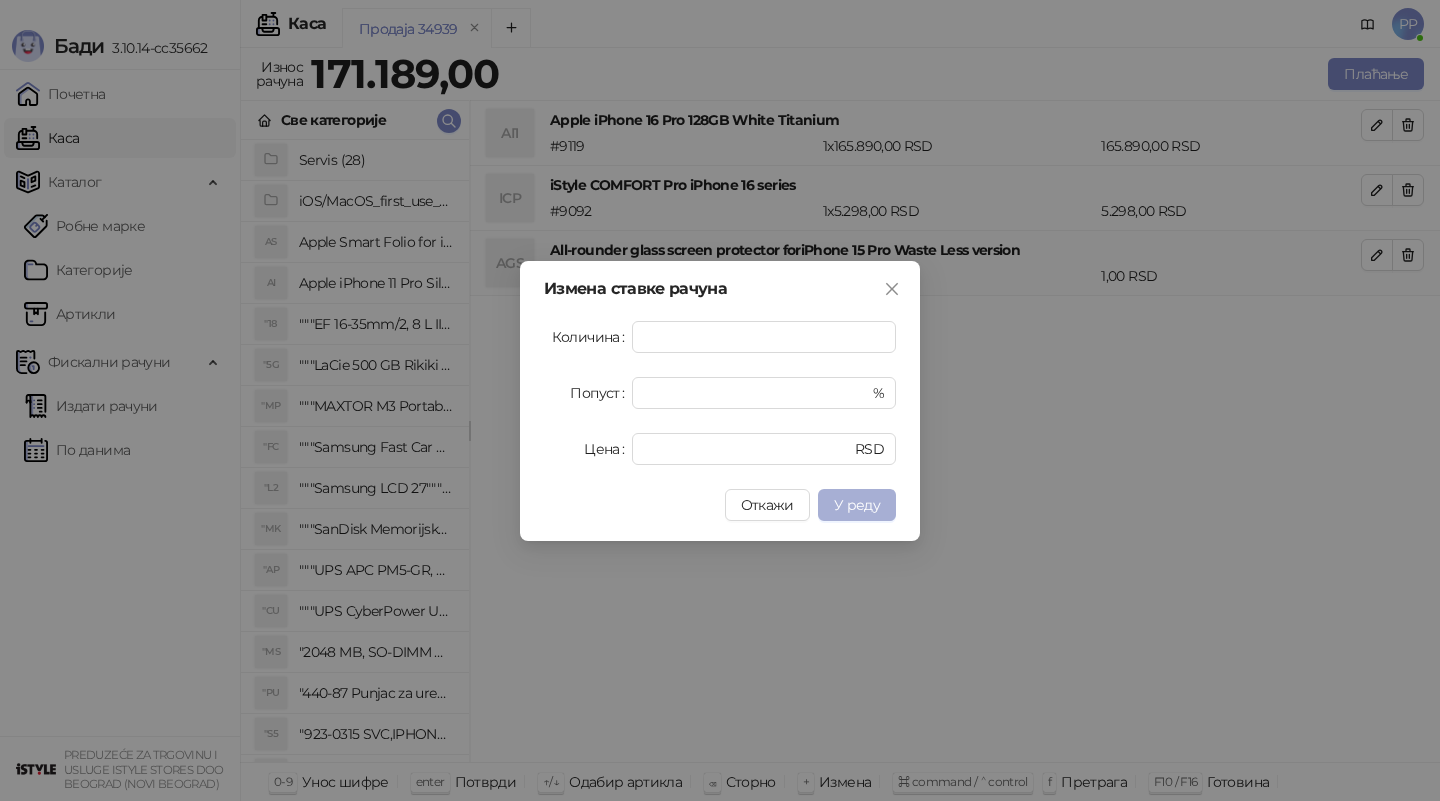 type on "******" 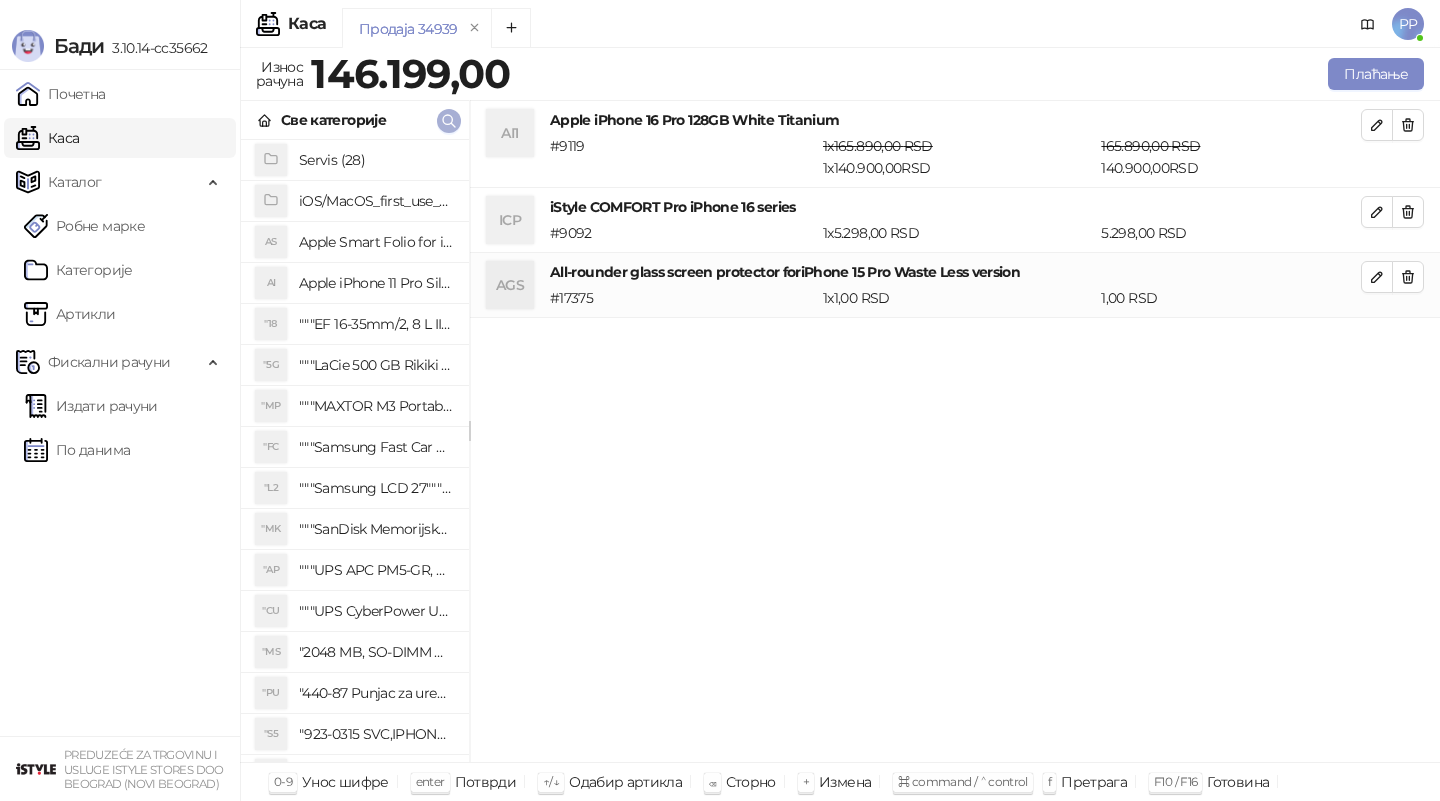 click 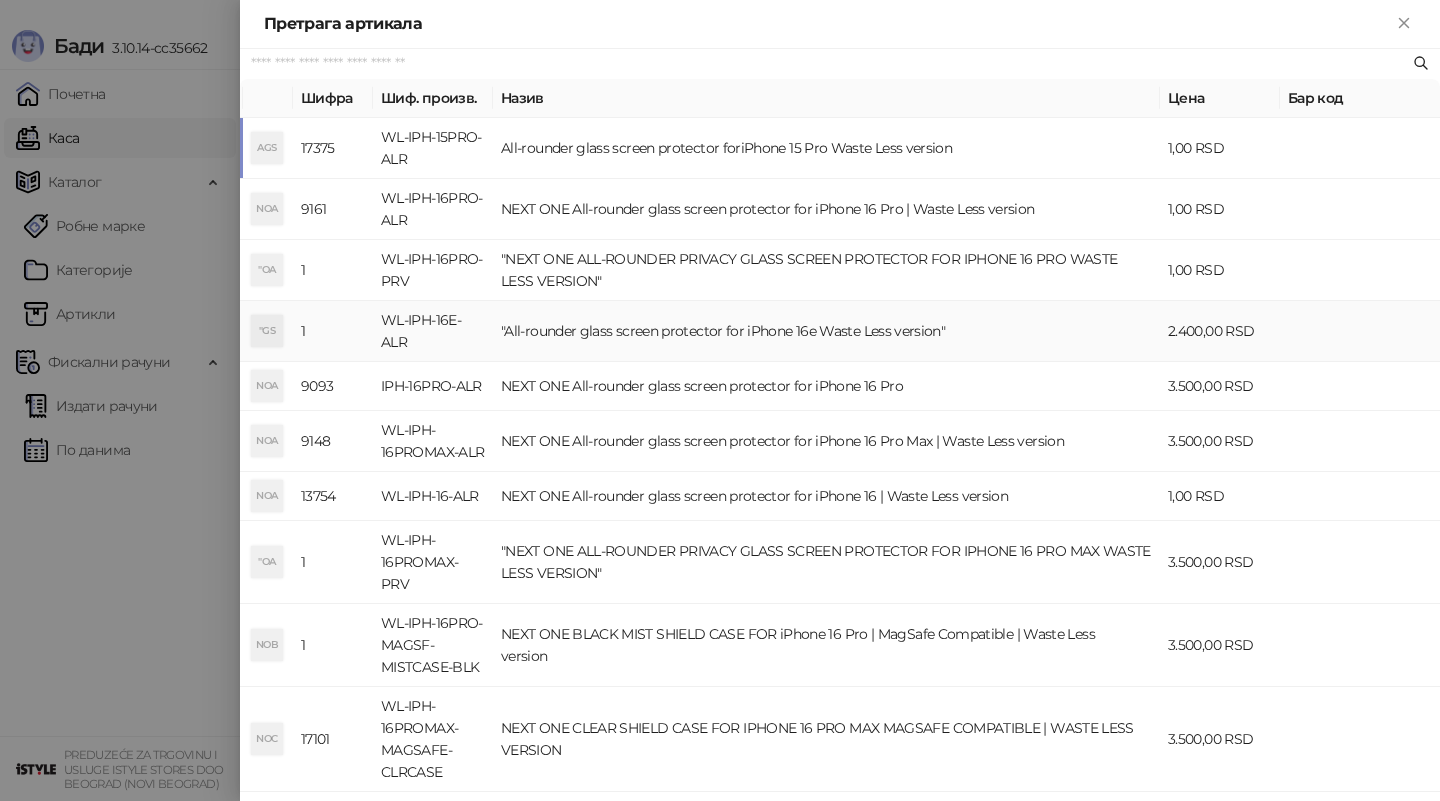 paste on "**********" 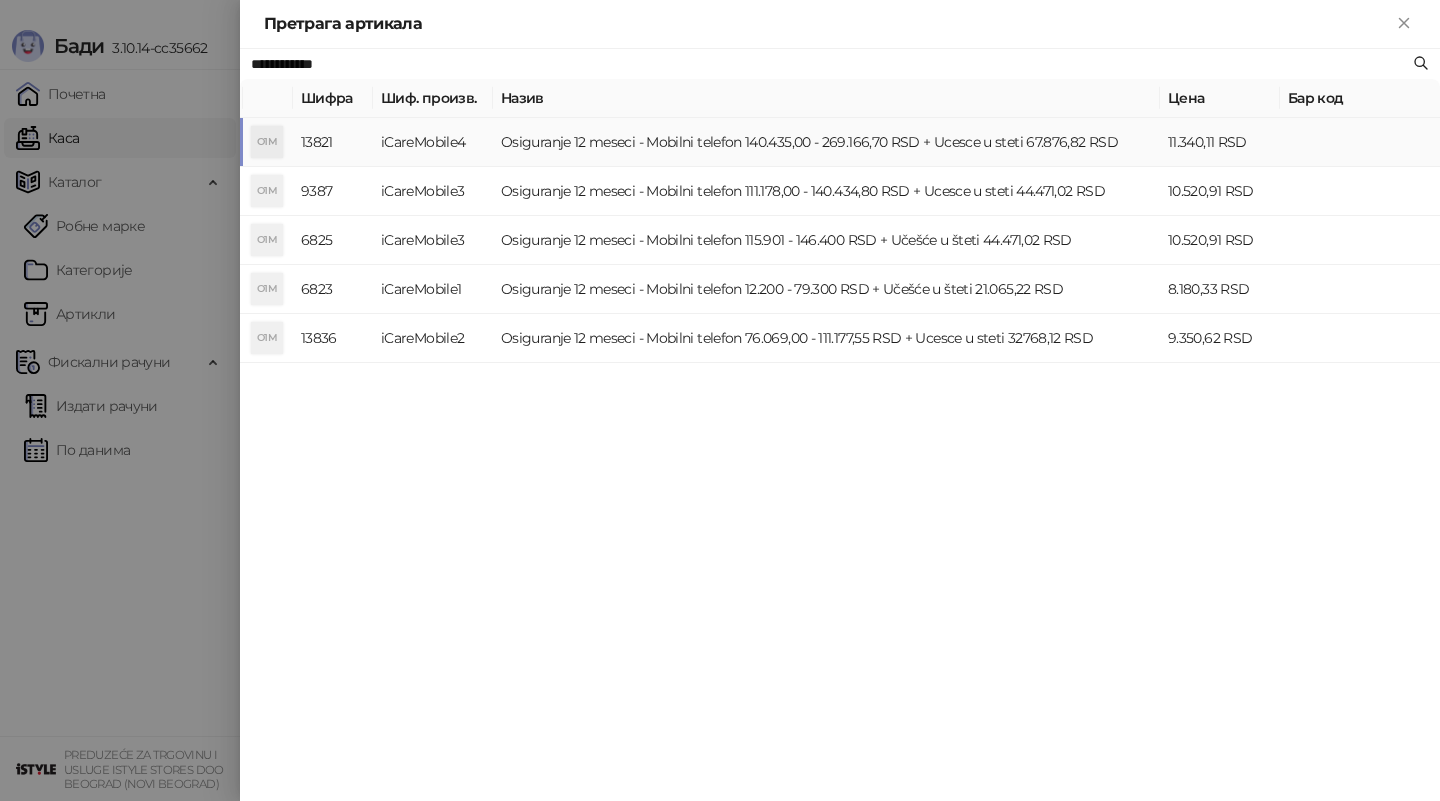 type on "**********" 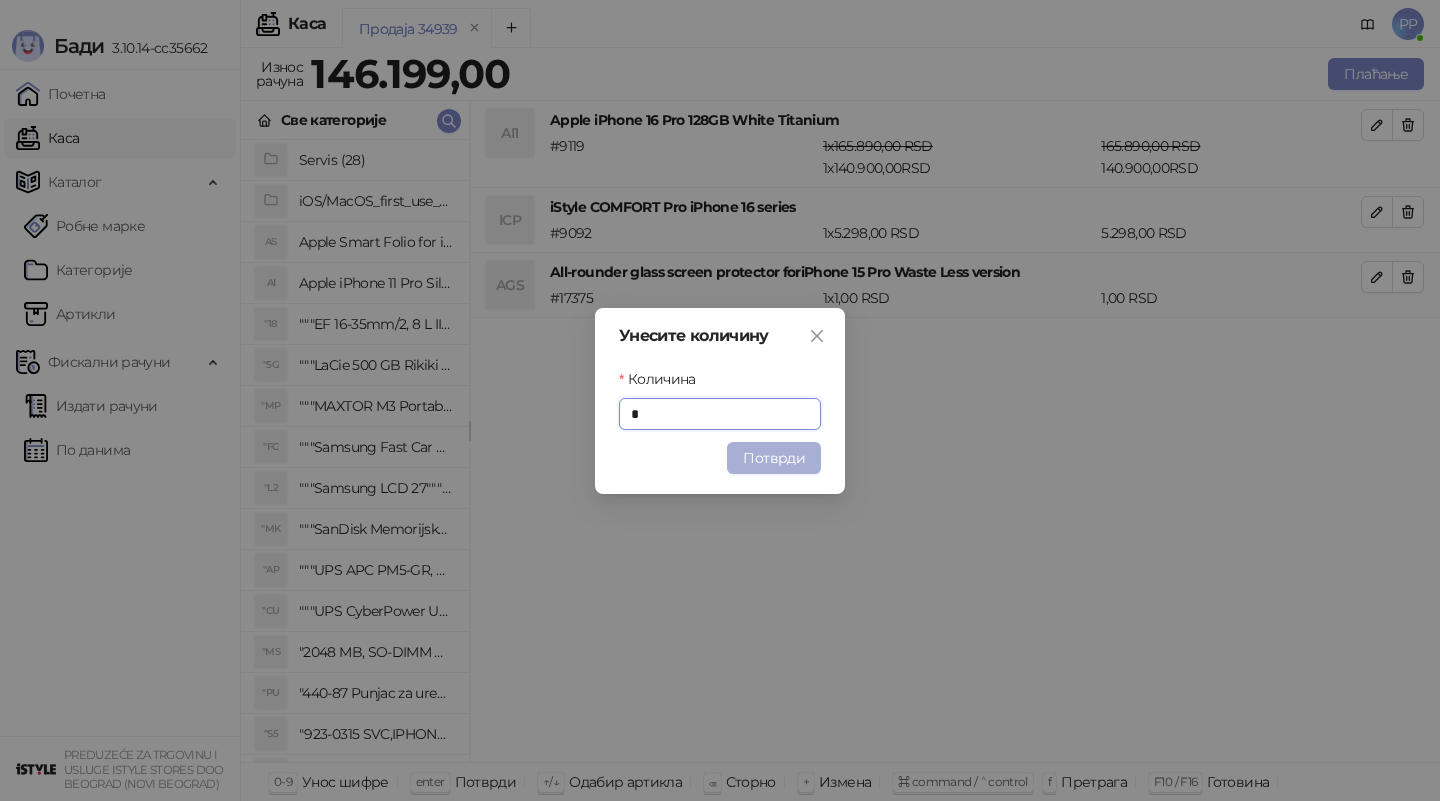 click on "Потврди" at bounding box center [774, 458] 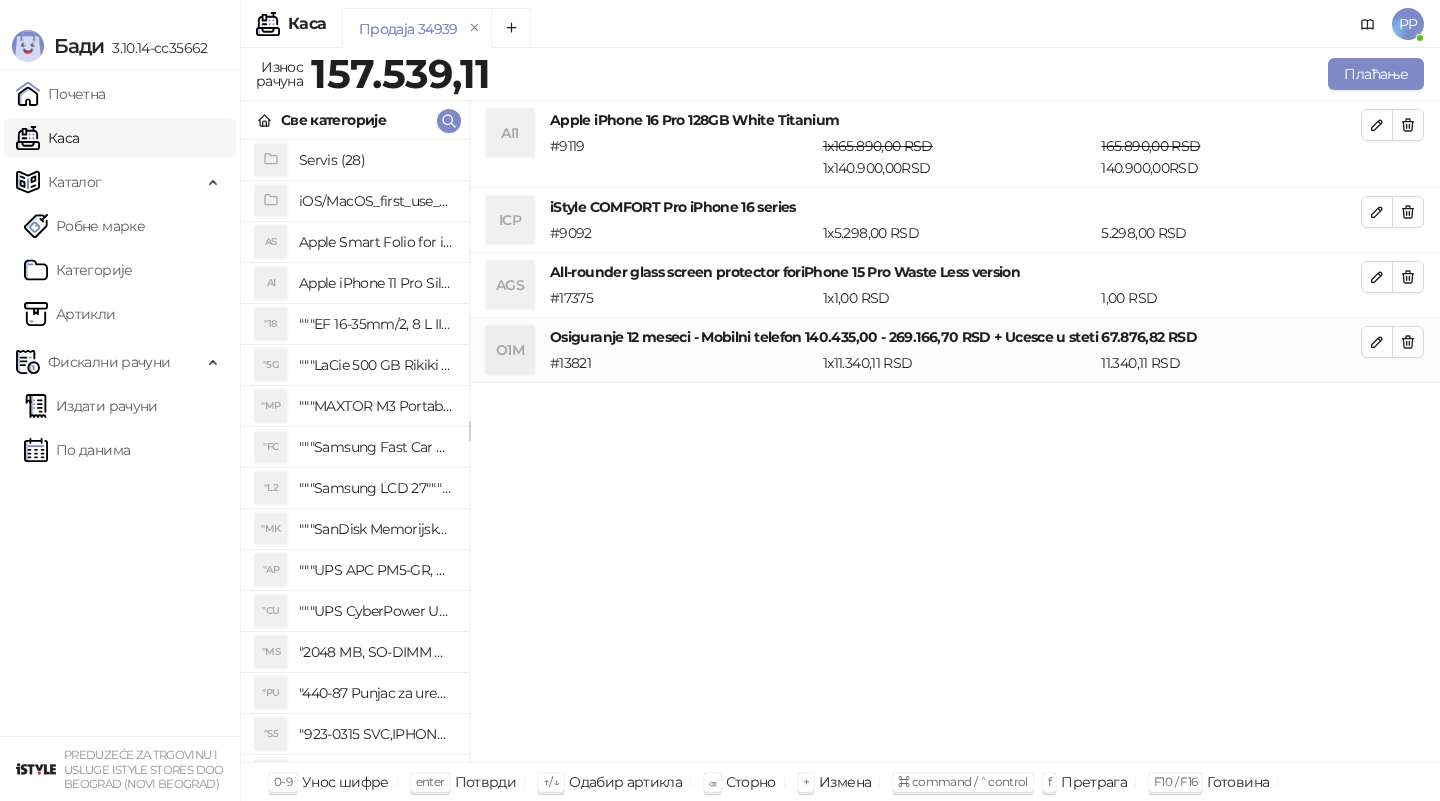 click on "AI1 Apple iPhone 16 Pro 128GB White Titanium    # 9119 1  x  [PRICE]   RSD 1  x  [PRICE]  RSD  [PRICE]   RSD [PRICE]  RSD  ICP iStyle COMFORT Pro iPhone 16 series    # 9092 1  x  [PRICE] RSD [PRICE] RSD AGS All-rounder glass screen protector foriPhone 15 Pro Waste Less version    # 17375 1  x  1,00 RSD 1,00 RSD O1M Osiguranje 12 meseci - Mobilni telefon [PRICE] - [NUMBER] RSD + Ucesce u steti [NUMBER] RSD    # 13821 1  x  [PRICE] RSD [PRICE] RSD" at bounding box center [955, 432] 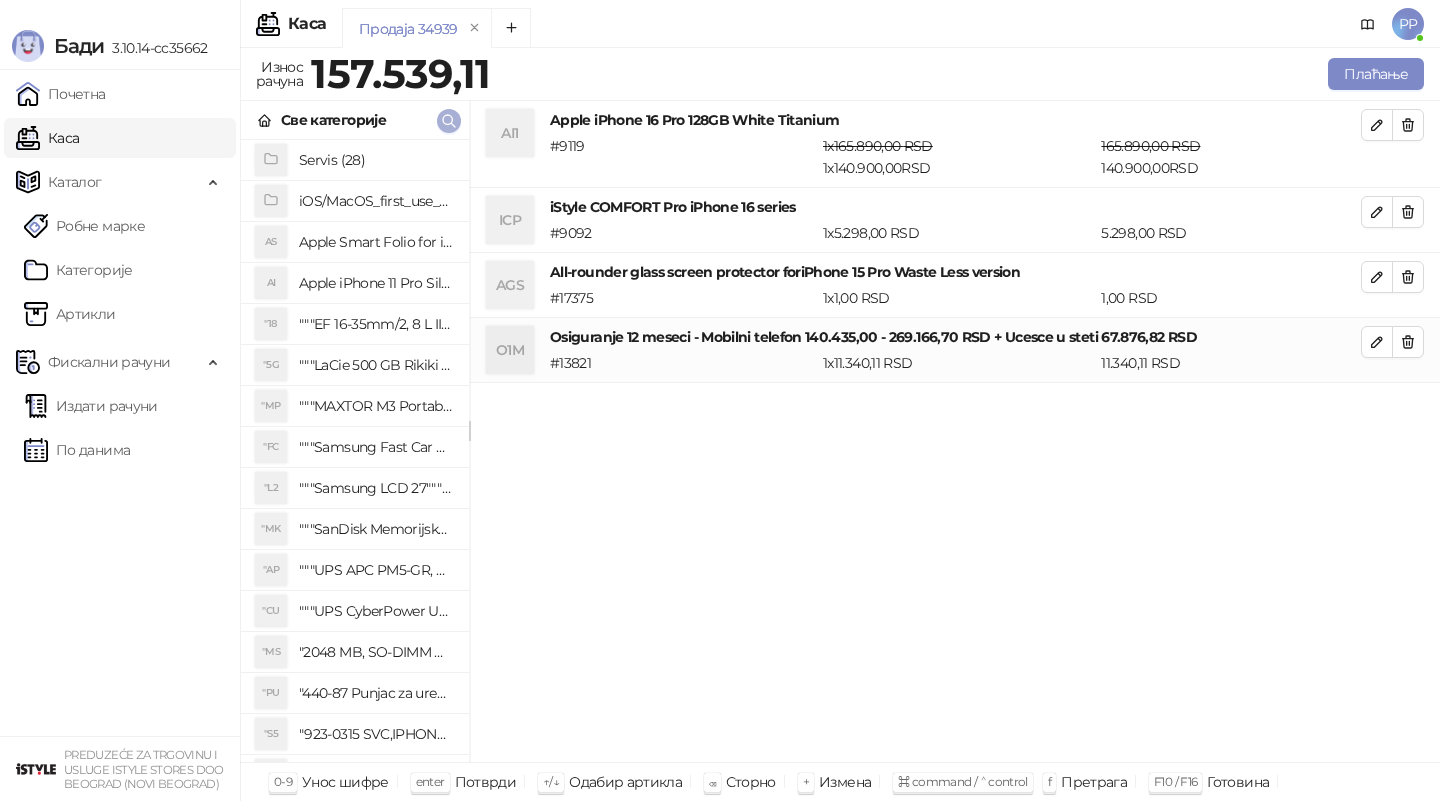 click 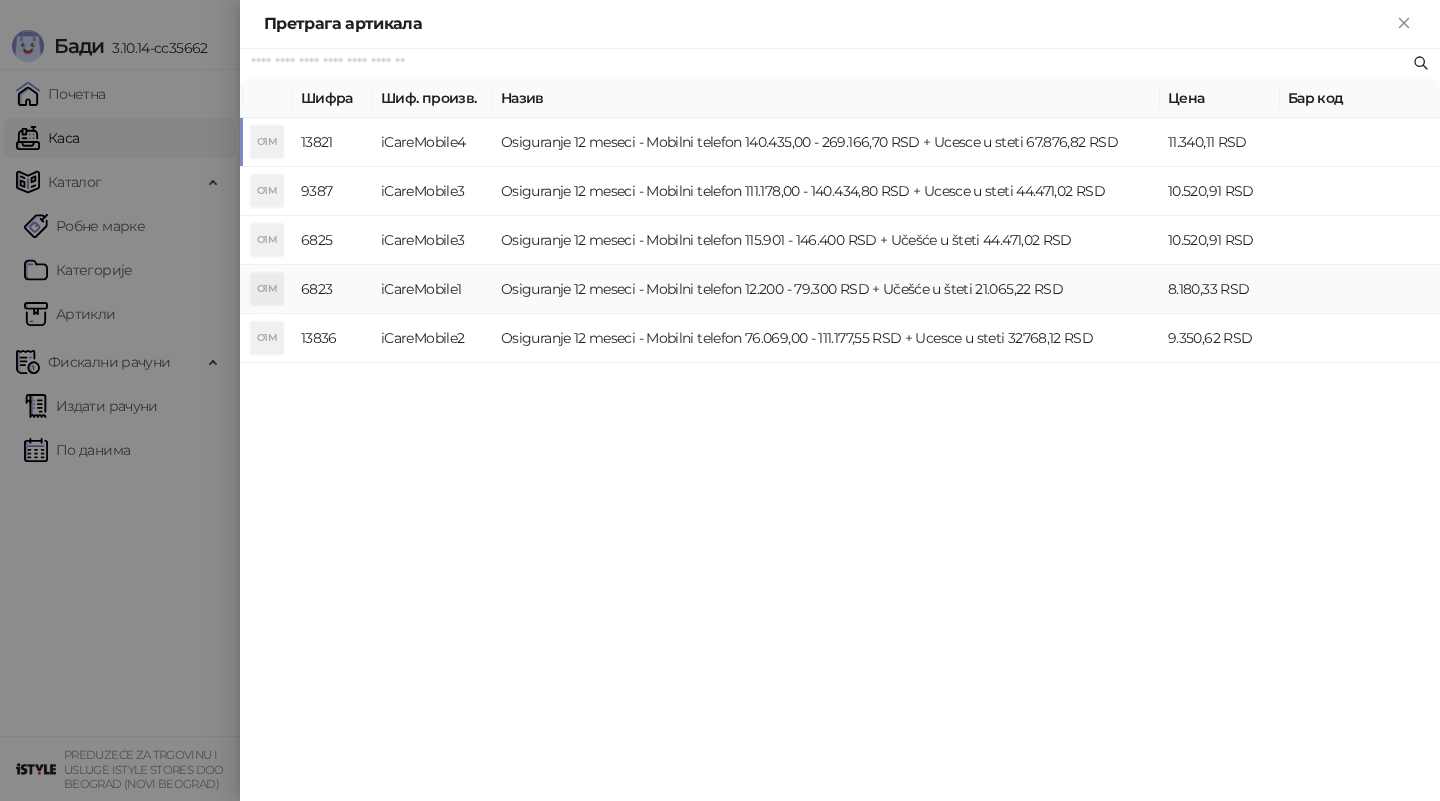paste on "*********" 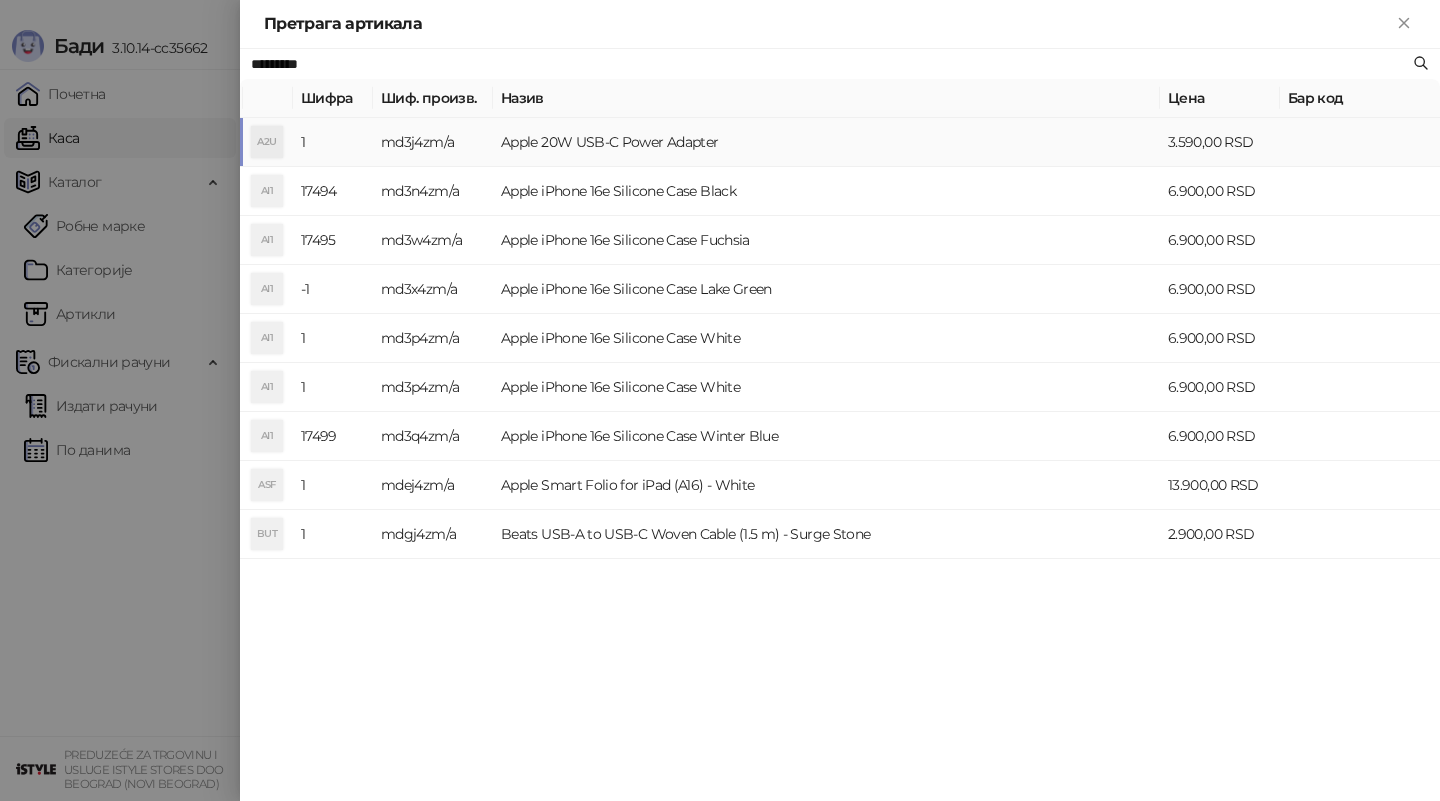 type on "*********" 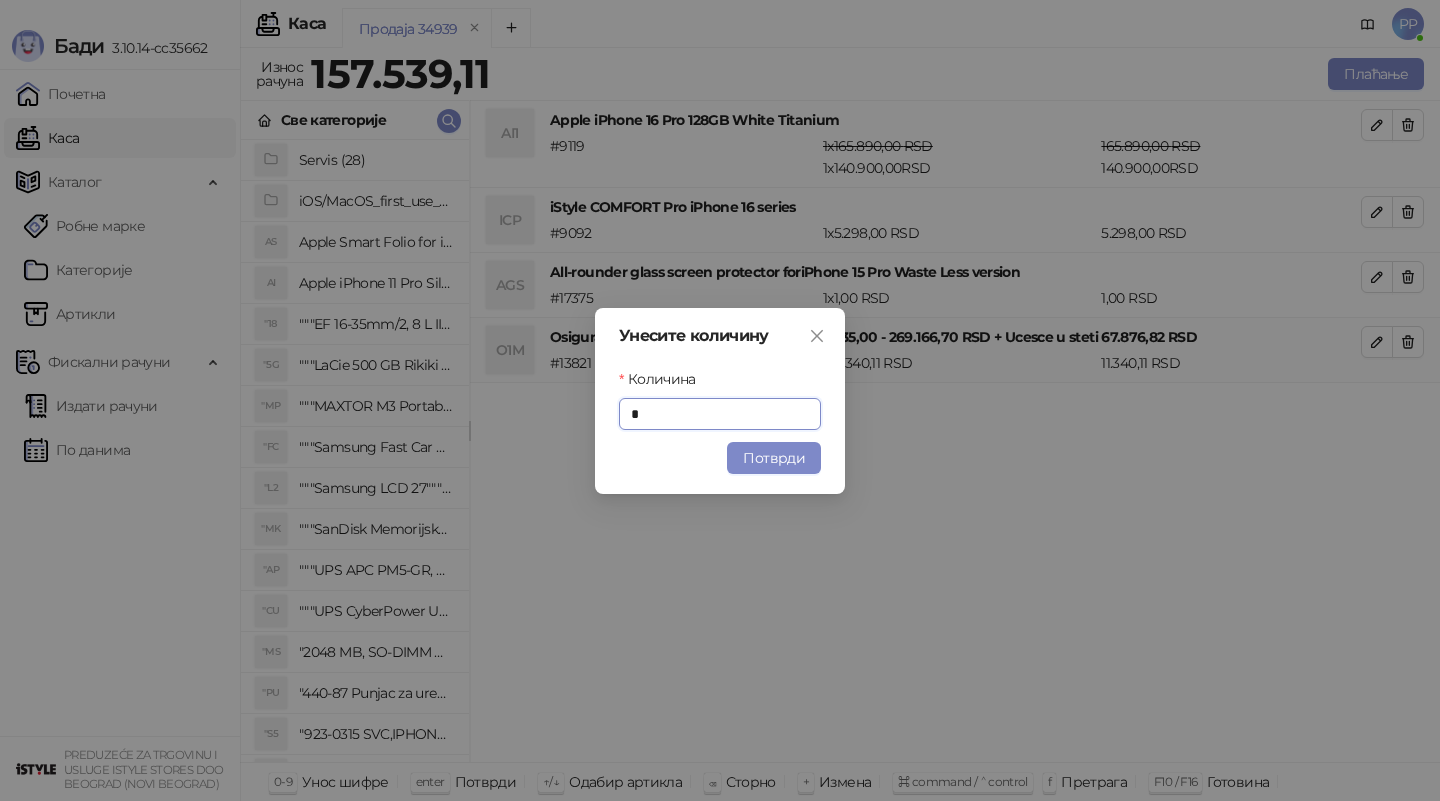 click on "Потврди" at bounding box center [774, 458] 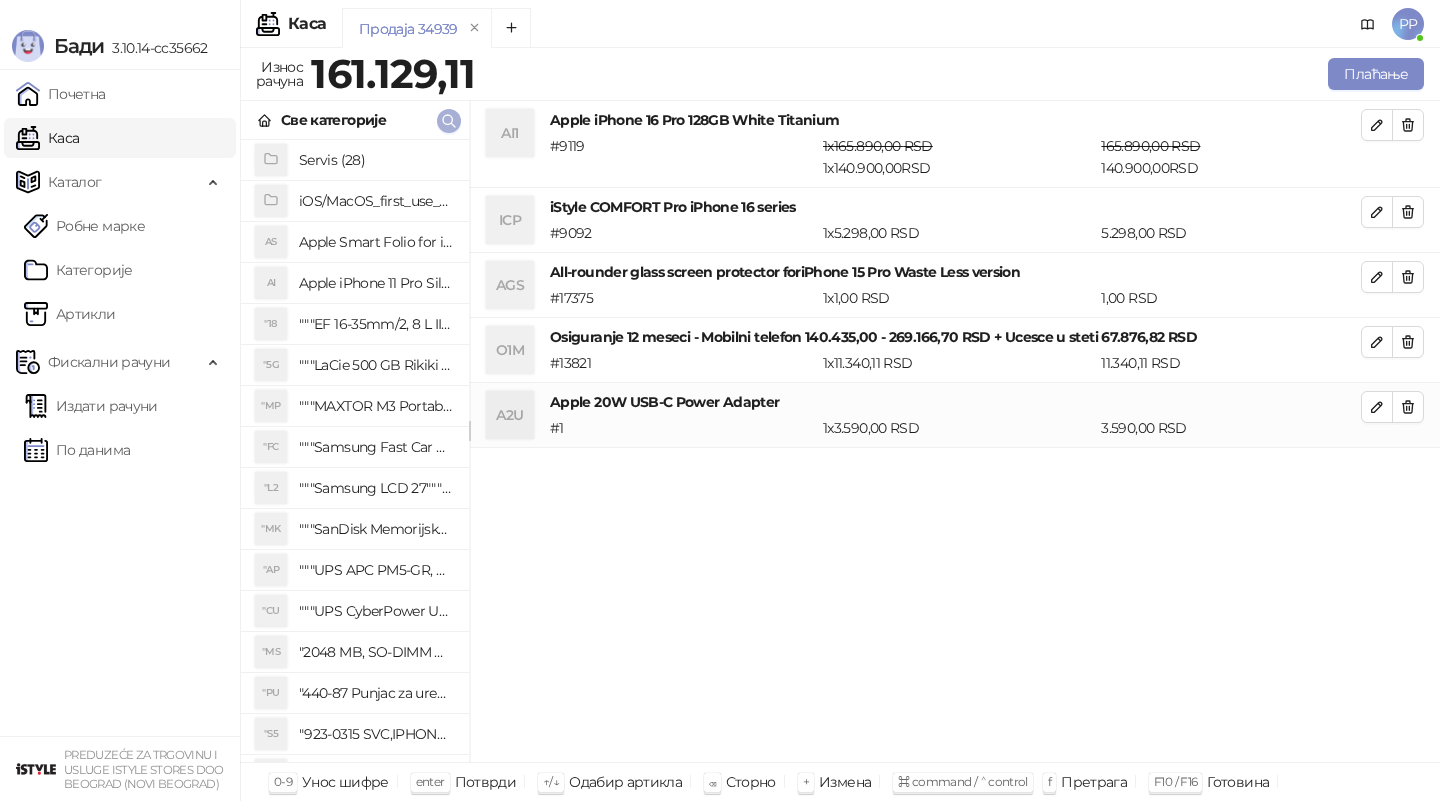 click at bounding box center [449, 121] 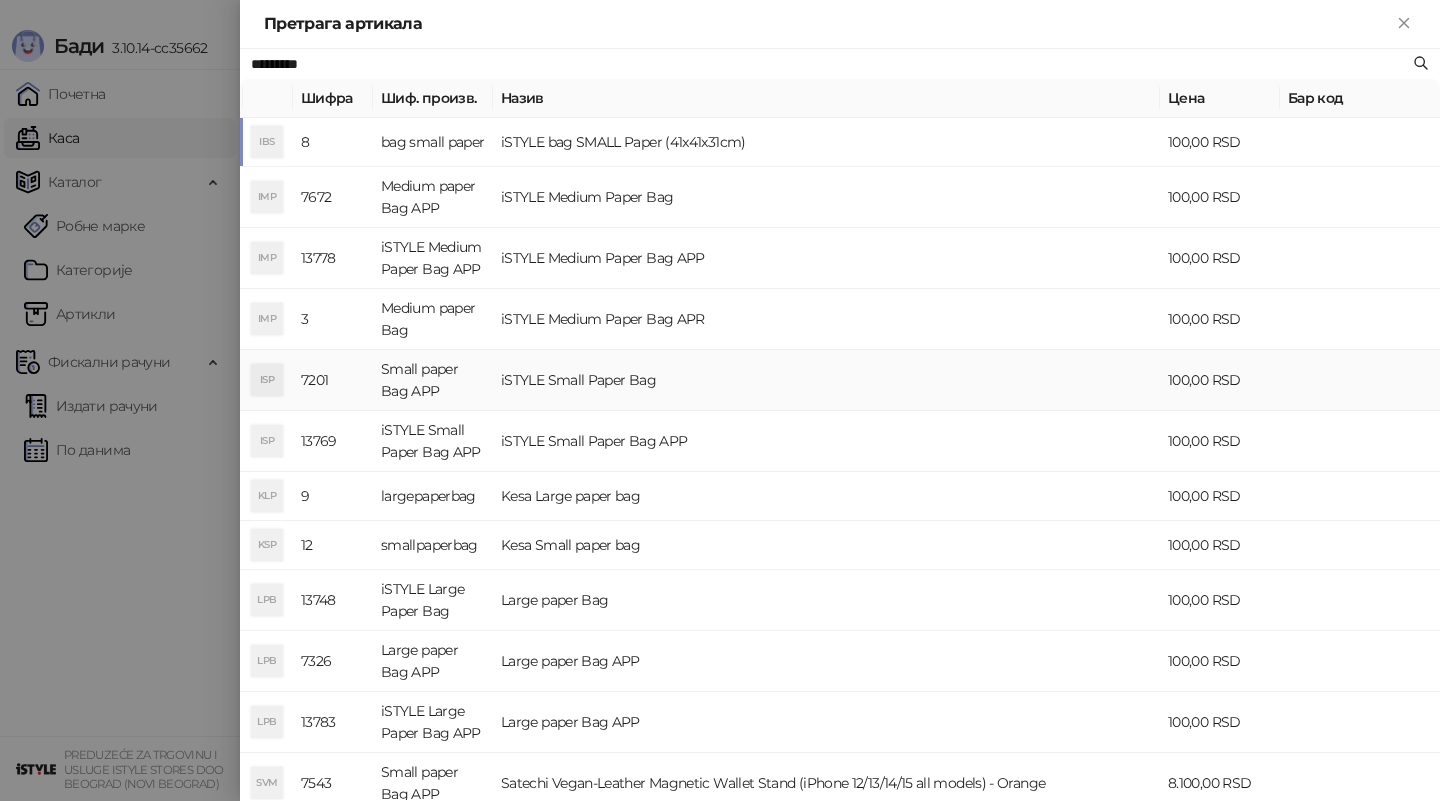 type on "*********" 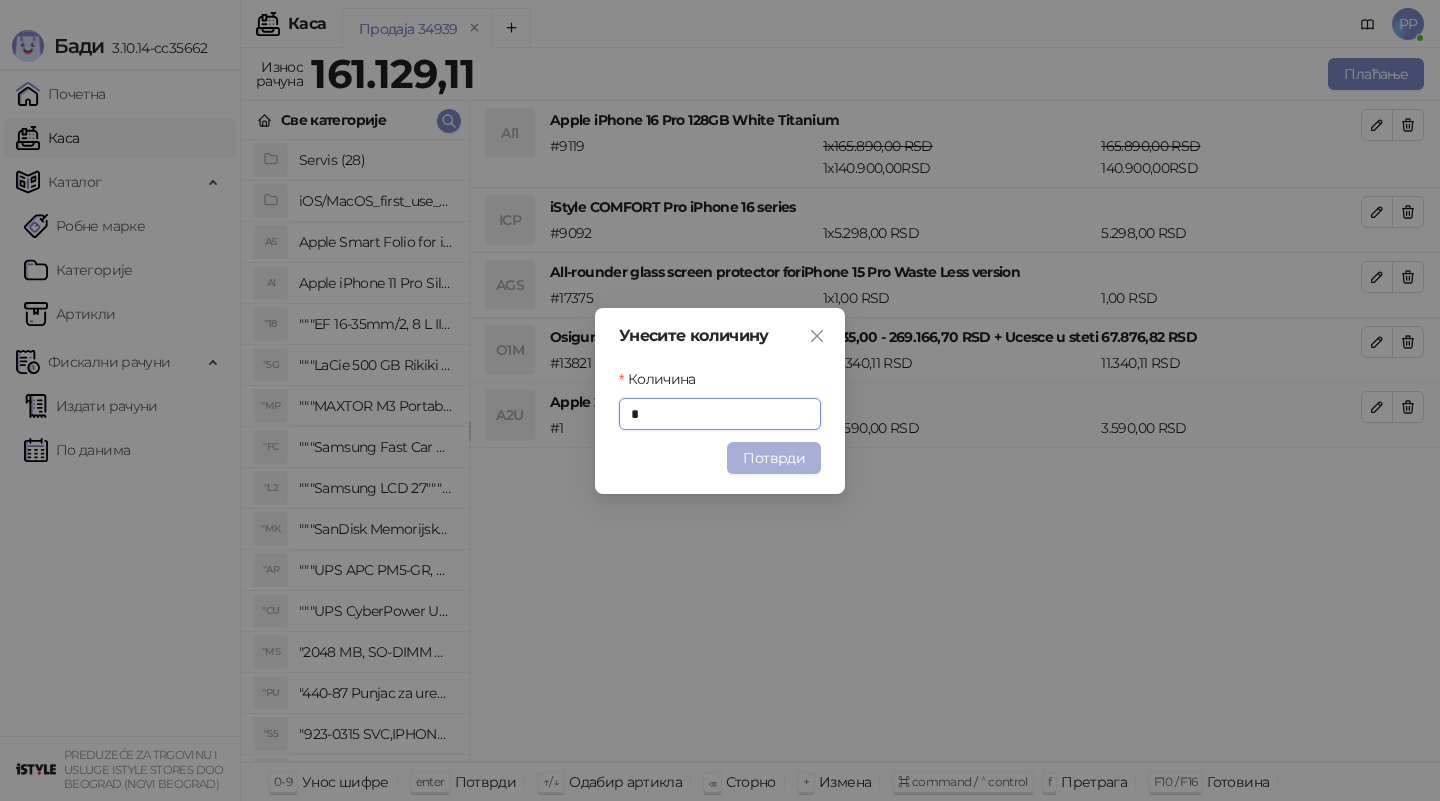 click on "Потврди" at bounding box center (774, 458) 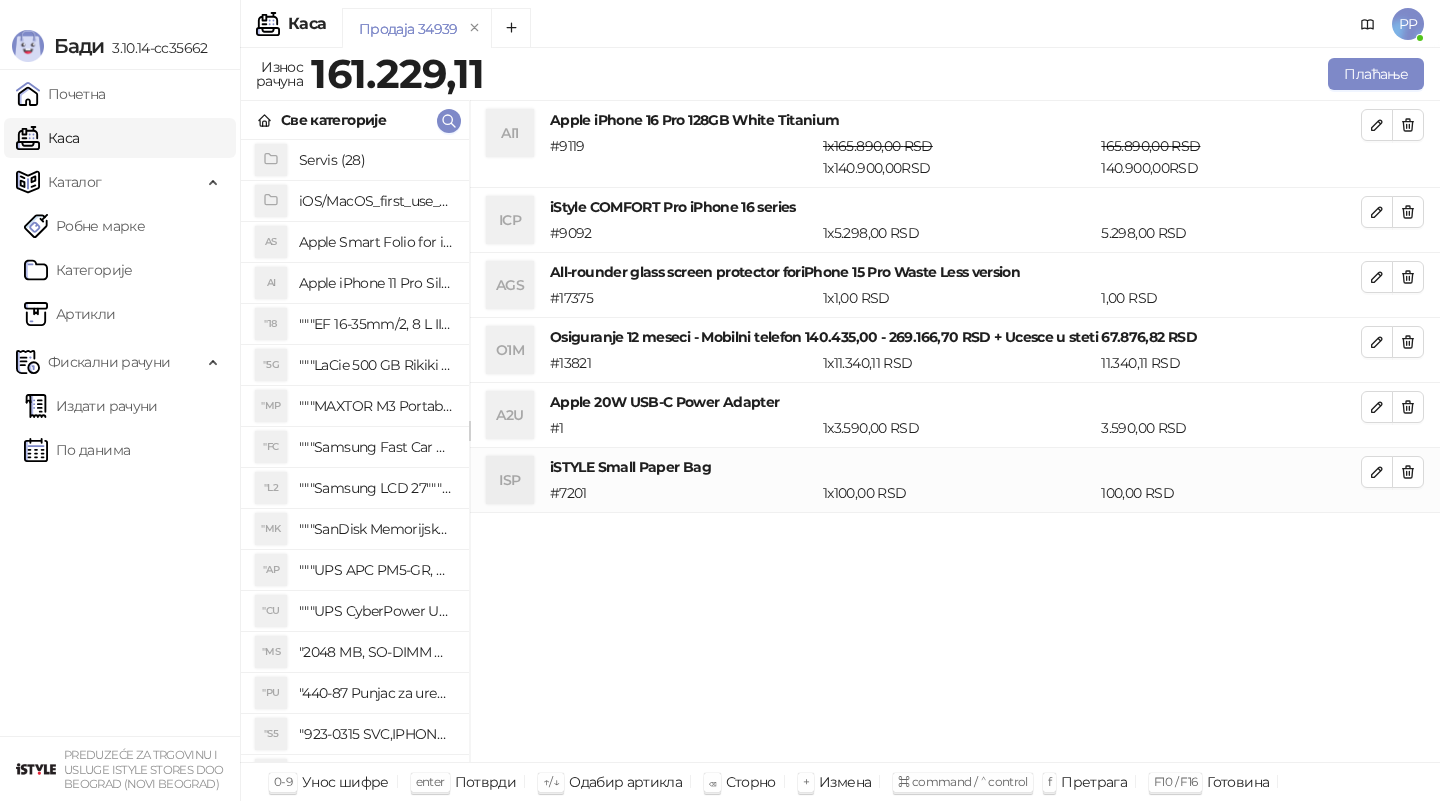 click on "AI1 Apple iPhone 16 Pro 128GB White Titanium # 9119 1 x 165.890,00 RSD 1 x 140.900,00 RSD 165.890,00 RSD 140.900,00 RSD ICP iStyle COMFORT Pro iPhone 16 series # 9092 1 x 5.298,00 RSD 5.298,00 RSD AGS All-rounder glass screen protector foriPhone 15 Pro Waste Less version # 17375 1 x 1,00 RSD 1,00 RSD O1M Osiguranje 12 meseci - Mobilni telefon 140.435,00 - 269.166,70 RSD + Ucesce u steti 67.876,82 RSD # 13821 1 x 11.340,11 RSD 11.340,11 RSD A2U Apple 20W USB-C Power Adapter # 1 1 x 3.590,00 RSD 3.590,00 RSD ISP iSTYLE Small Paper Bag # 7201 1 x 100,00 RSD 100,00 RSD" at bounding box center (955, 432) 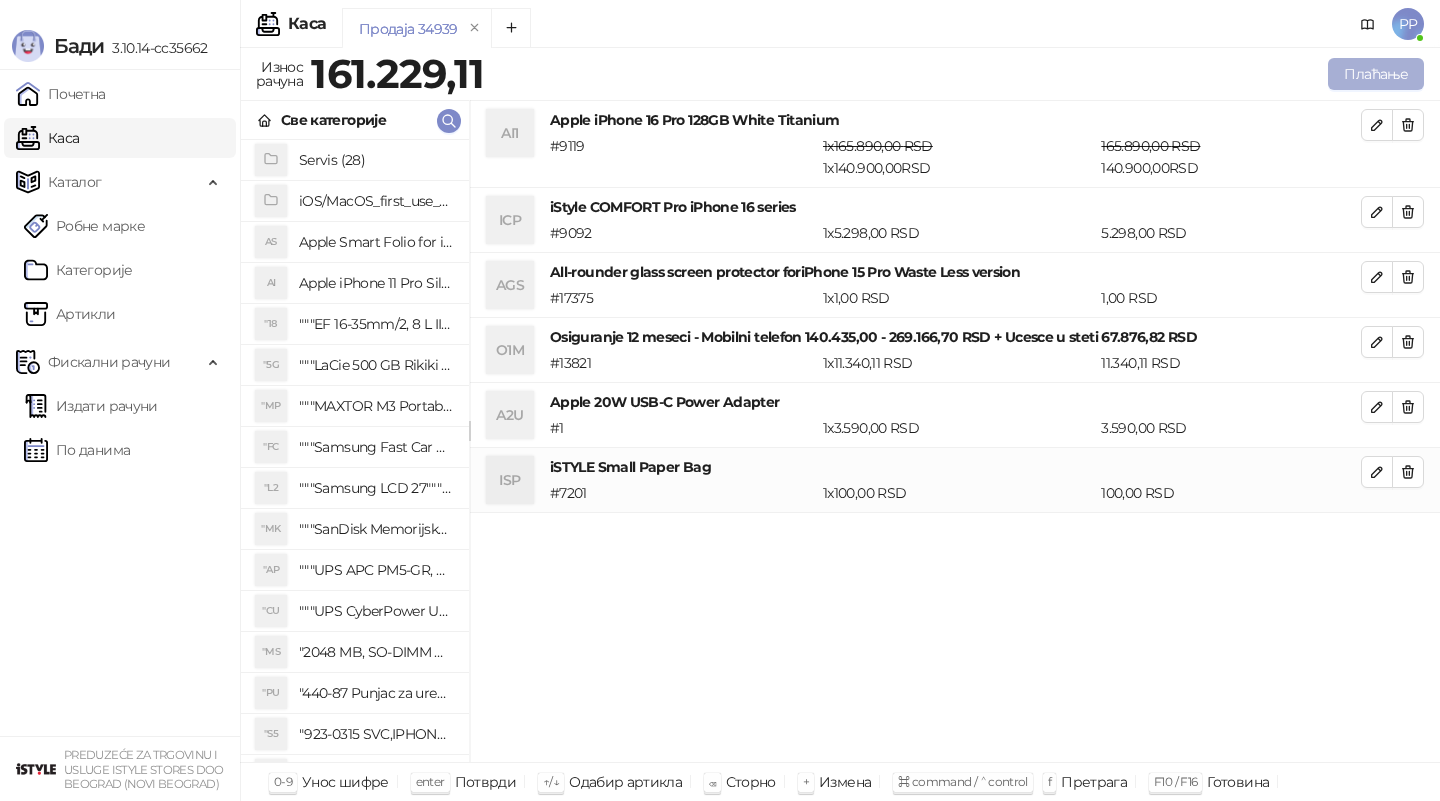 click on "Плаћање" at bounding box center (1376, 74) 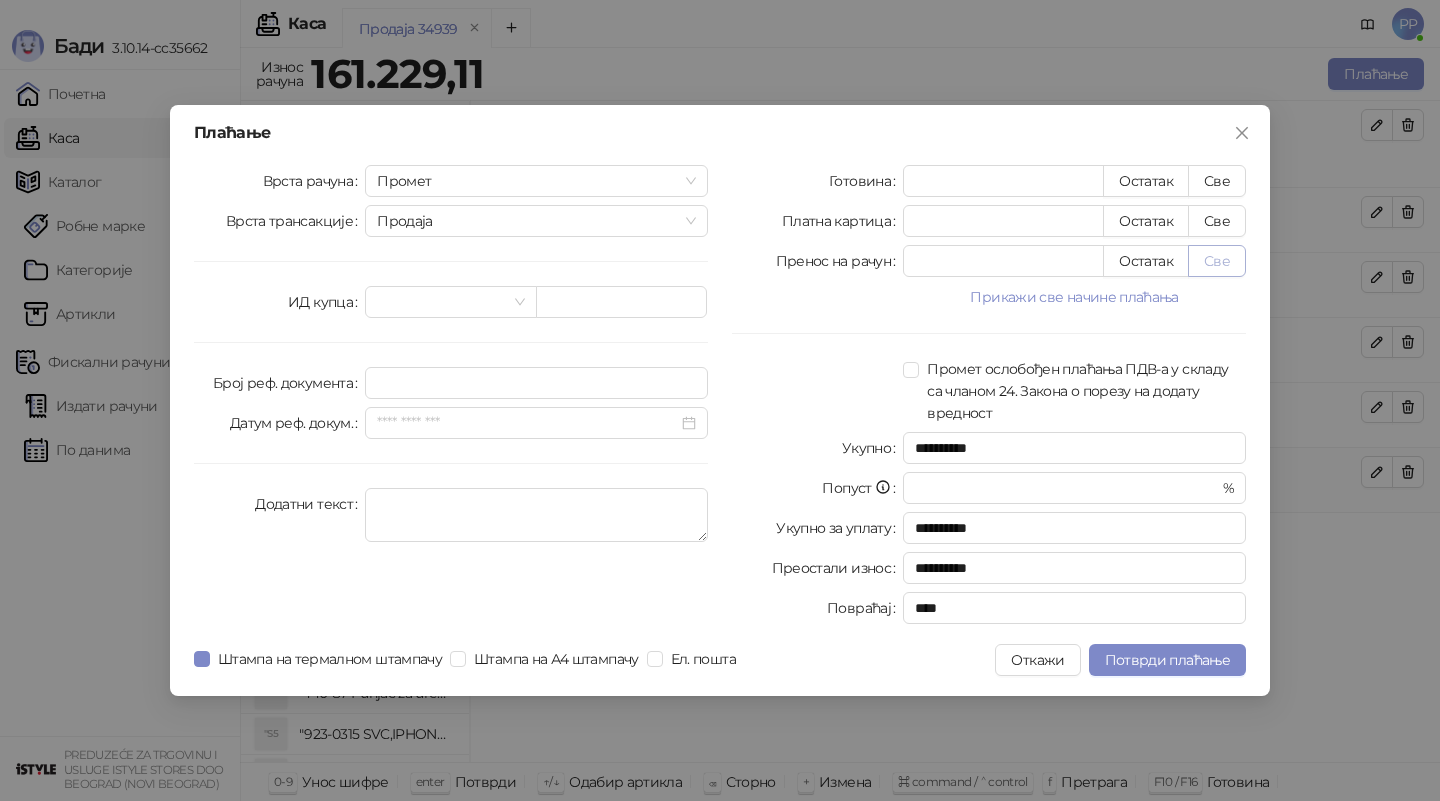 click on "Све" at bounding box center [1217, 261] 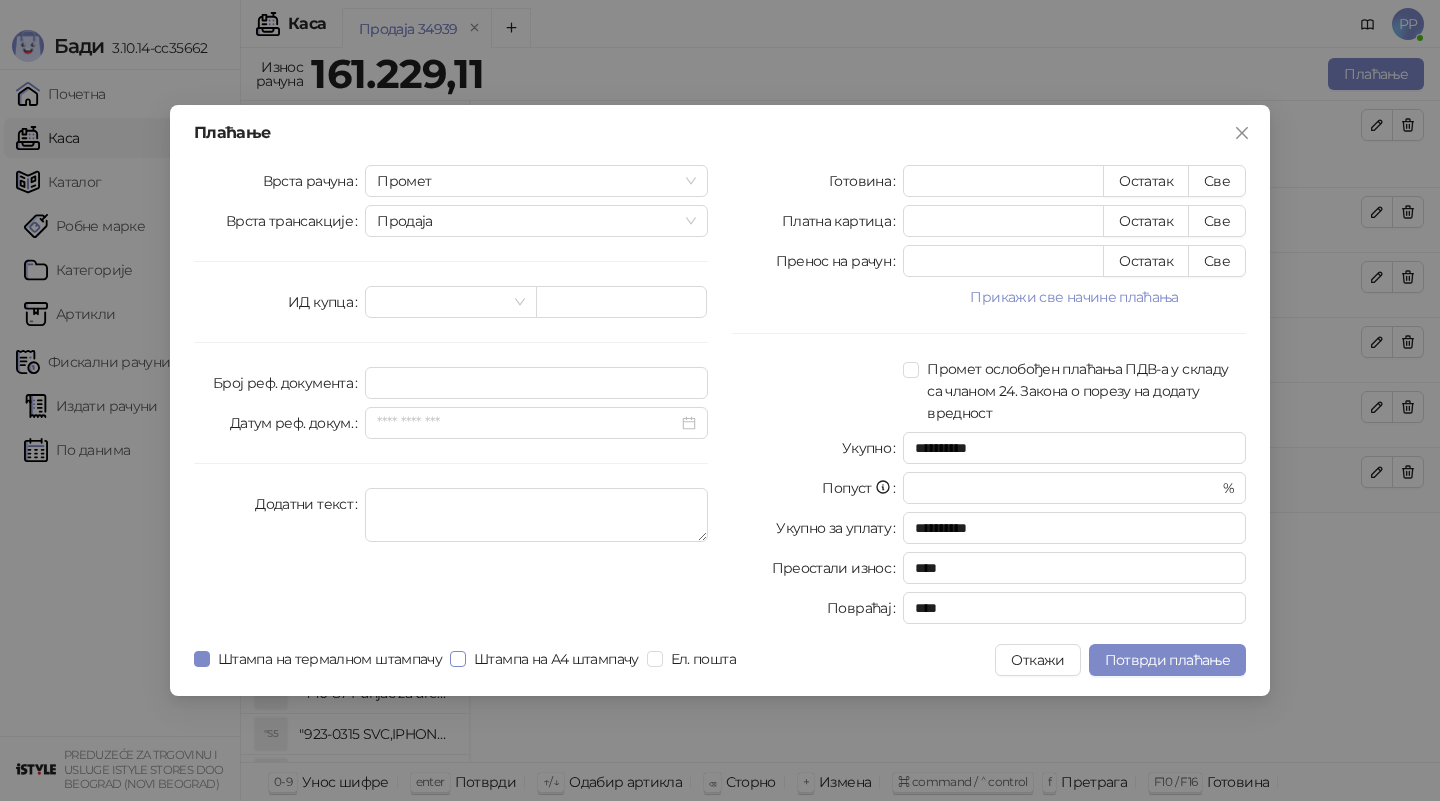 click on "Штампа на А4 штампачу" at bounding box center (556, 659) 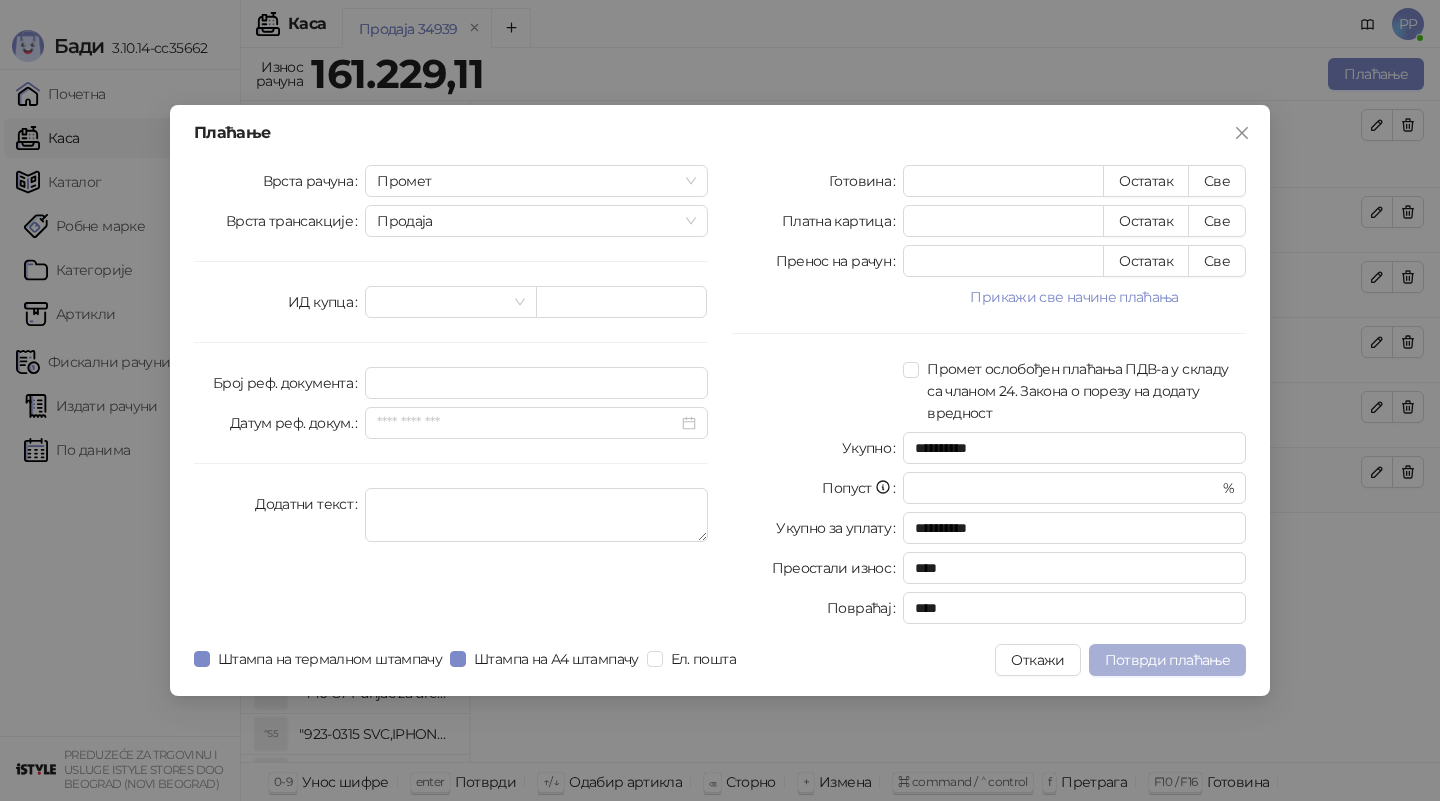 click on "Потврди плаћање" at bounding box center [1167, 660] 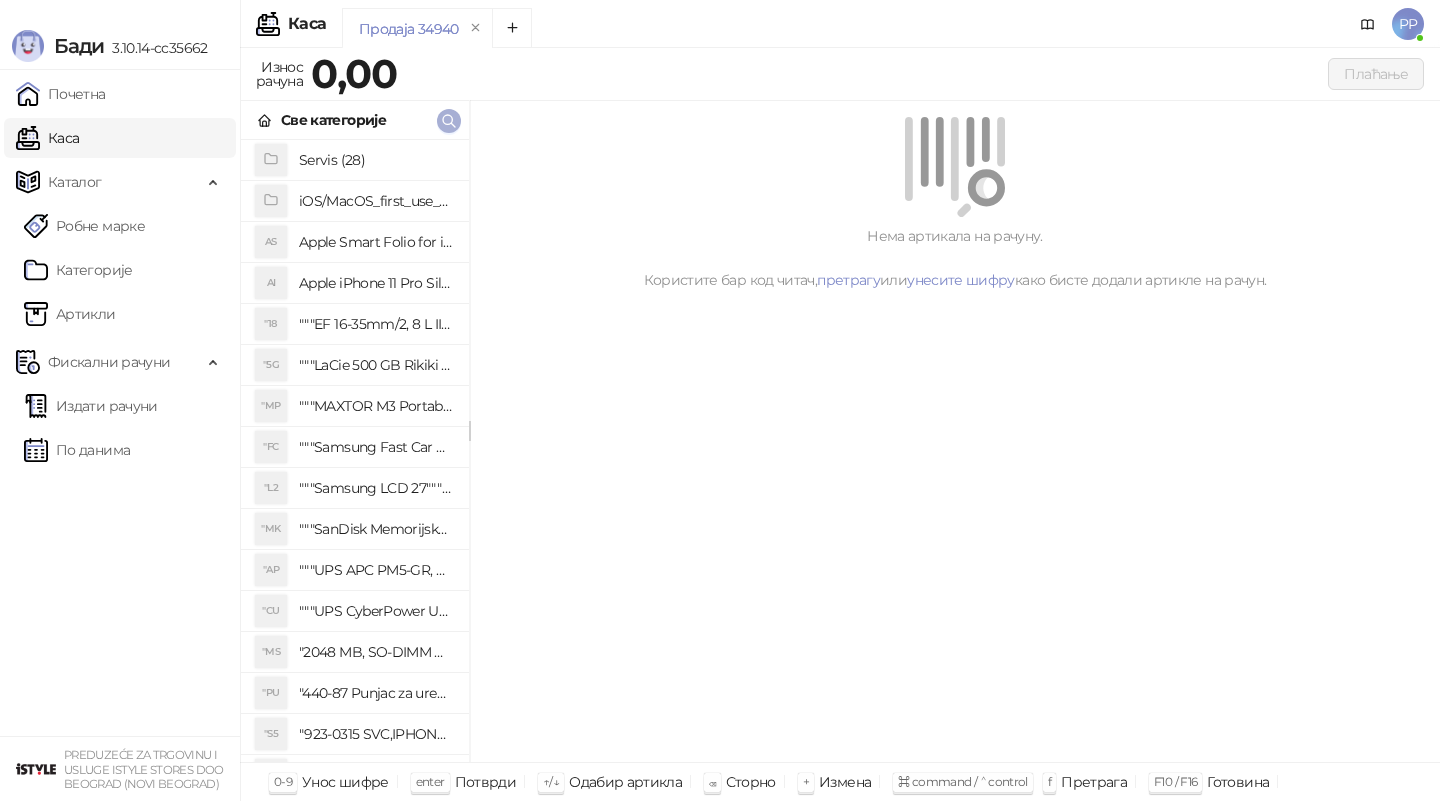 click 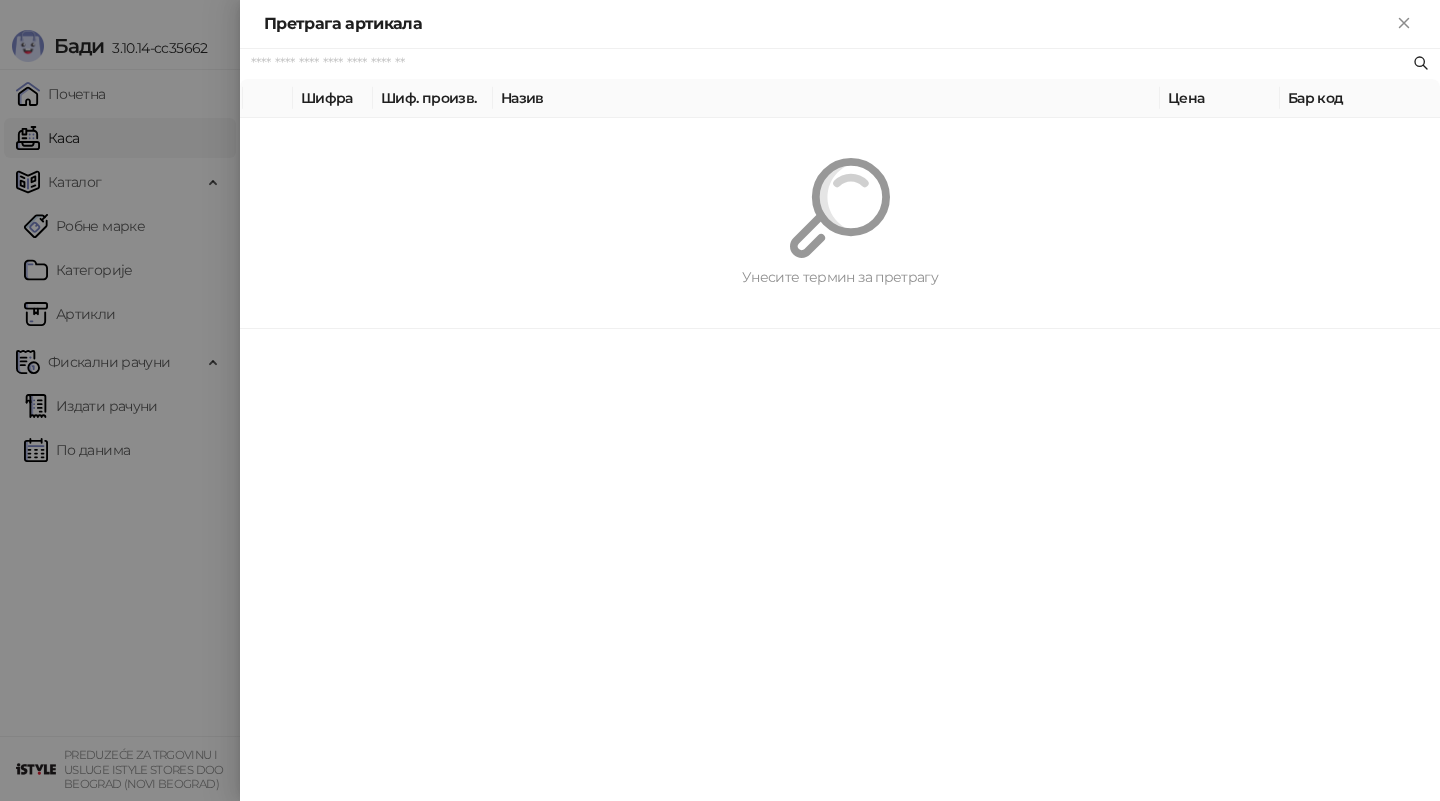 paste on "**********" 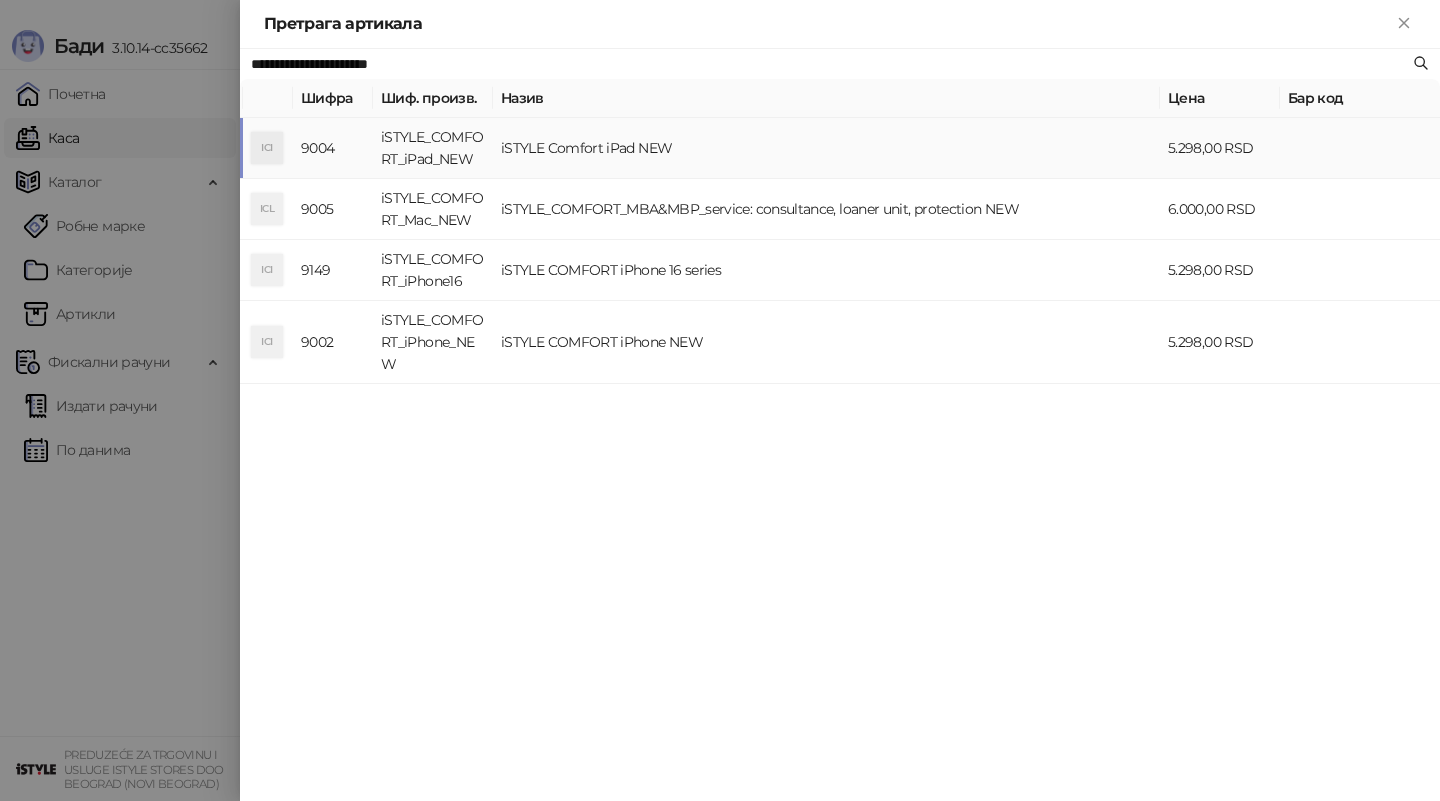 type on "**********" 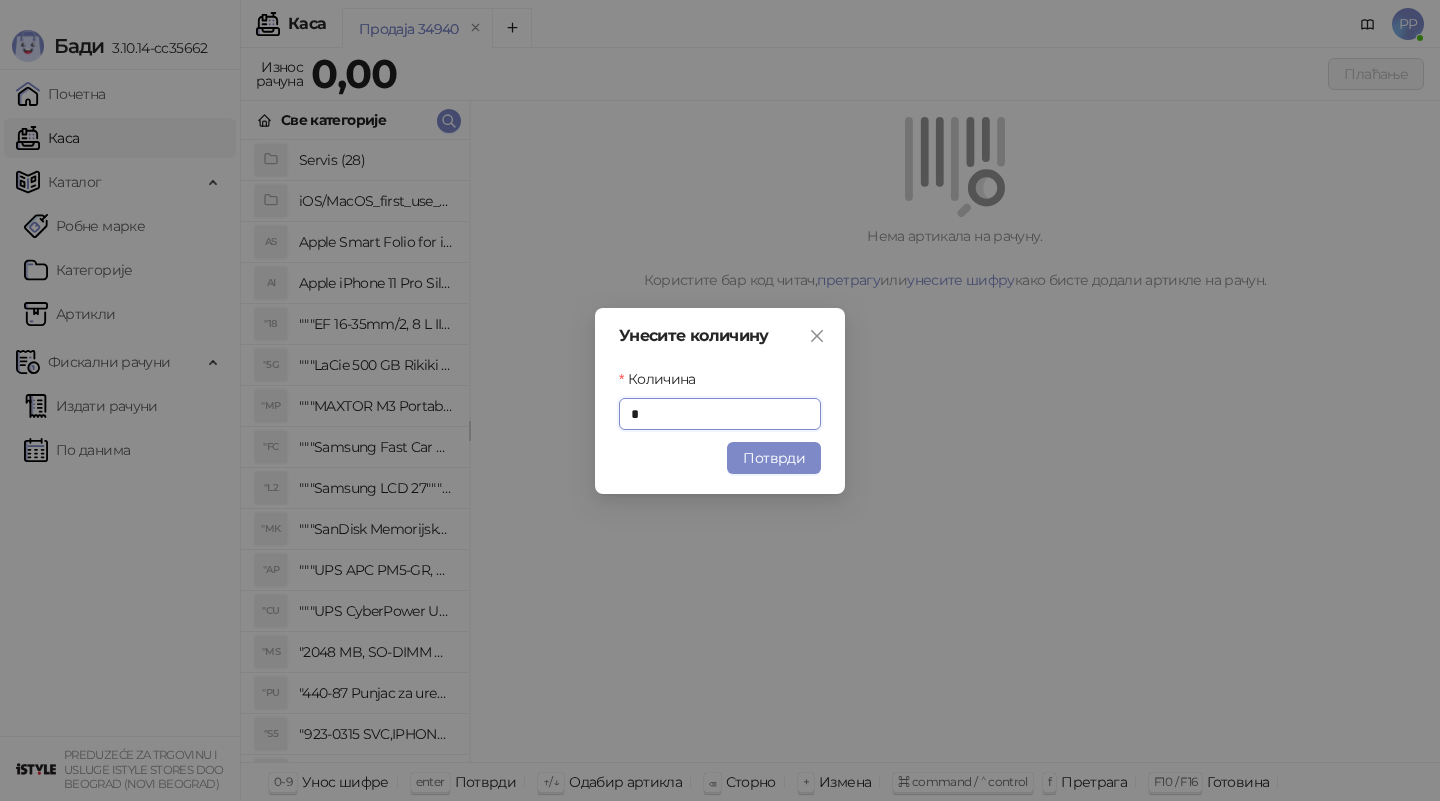 click on "Потврди" at bounding box center [774, 458] 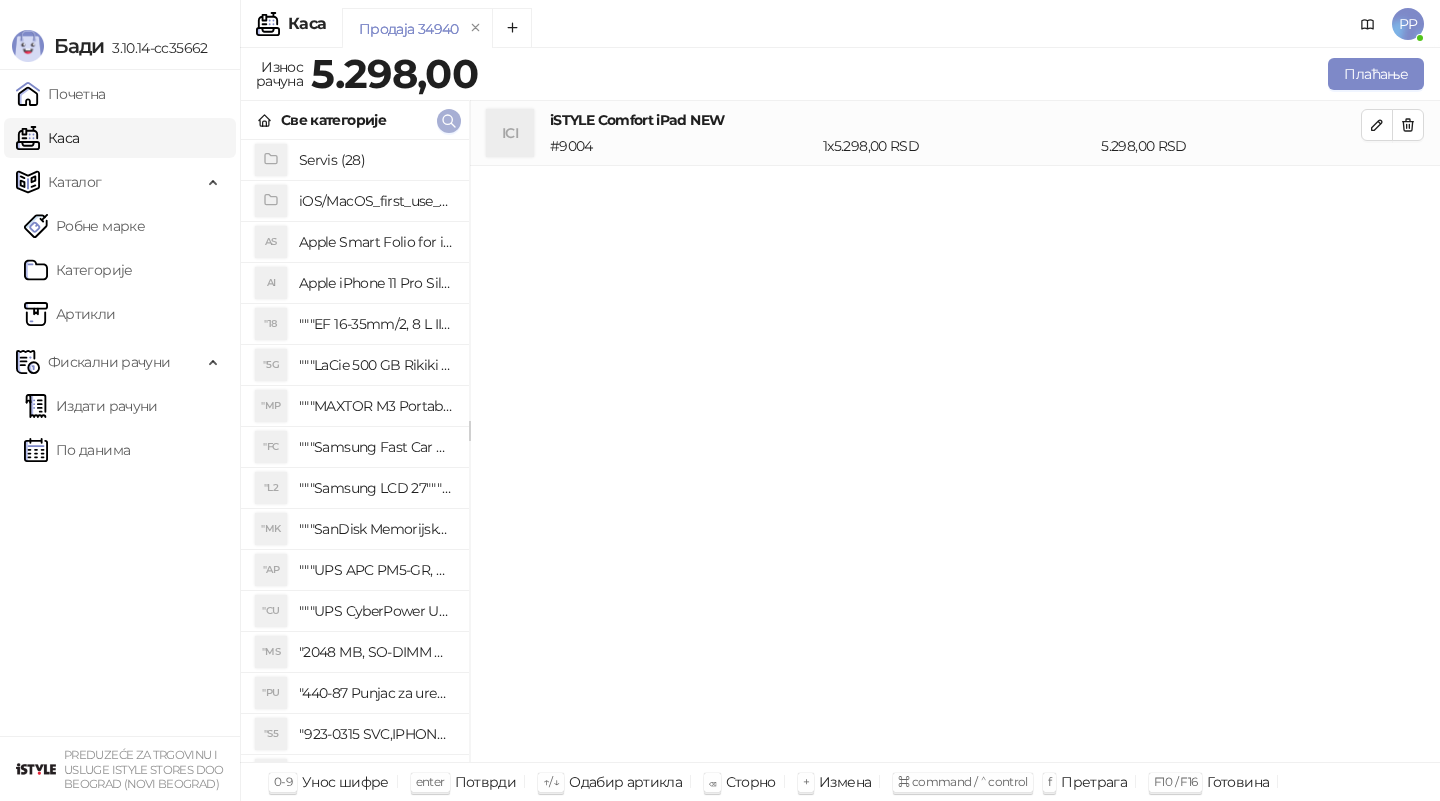 click 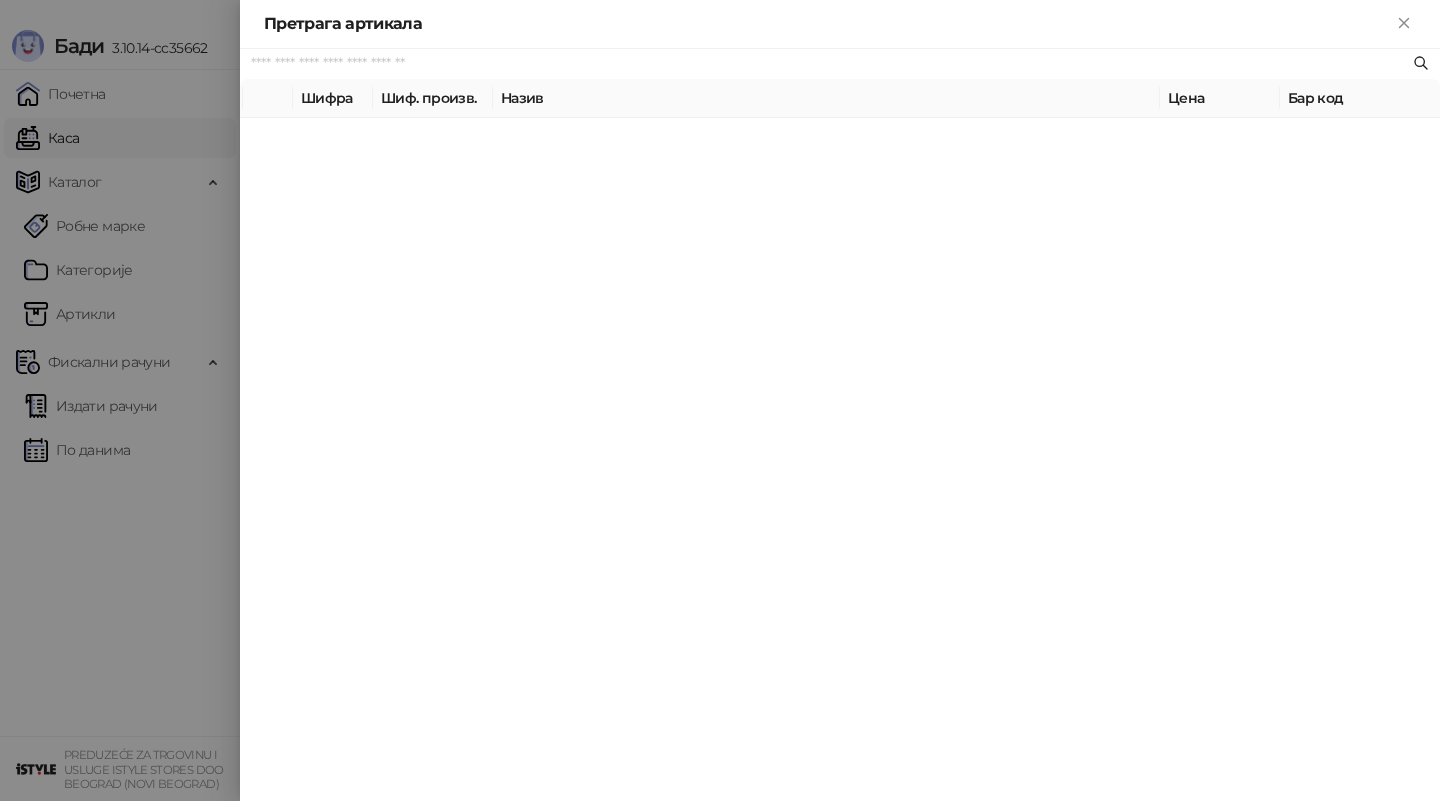 paste on "**********" 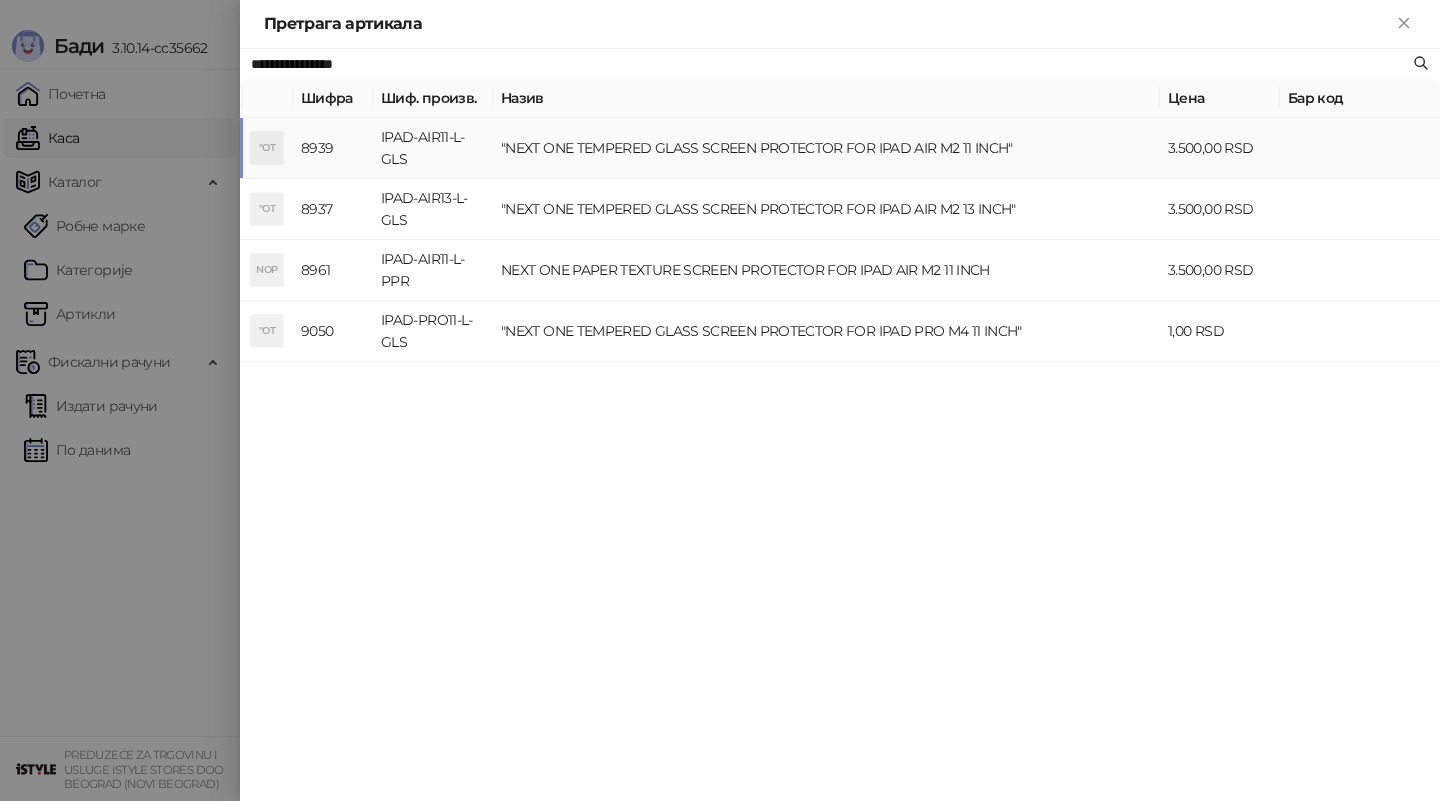 type on "**********" 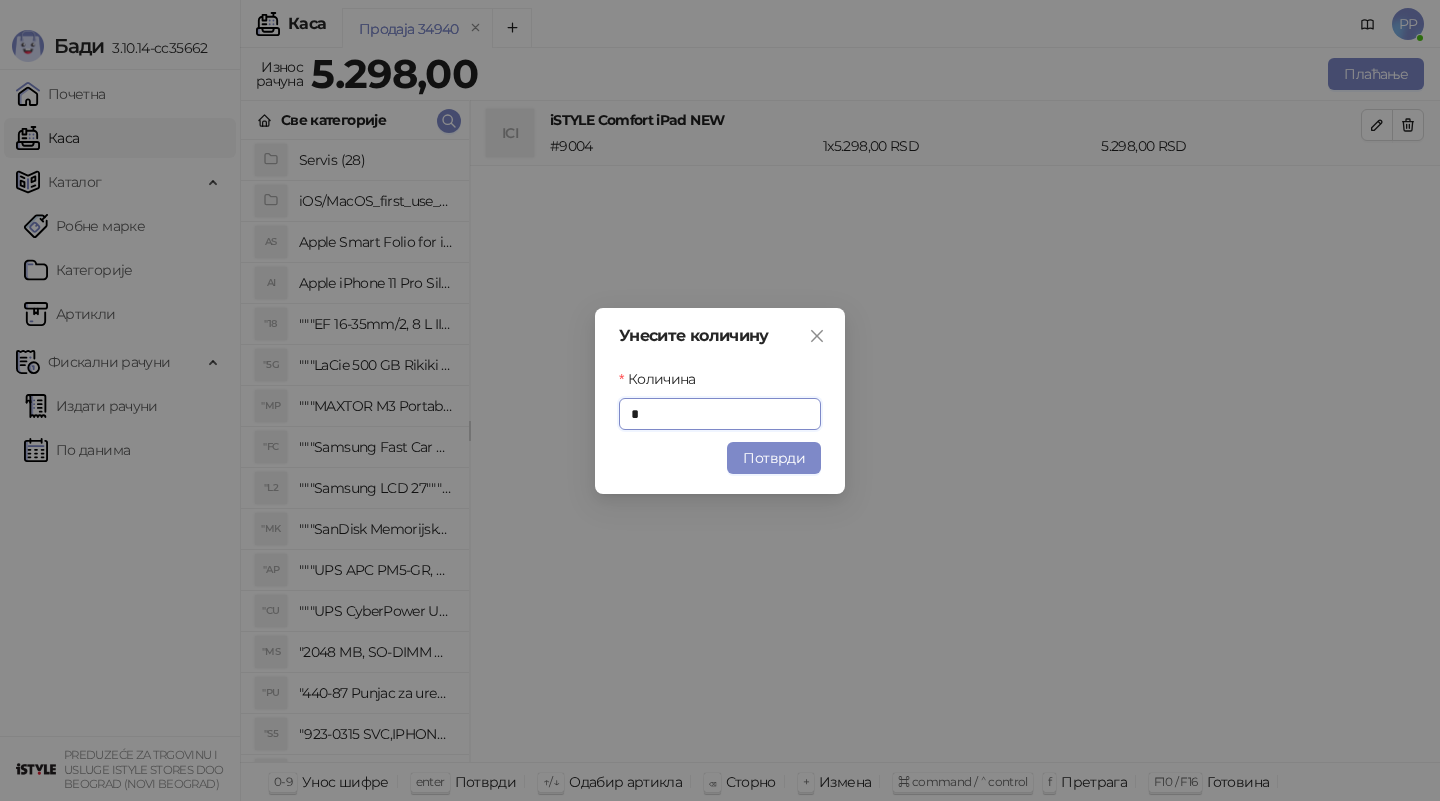 click on "Потврди" at bounding box center [774, 458] 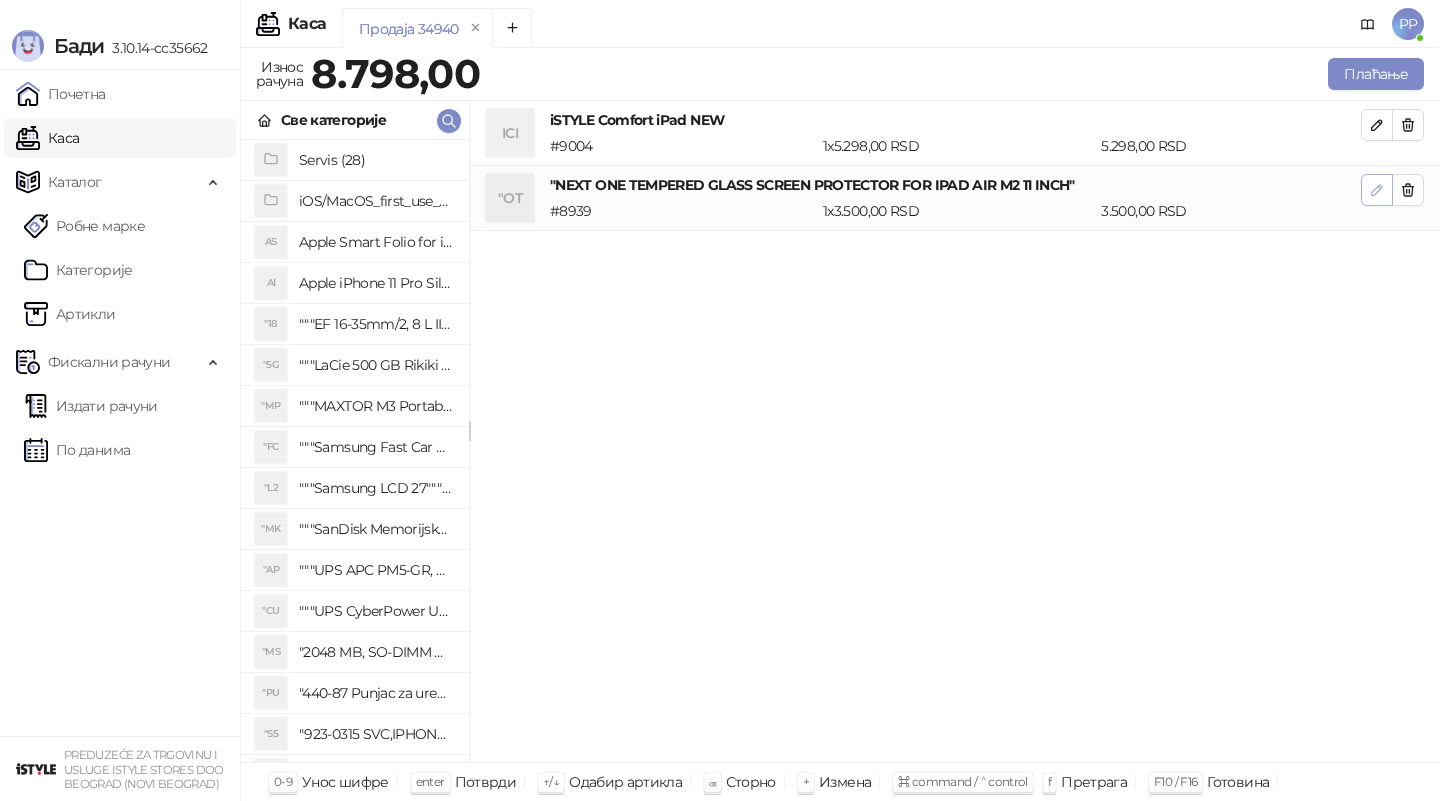 click 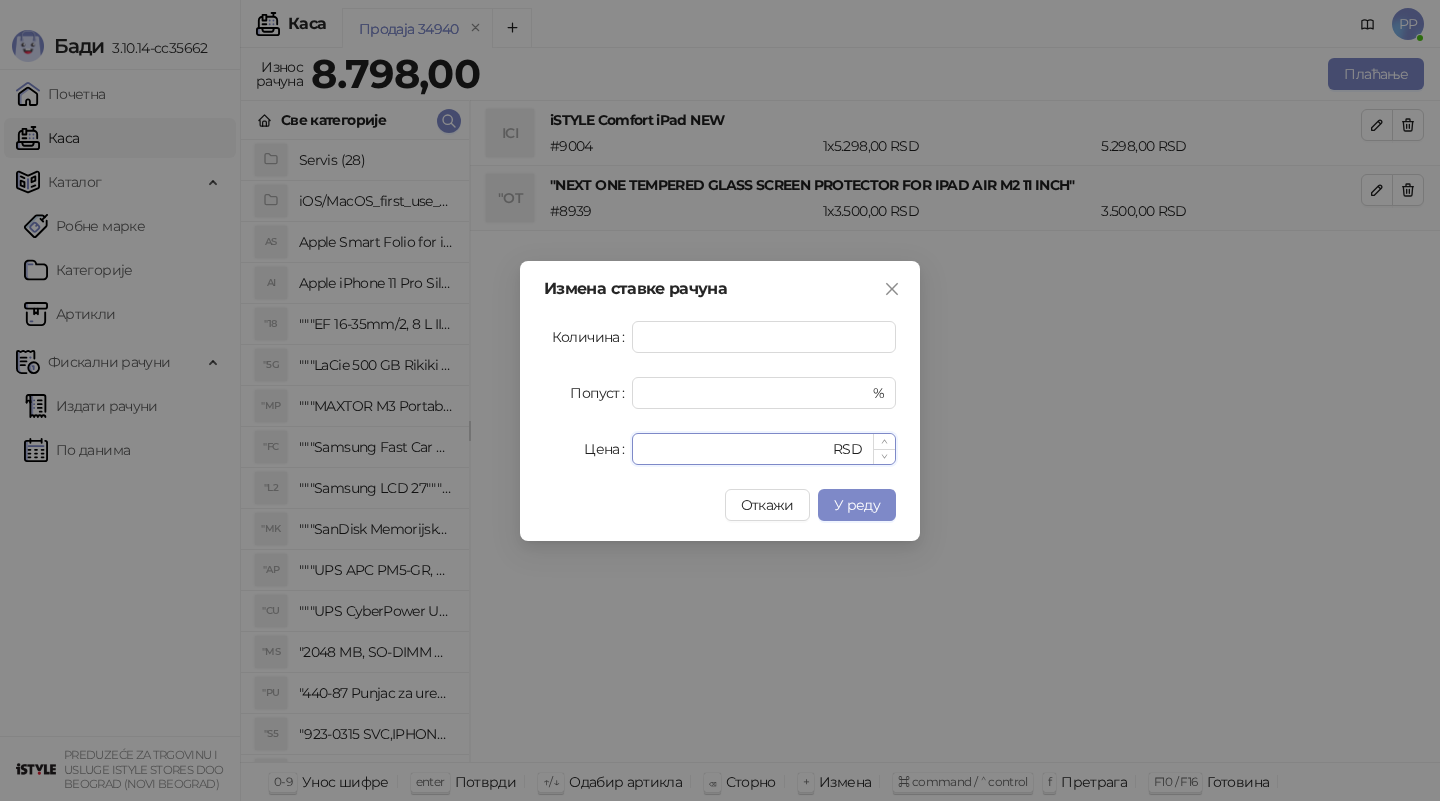 click on "****" at bounding box center [736, 449] 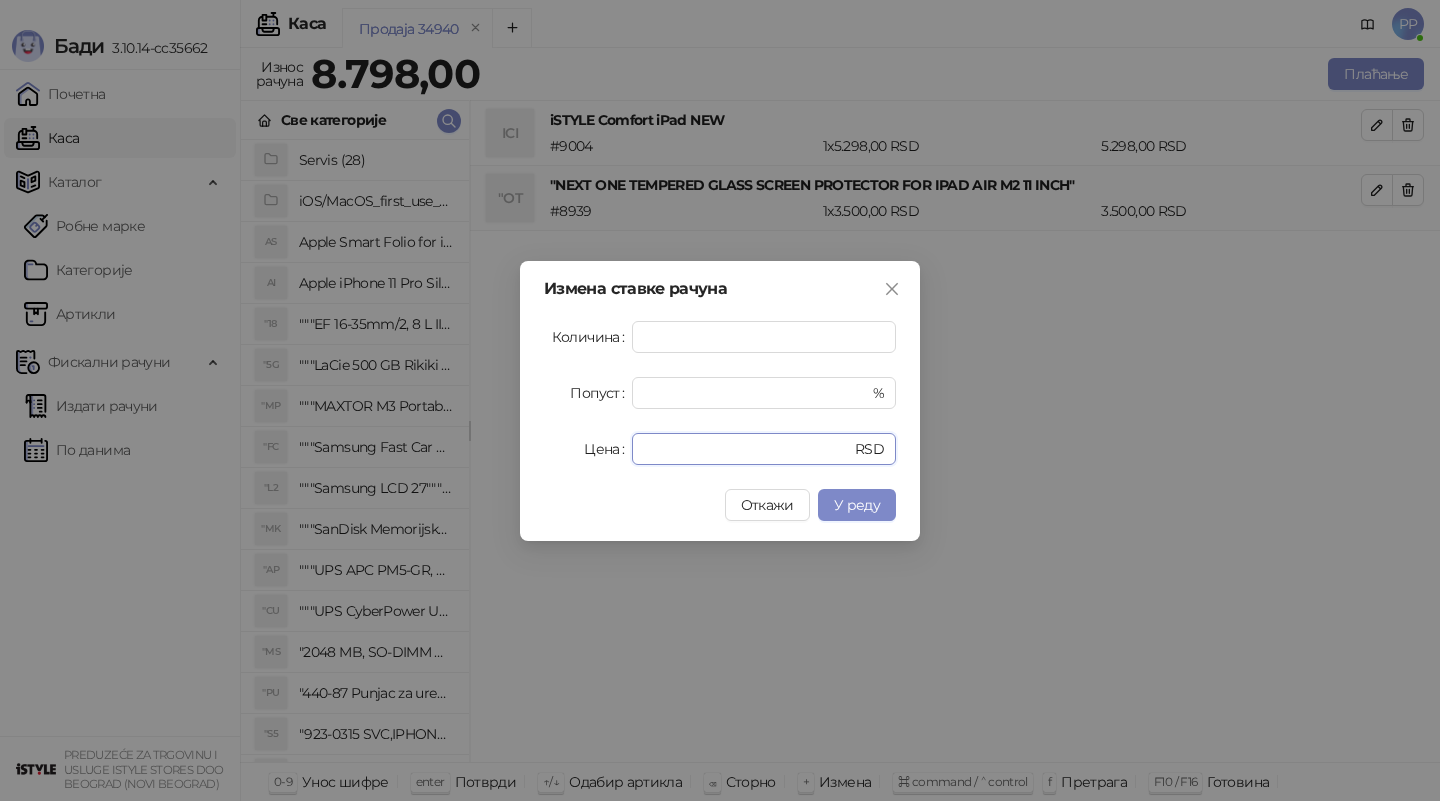 drag, startPoint x: 685, startPoint y: 446, endPoint x: 574, endPoint y: 442, distance: 111.07205 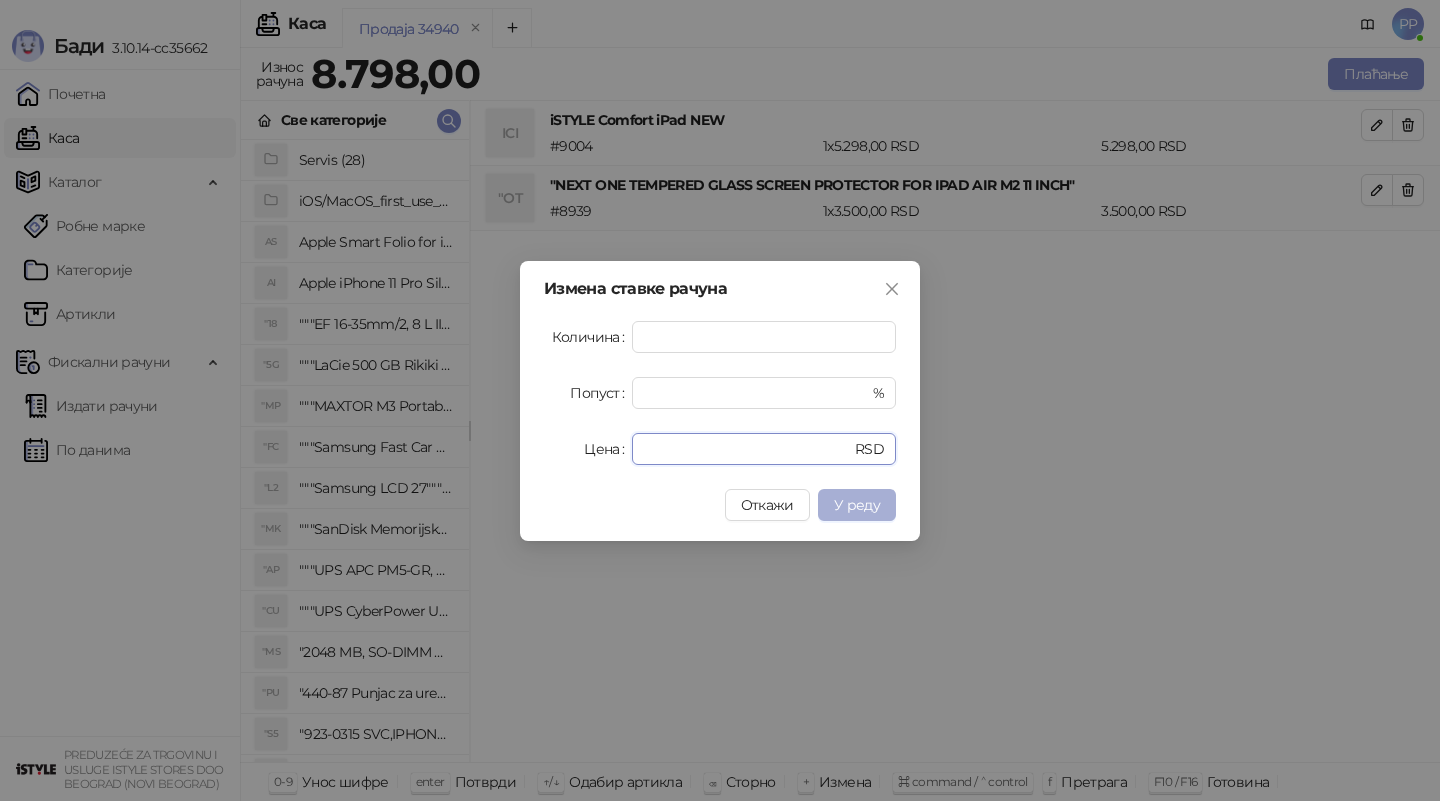 type on "*" 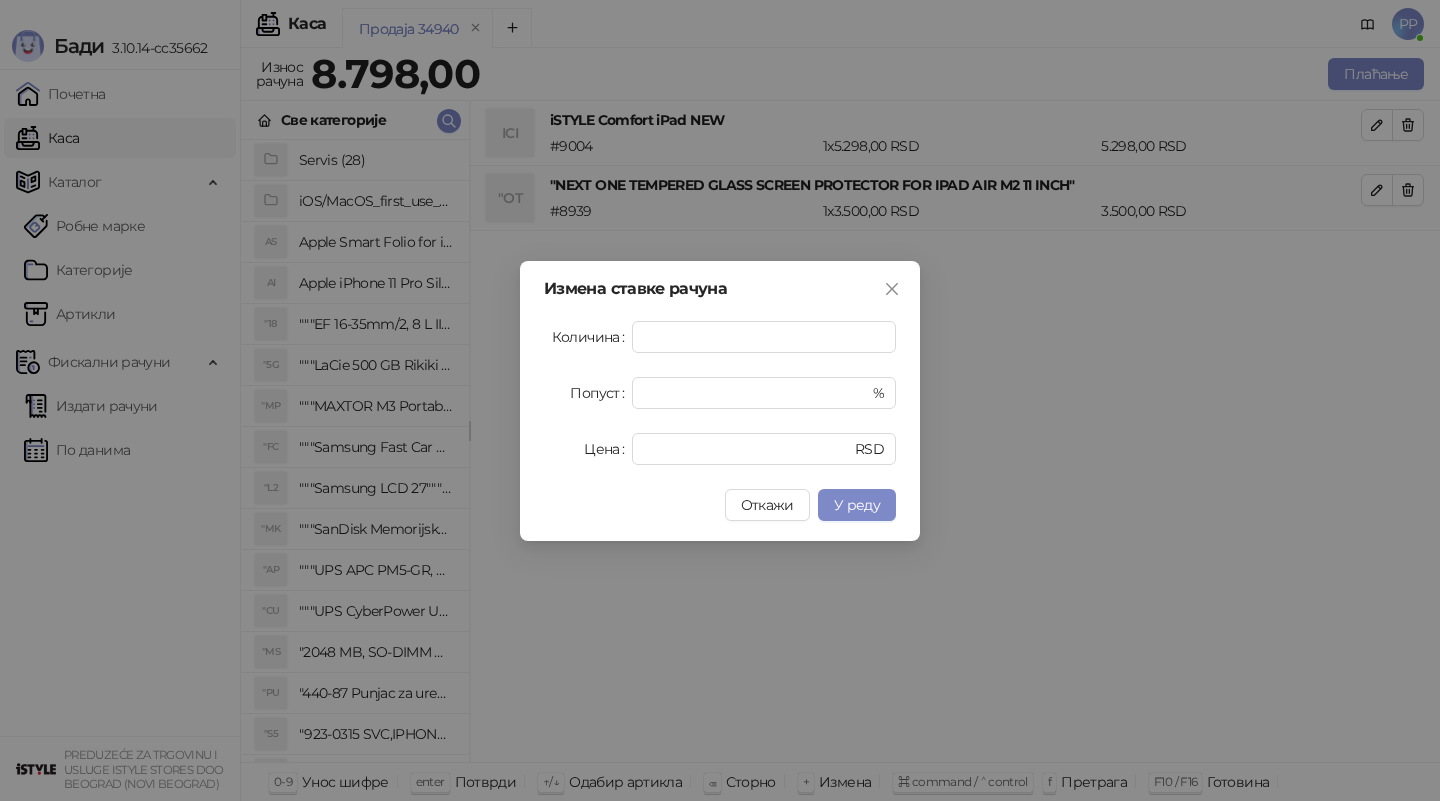 click on "У реду" at bounding box center [857, 505] 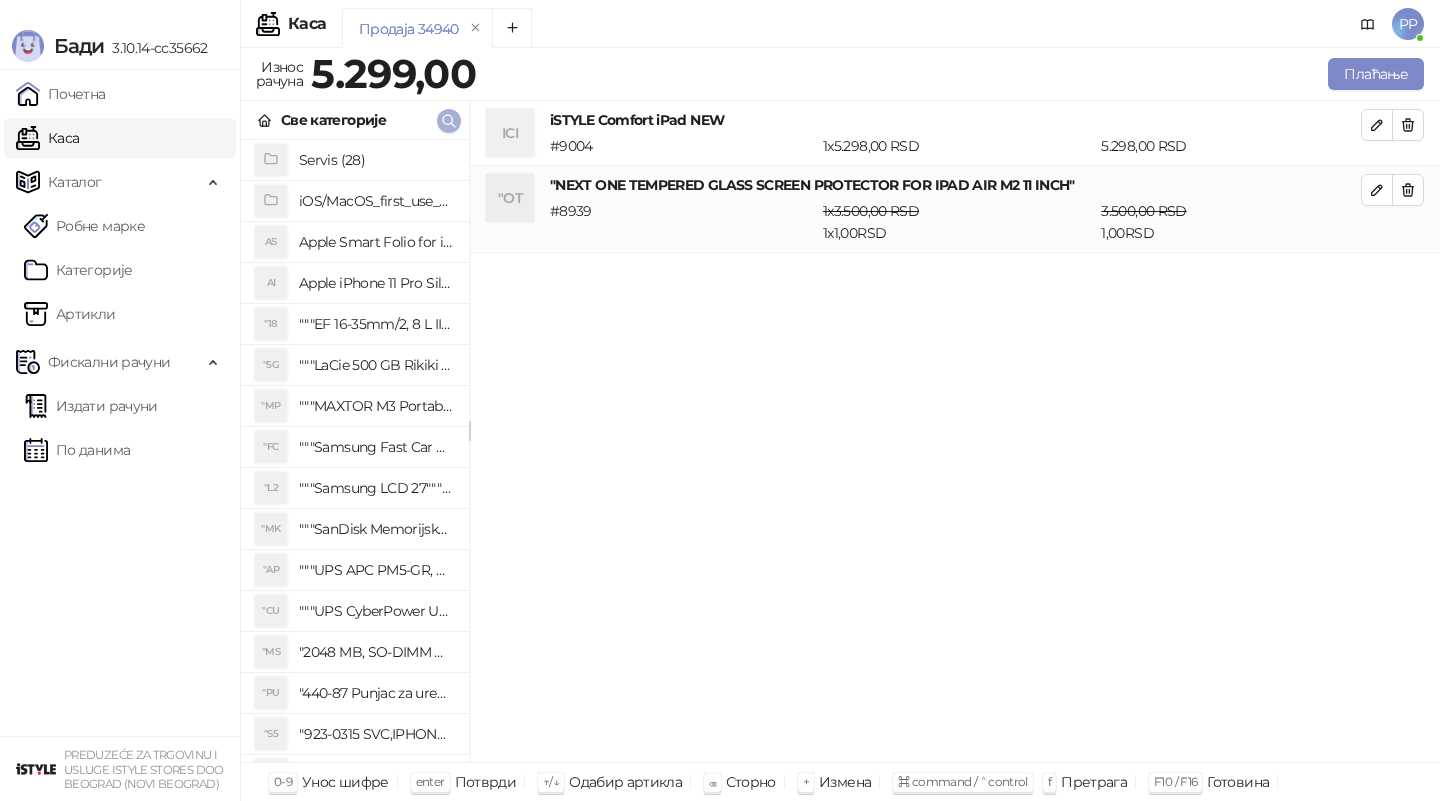 click 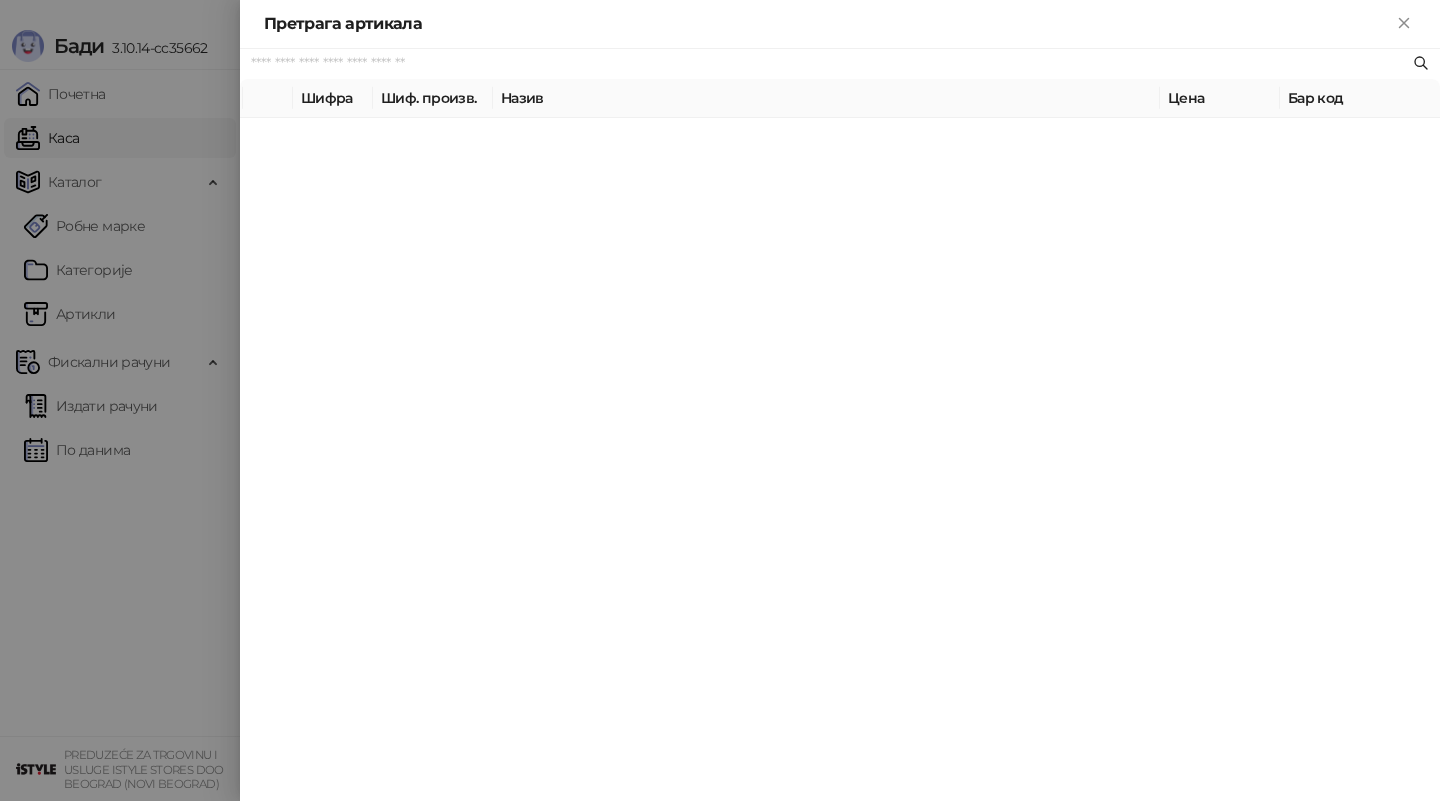 paste on "**********" 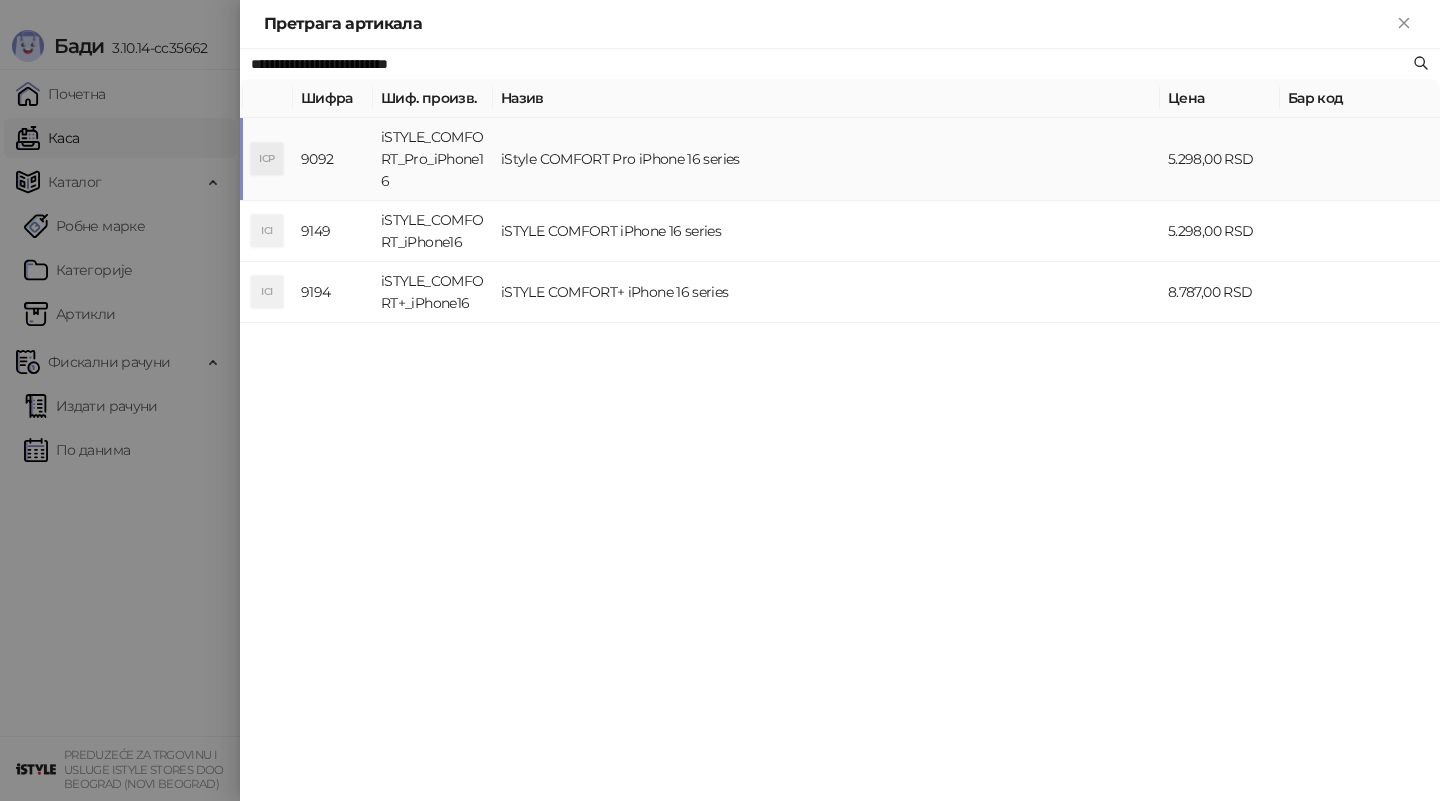 type on "**********" 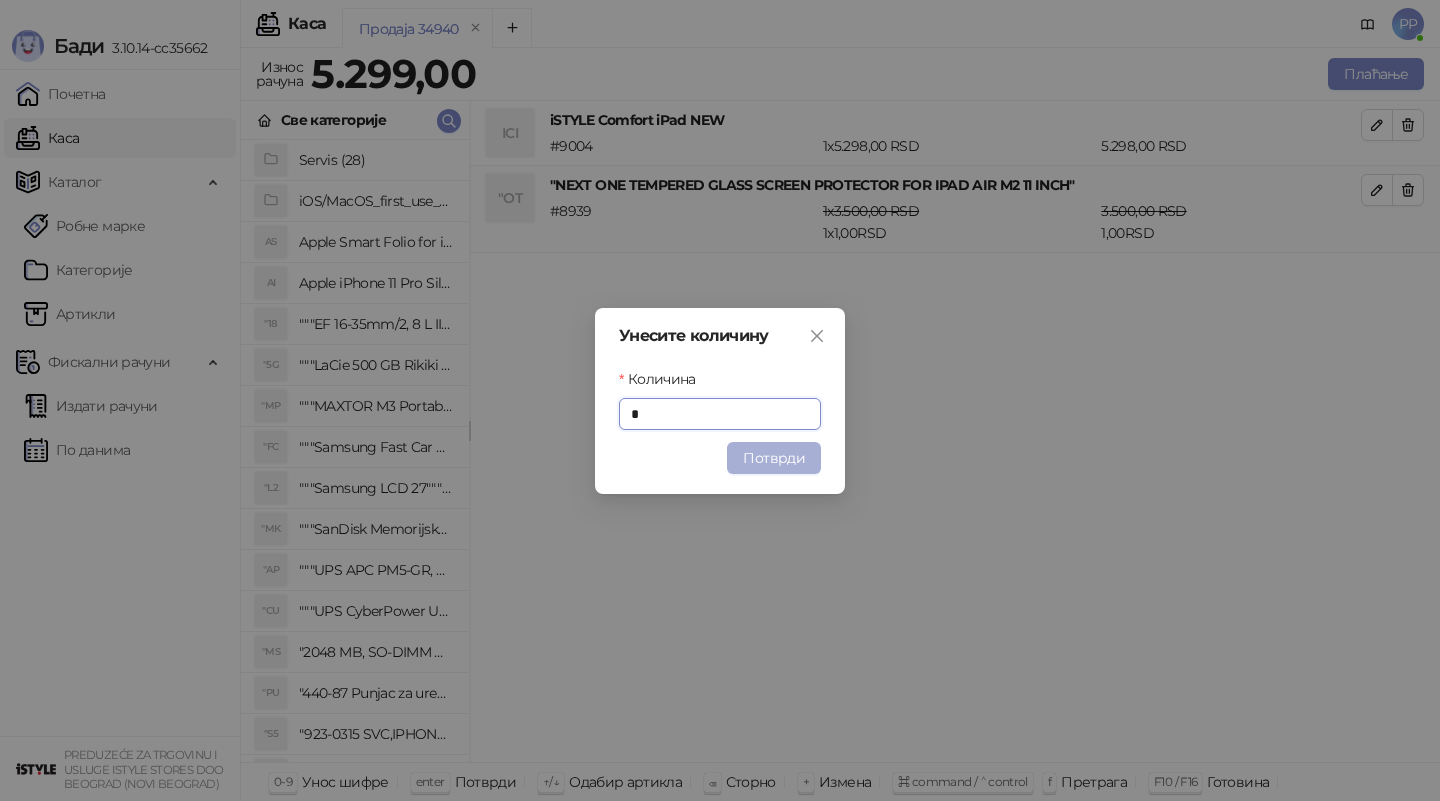 click on "Потврди" at bounding box center (774, 458) 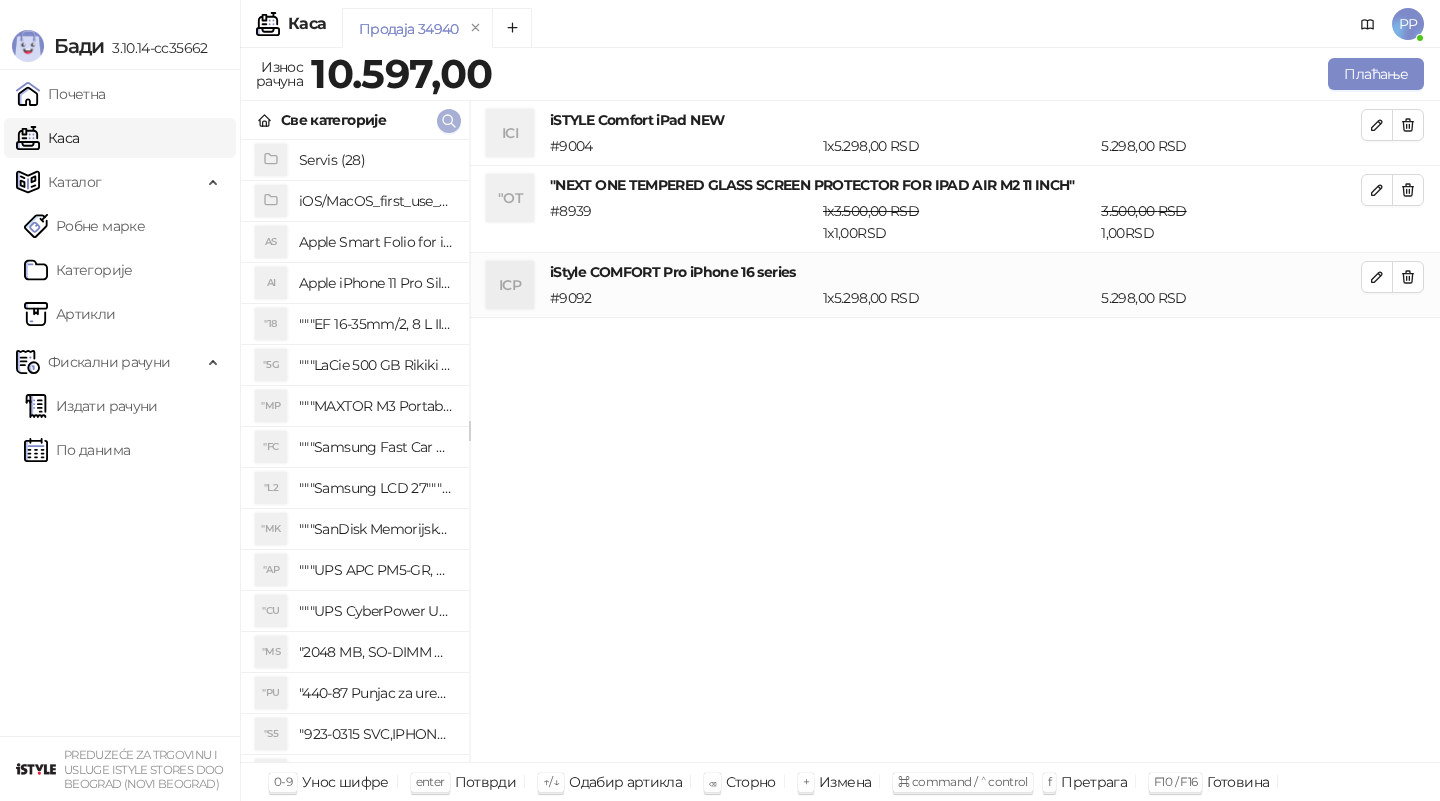 click 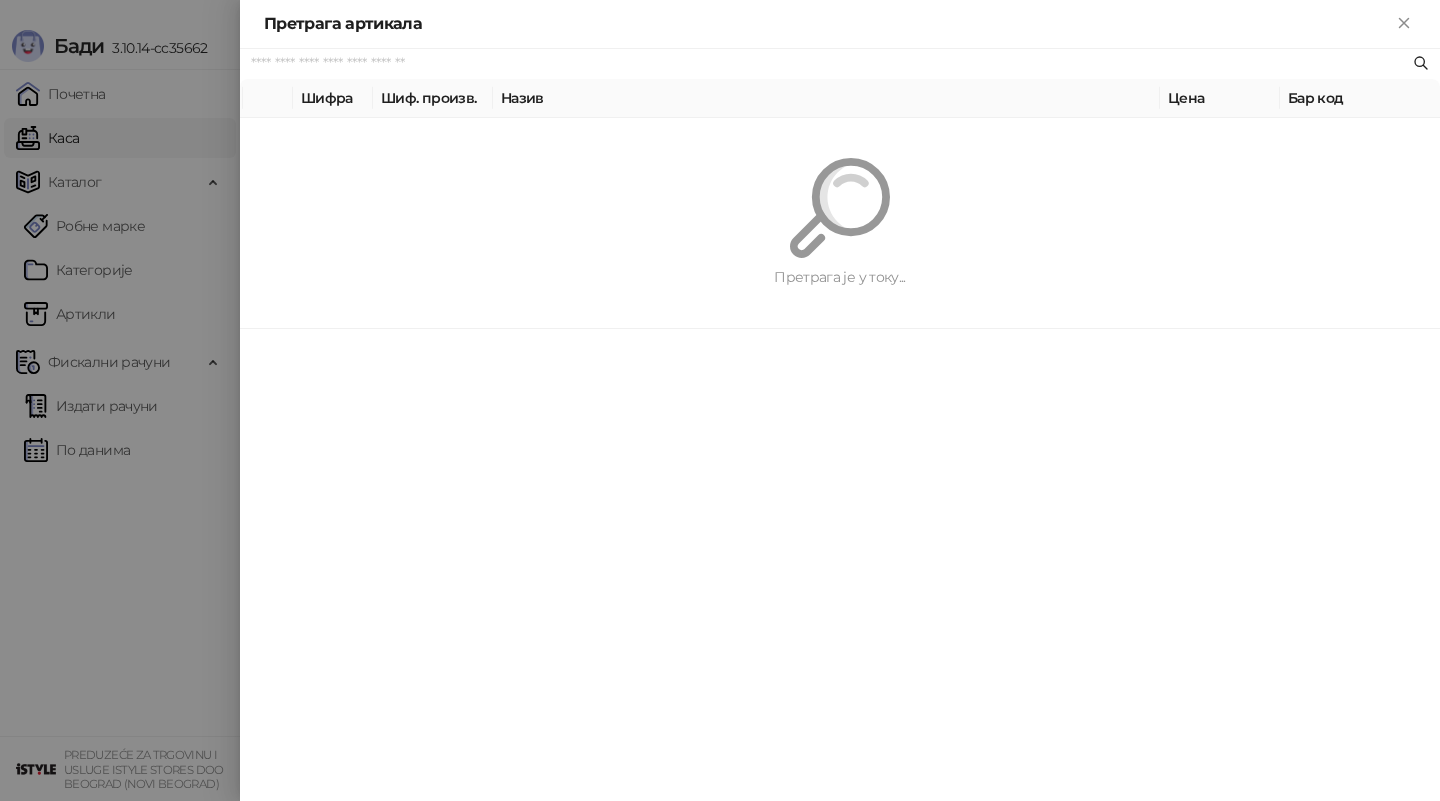 paste on "**********" 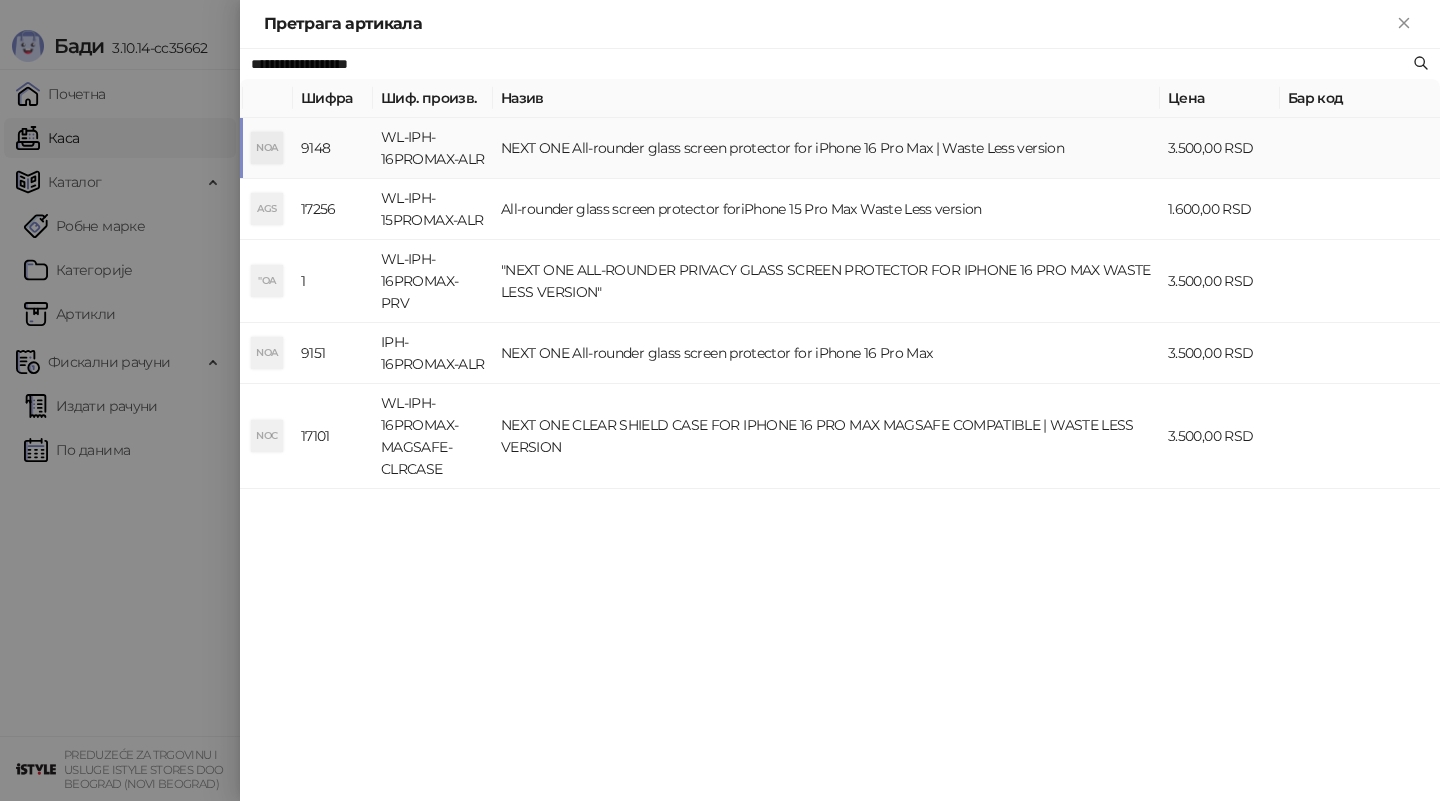 type on "**********" 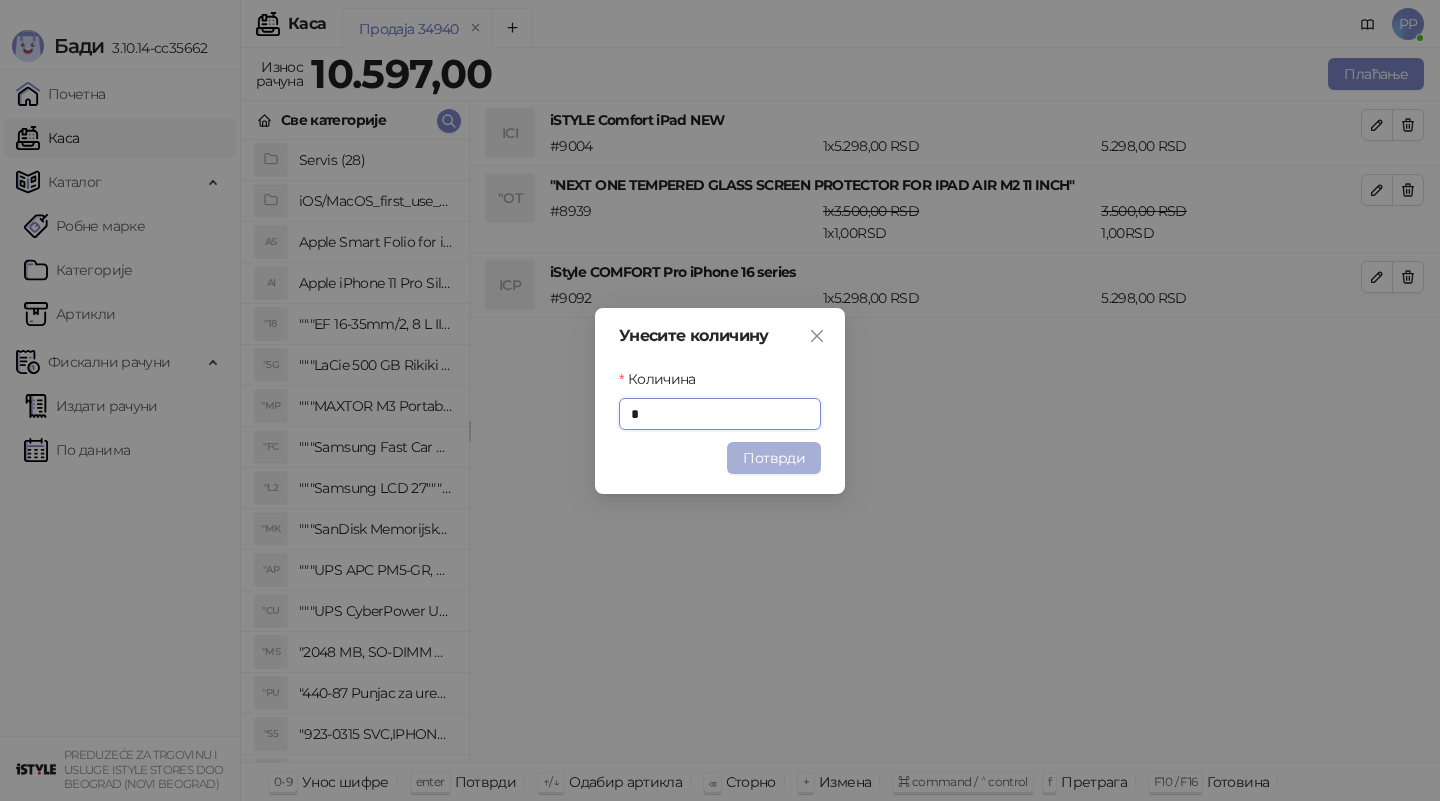 click on "Потврди" at bounding box center (774, 458) 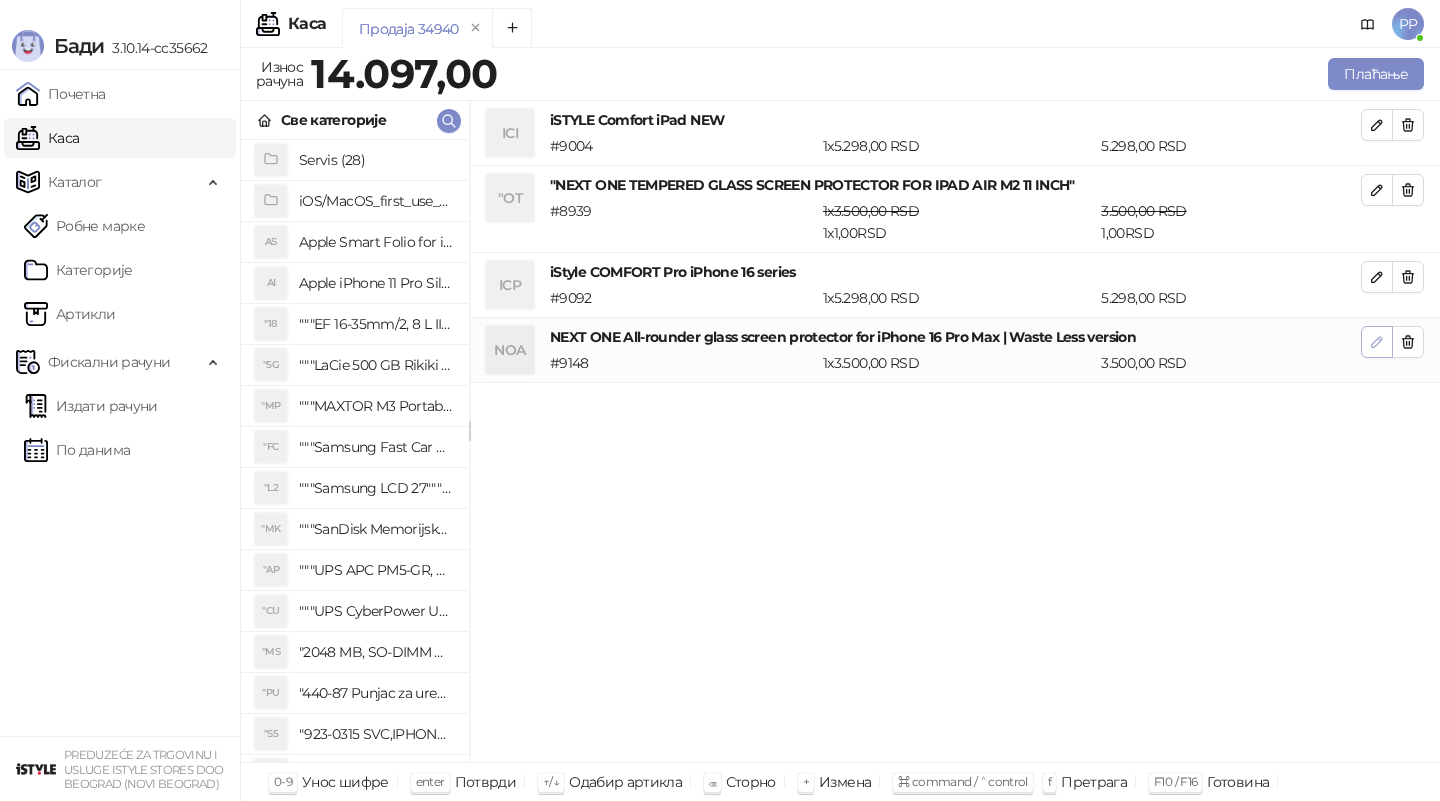 click 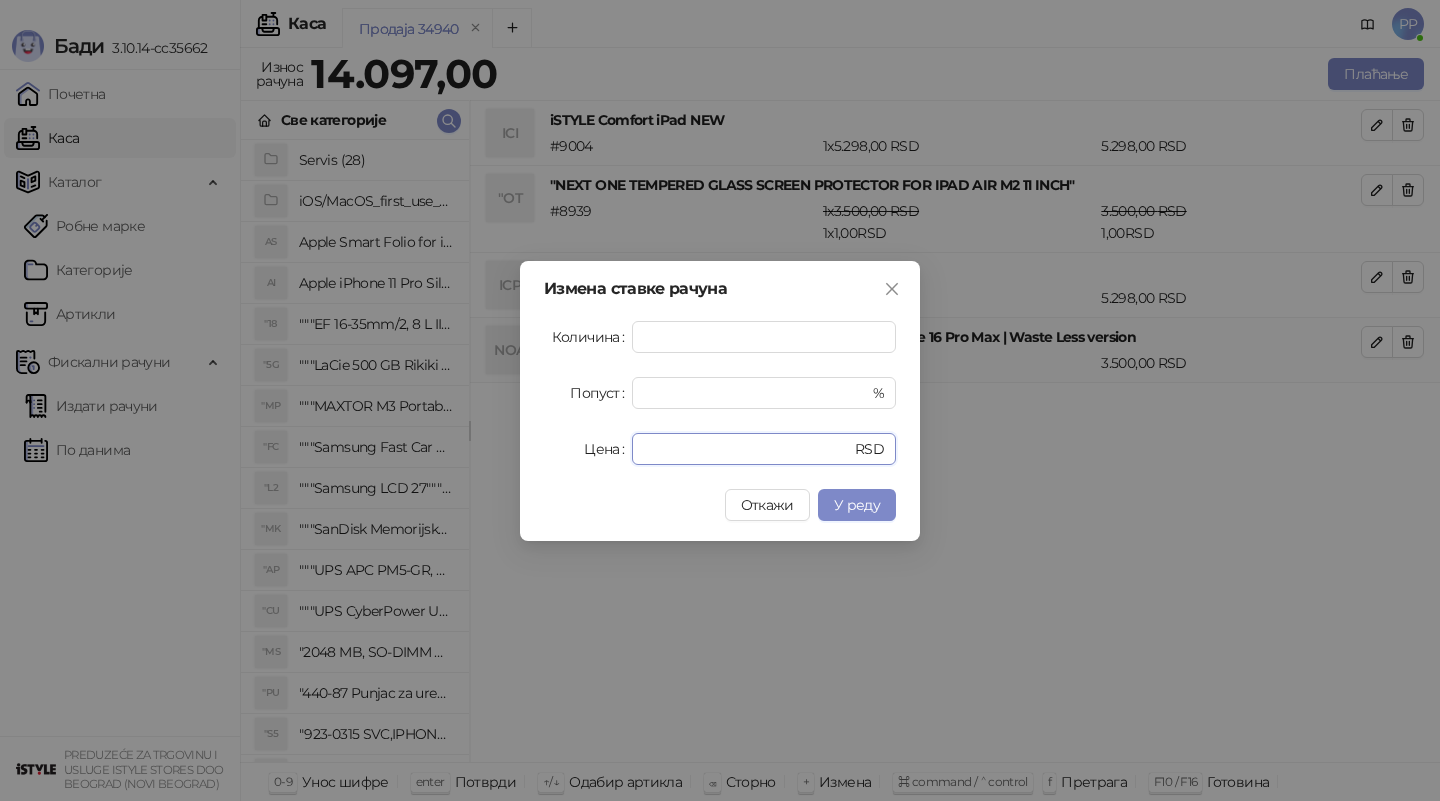 drag, startPoint x: 697, startPoint y: 447, endPoint x: 413, endPoint y: 404, distance: 287.23685 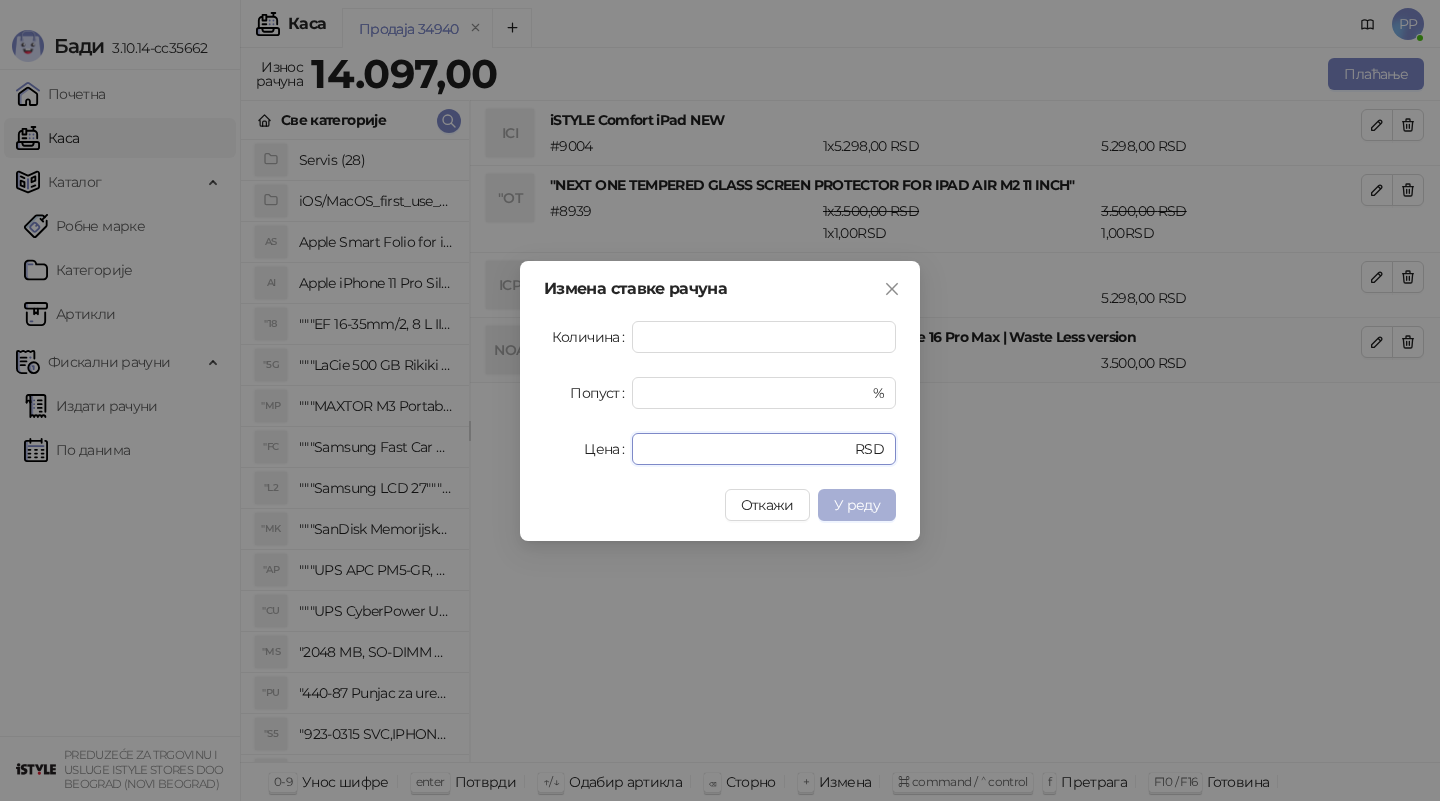 type on "*" 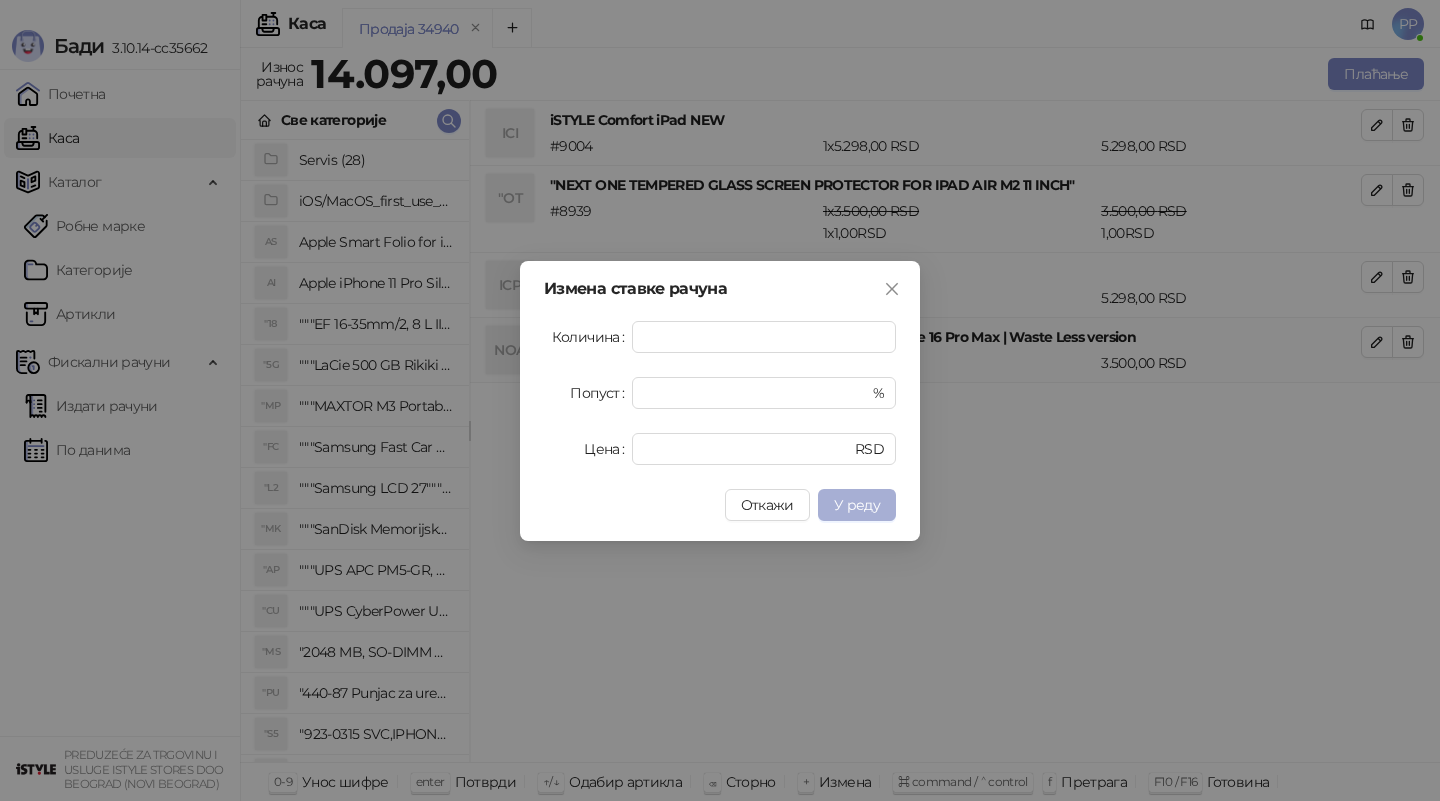 click on "У реду" at bounding box center [857, 505] 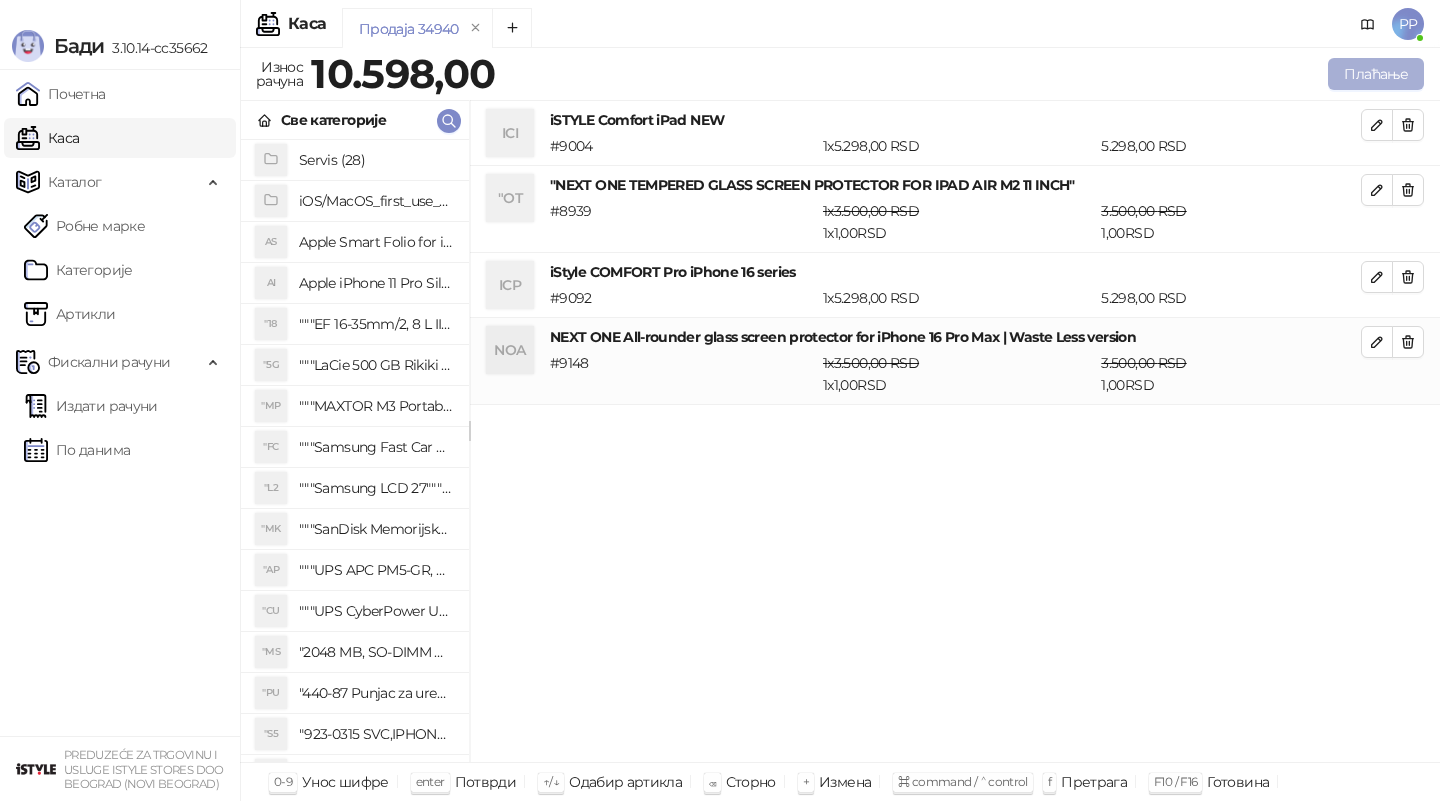 click on "Плаћање" at bounding box center [1376, 74] 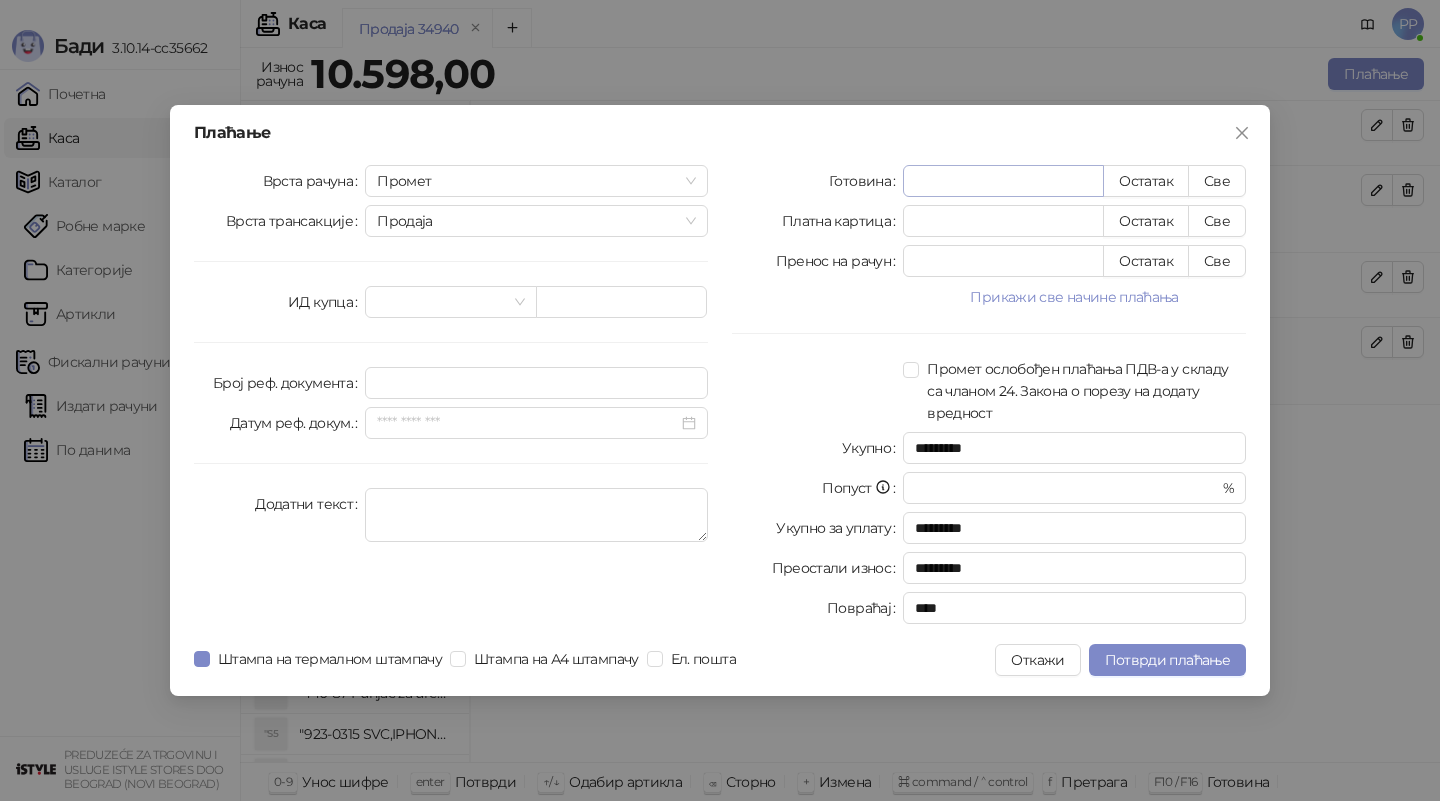 type on "*" 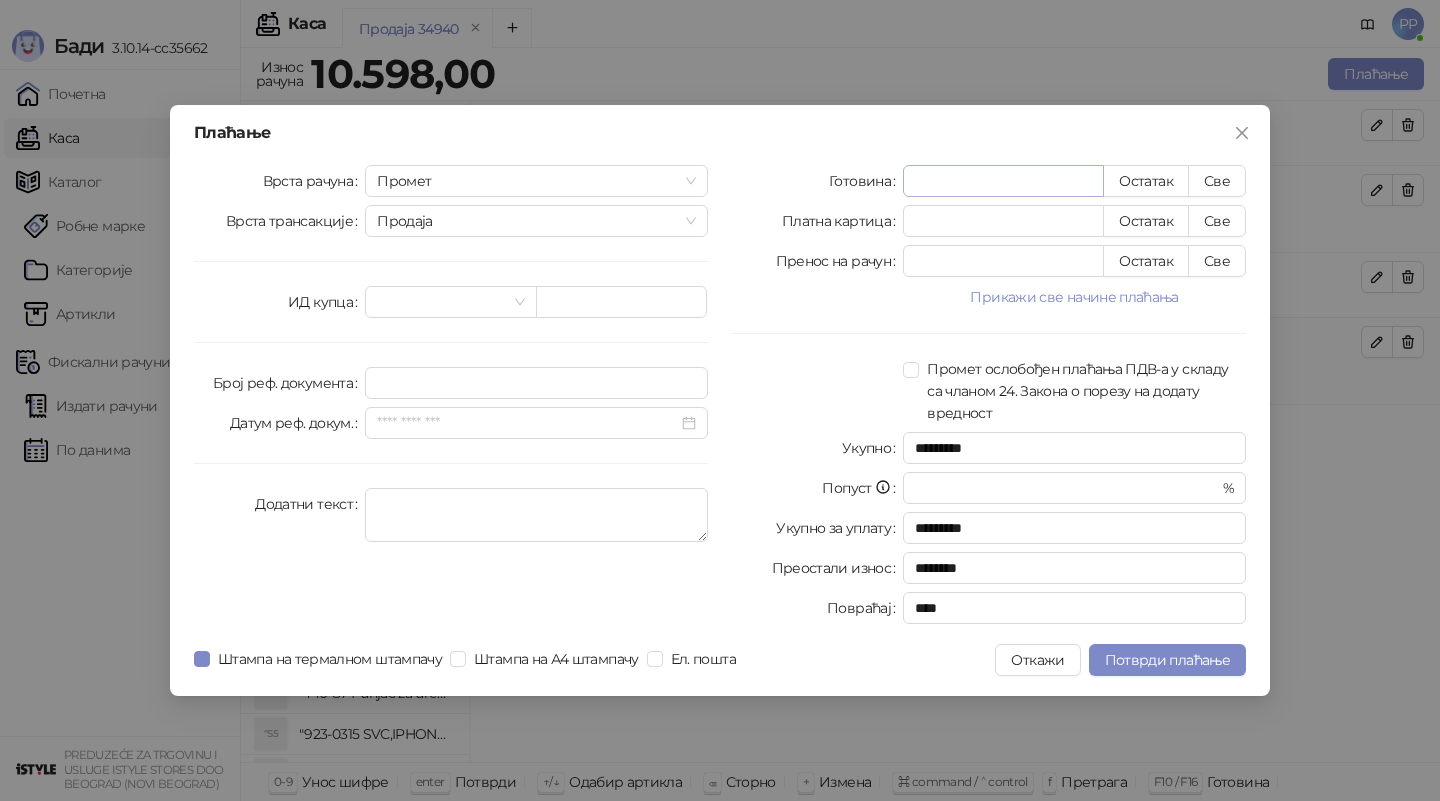type on "****" 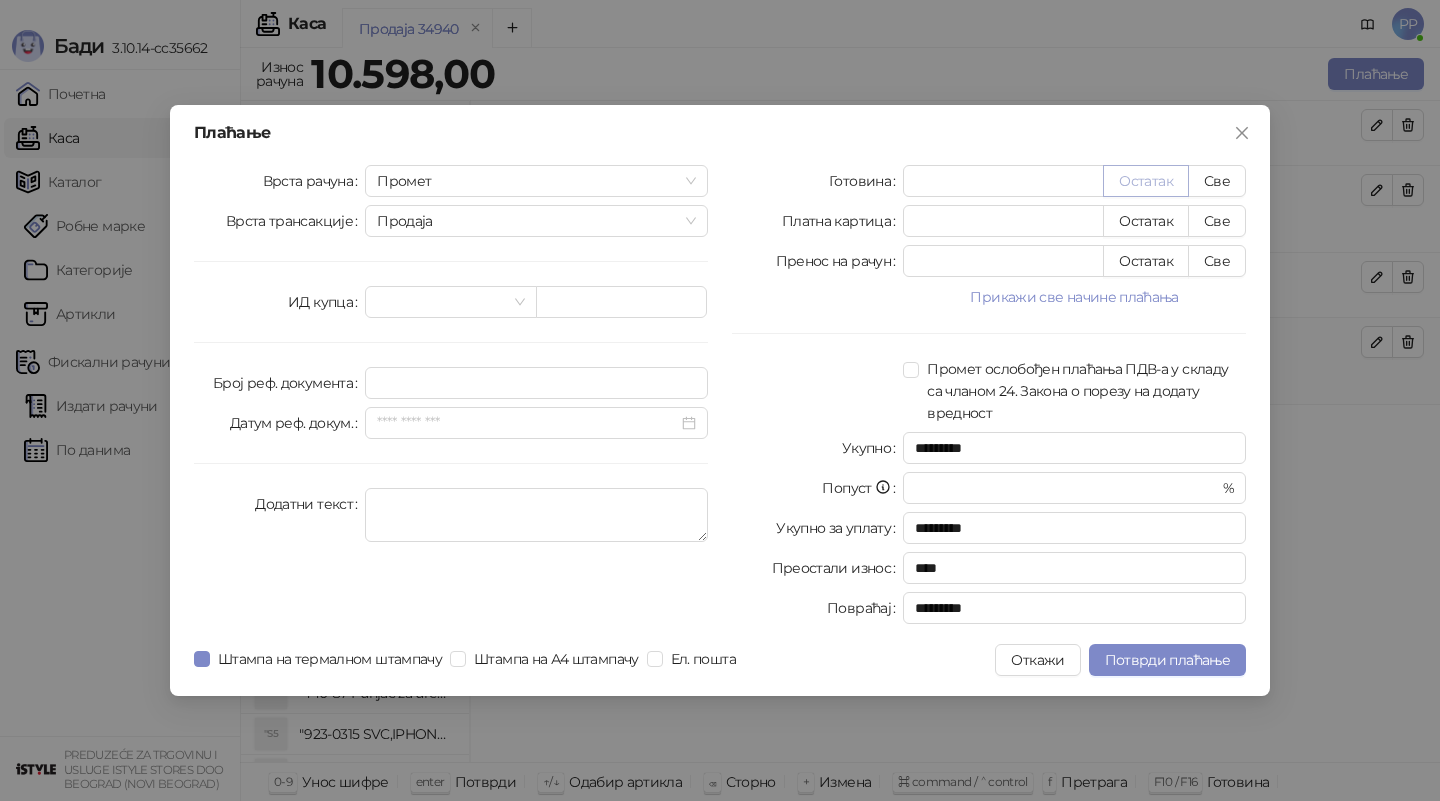 type on "****" 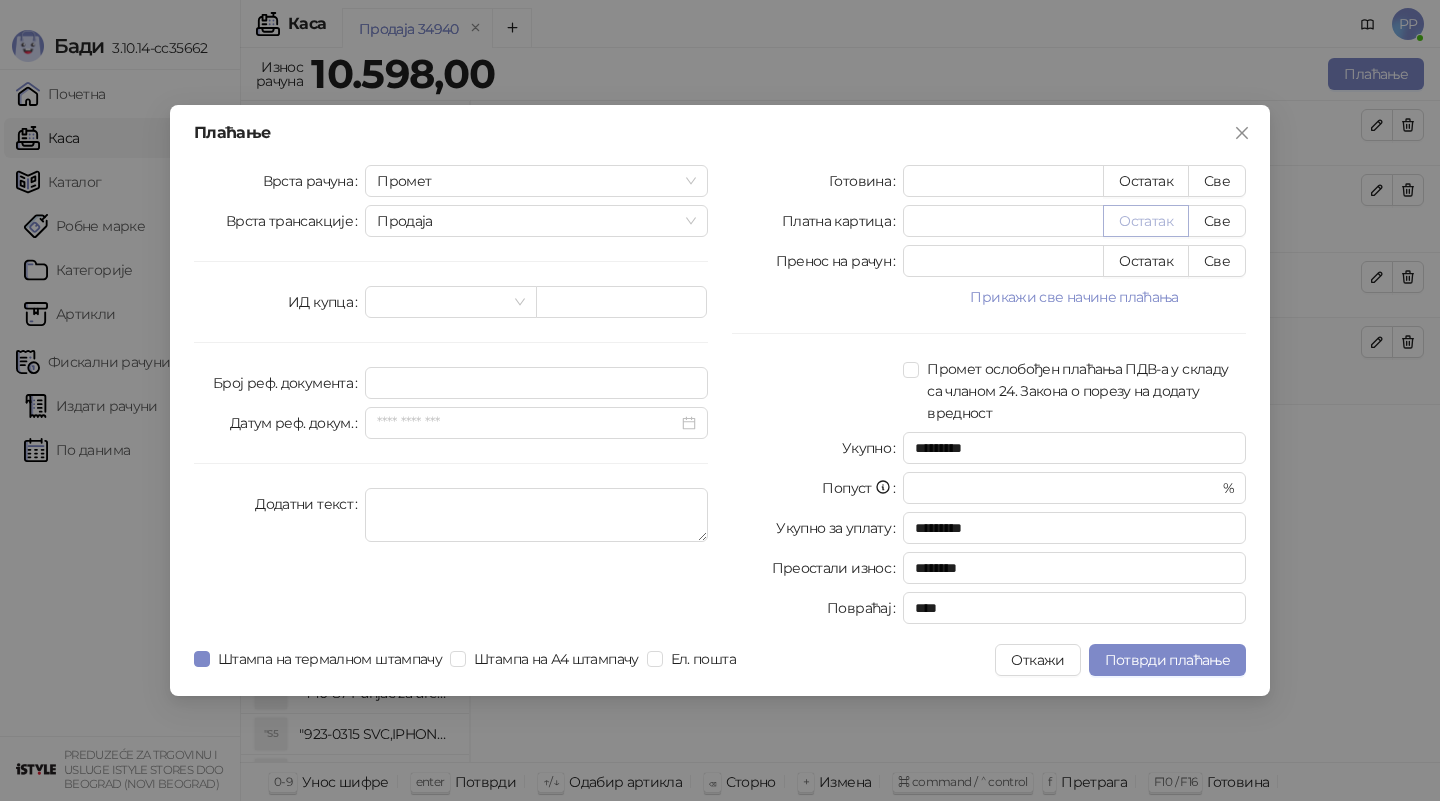 type on "****" 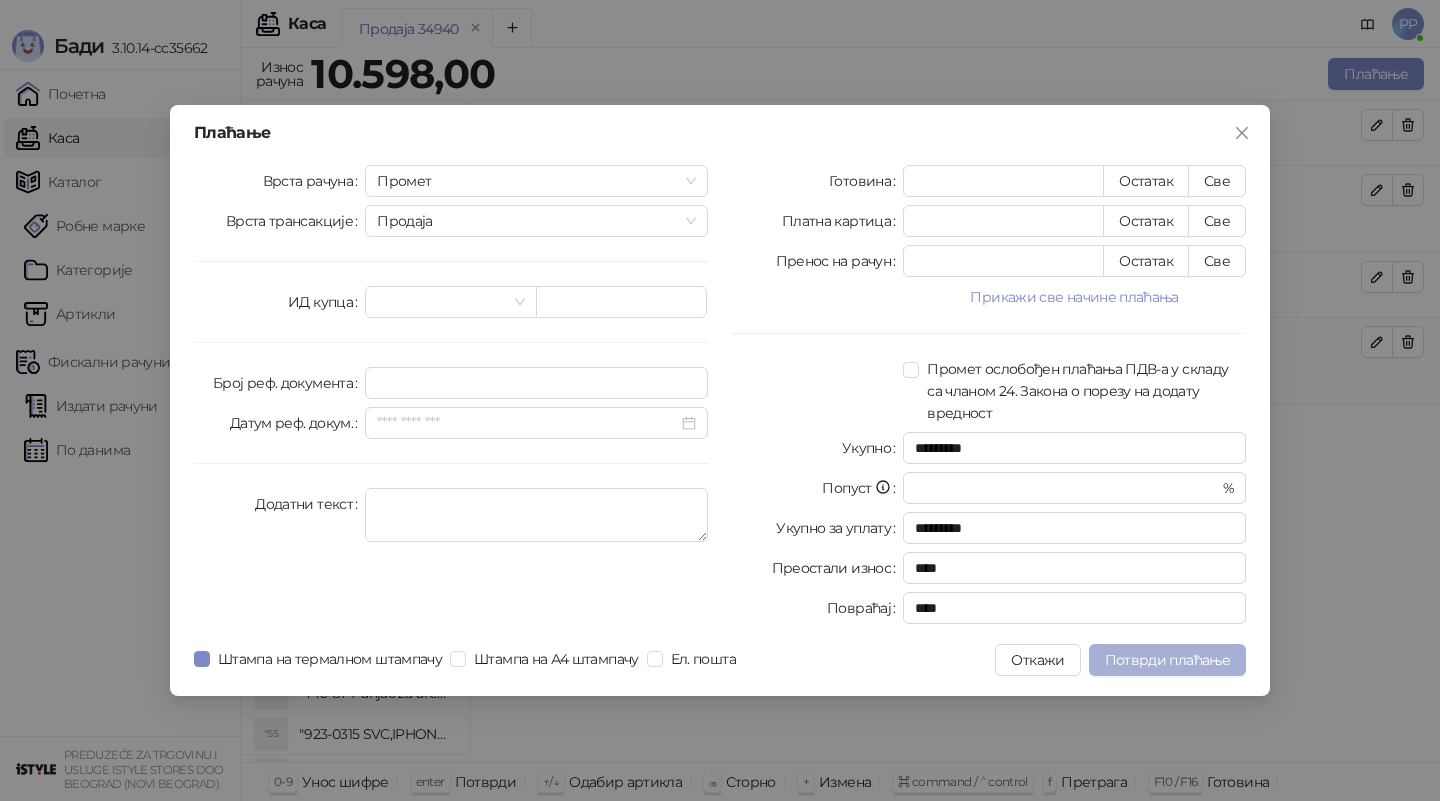 click on "Потврди плаћање" at bounding box center [1167, 660] 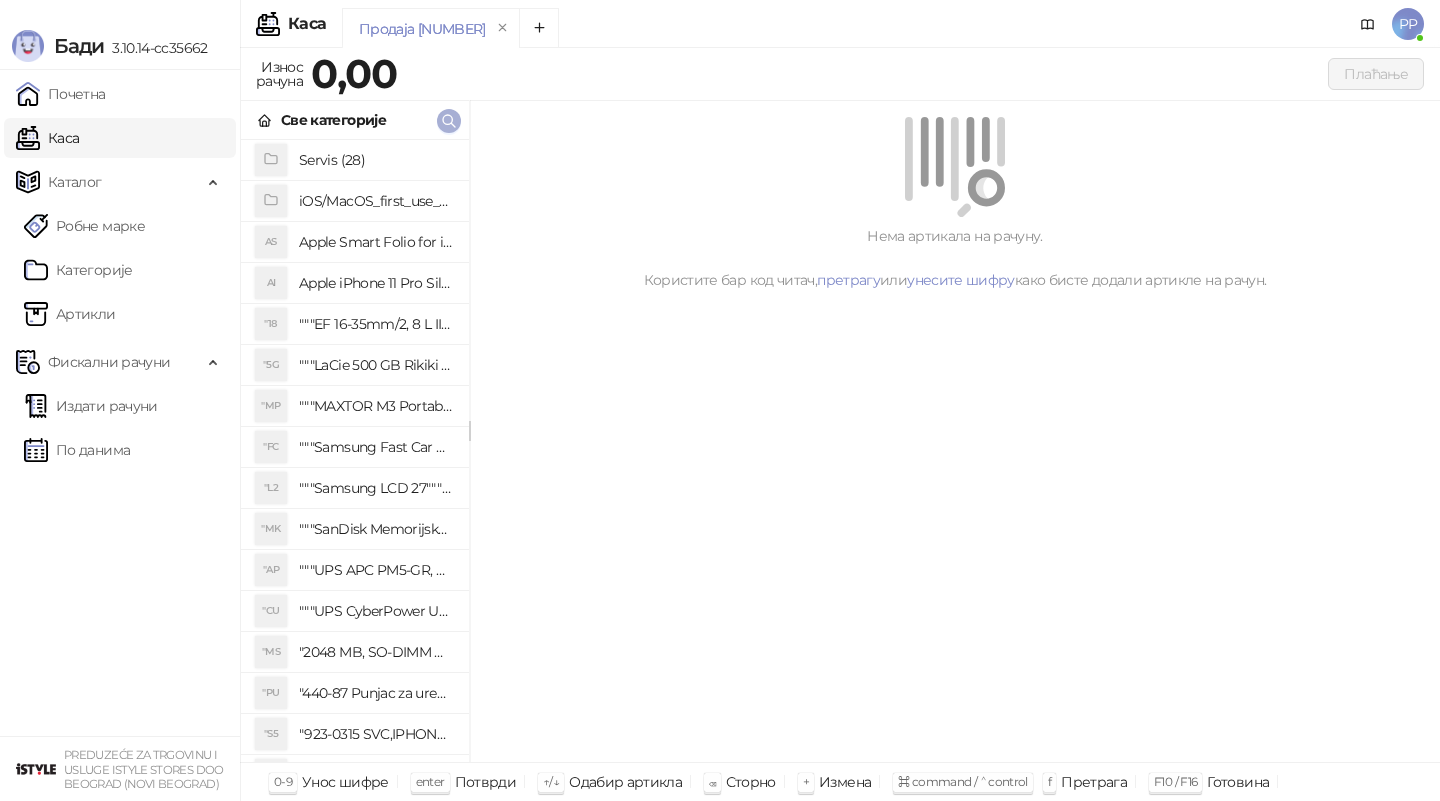 click 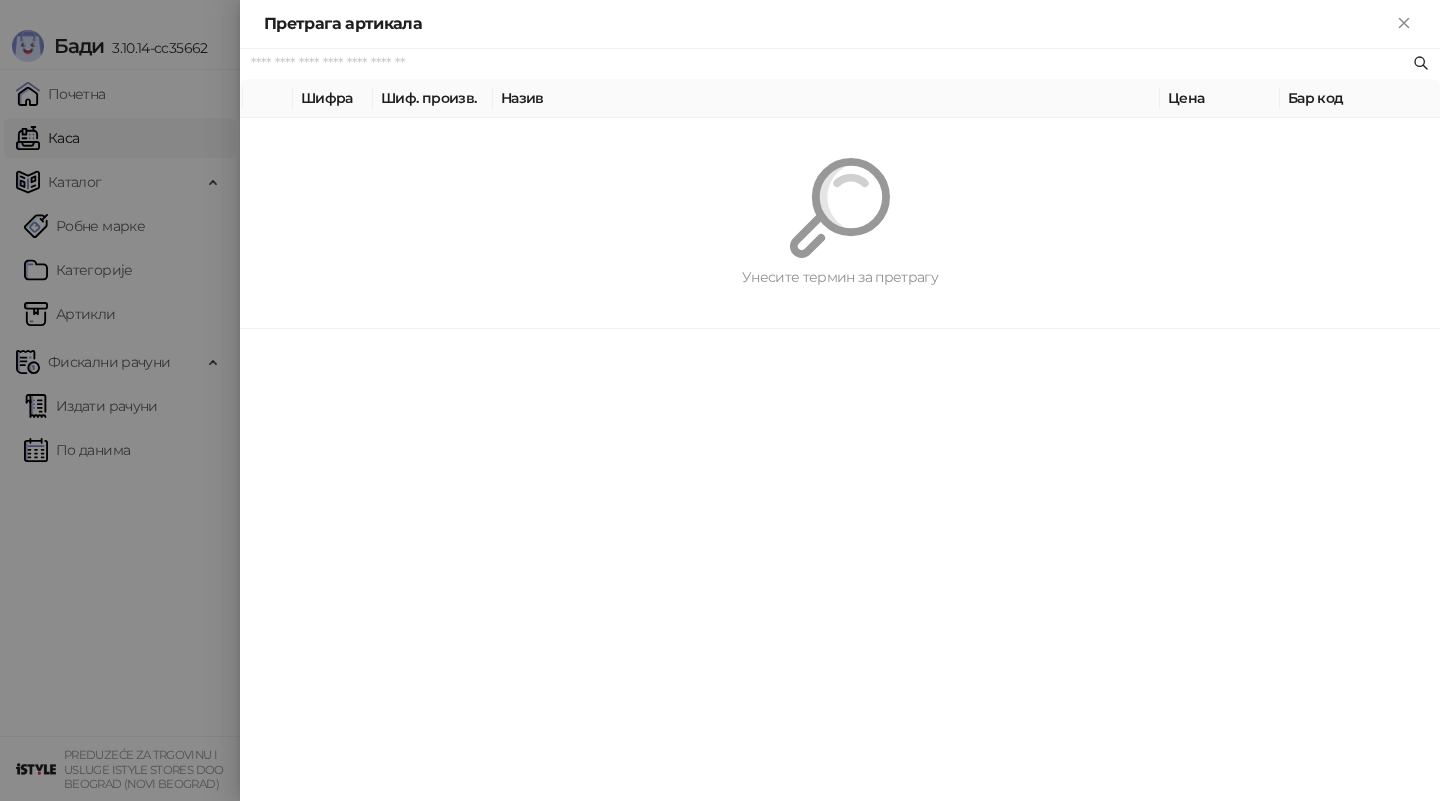 paste on "**********" 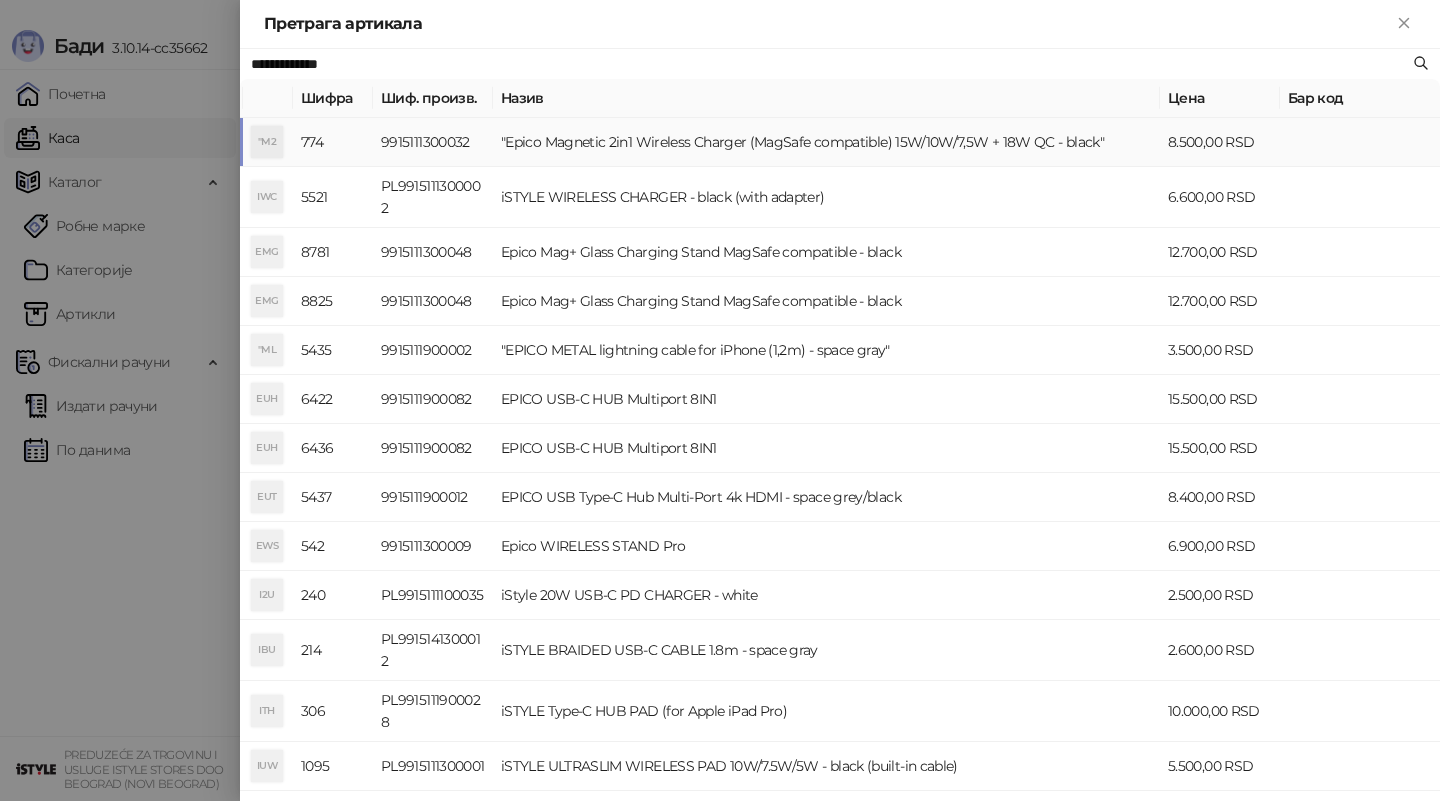 type on "**********" 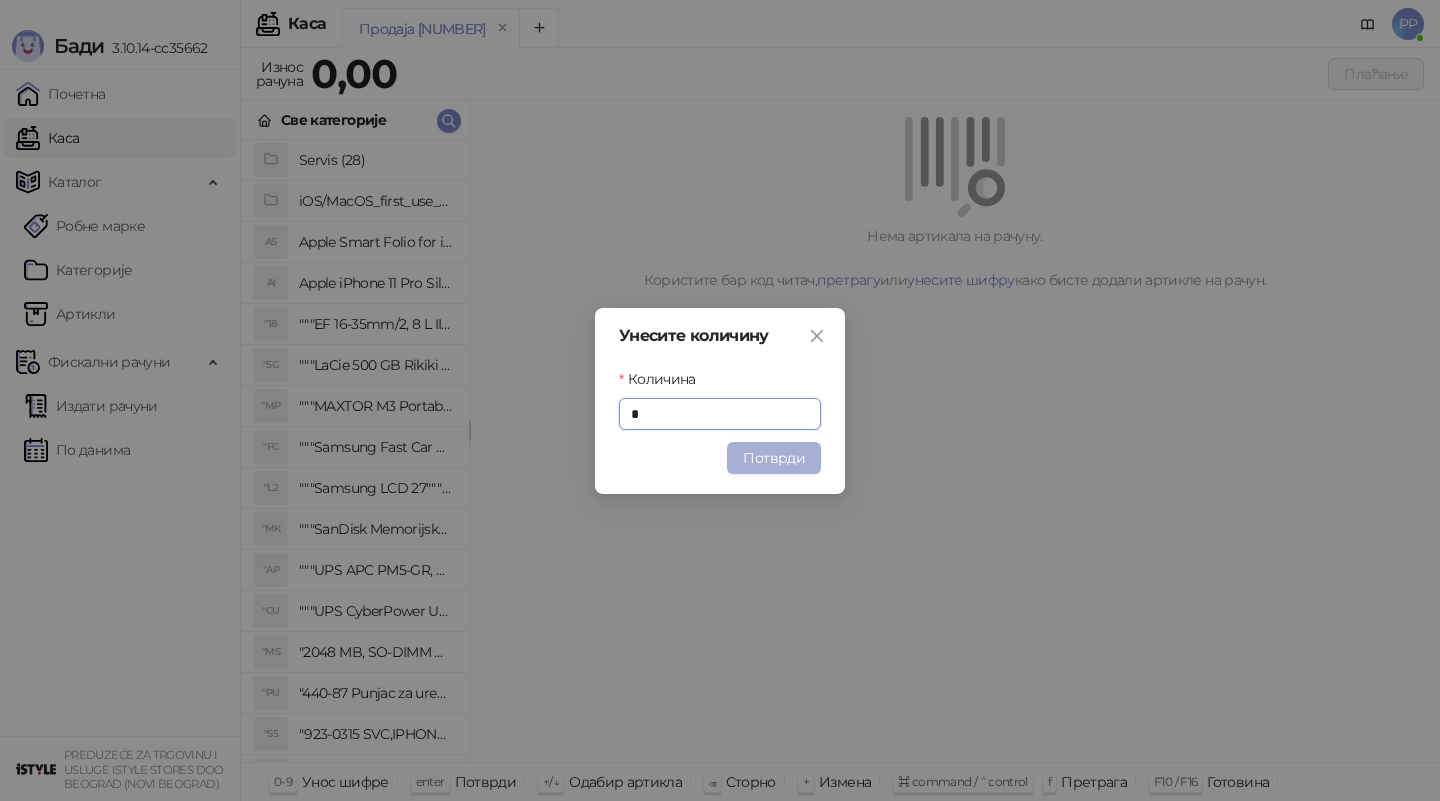 click on "Потврди" at bounding box center (774, 458) 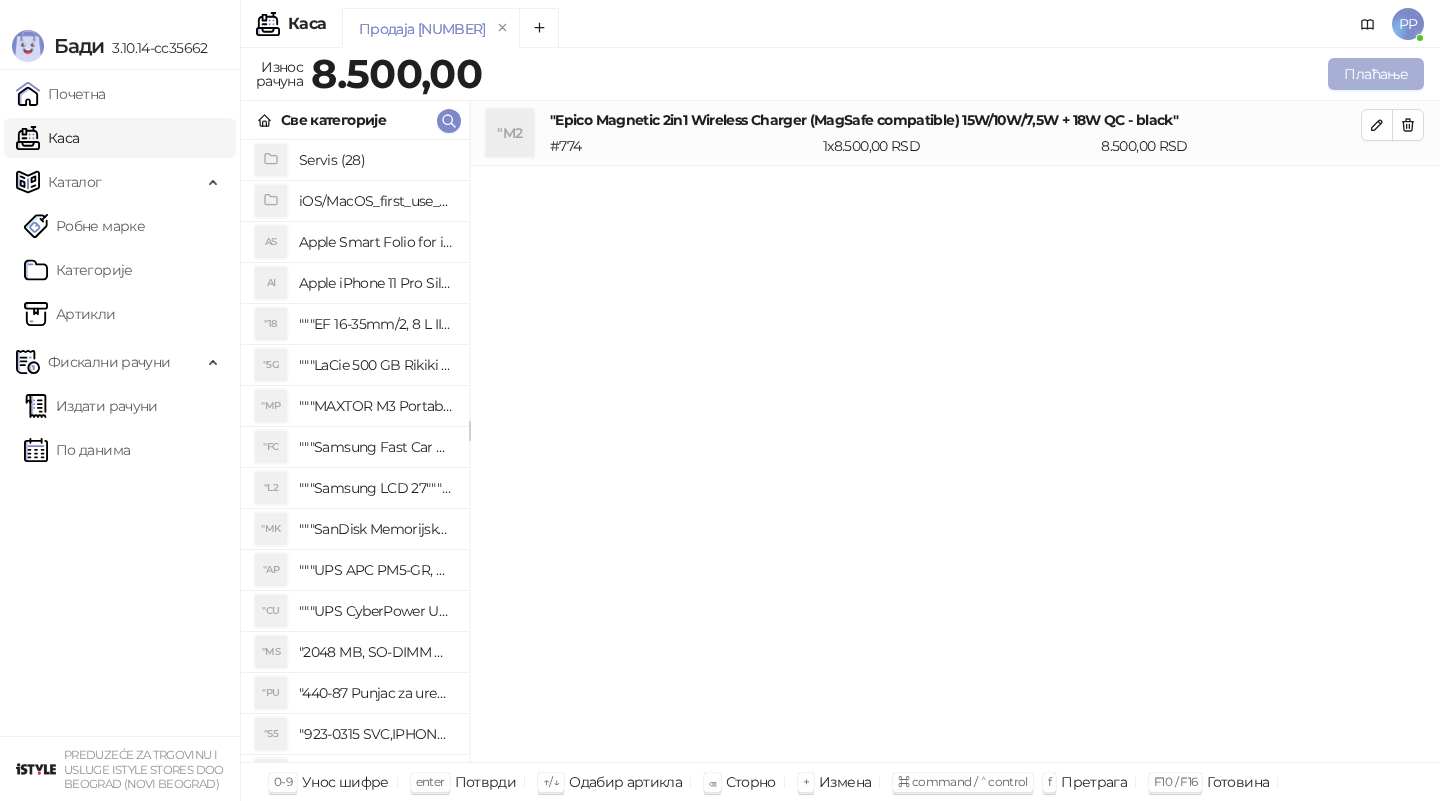 click on "Плаћање" at bounding box center (1376, 74) 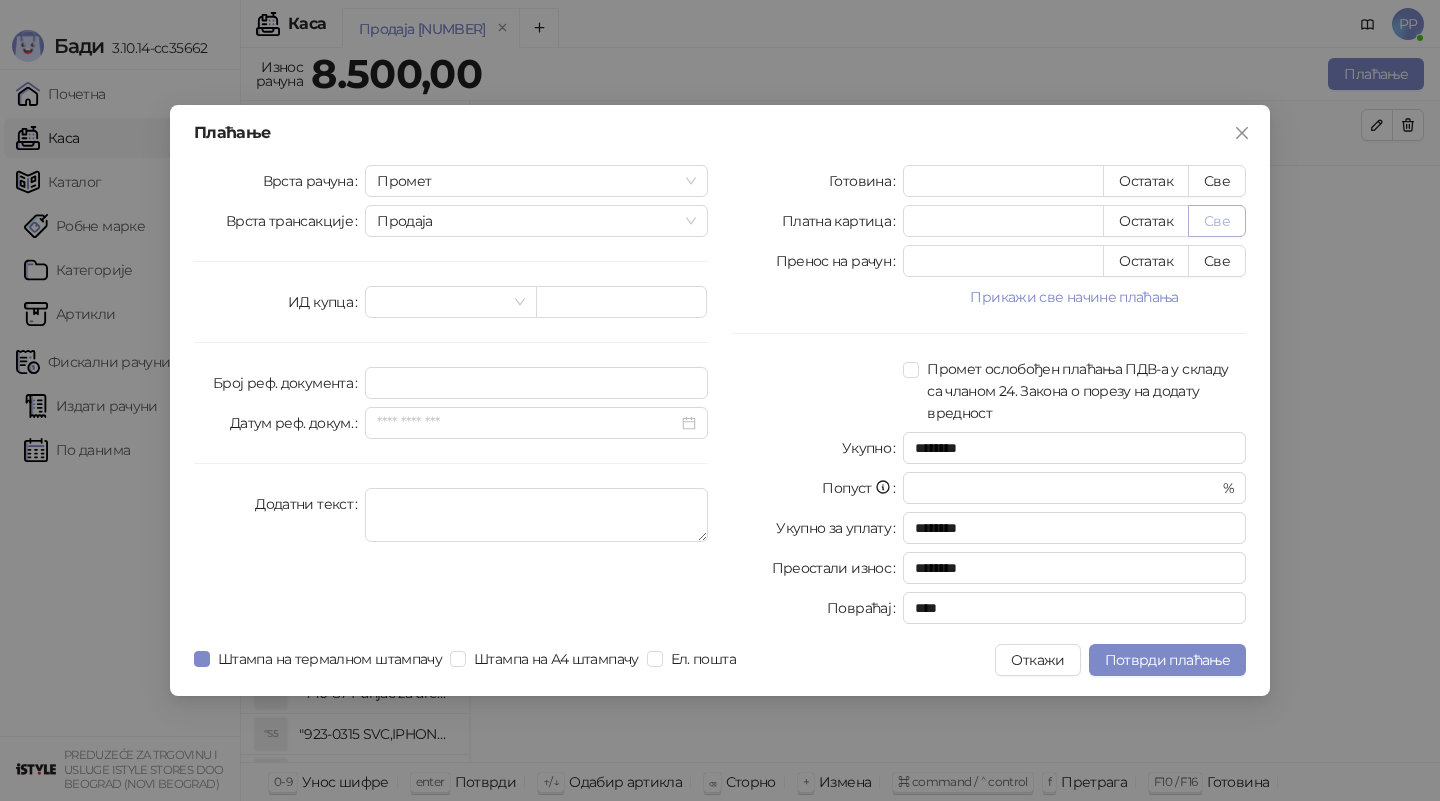 click on "Све" at bounding box center [1217, 221] 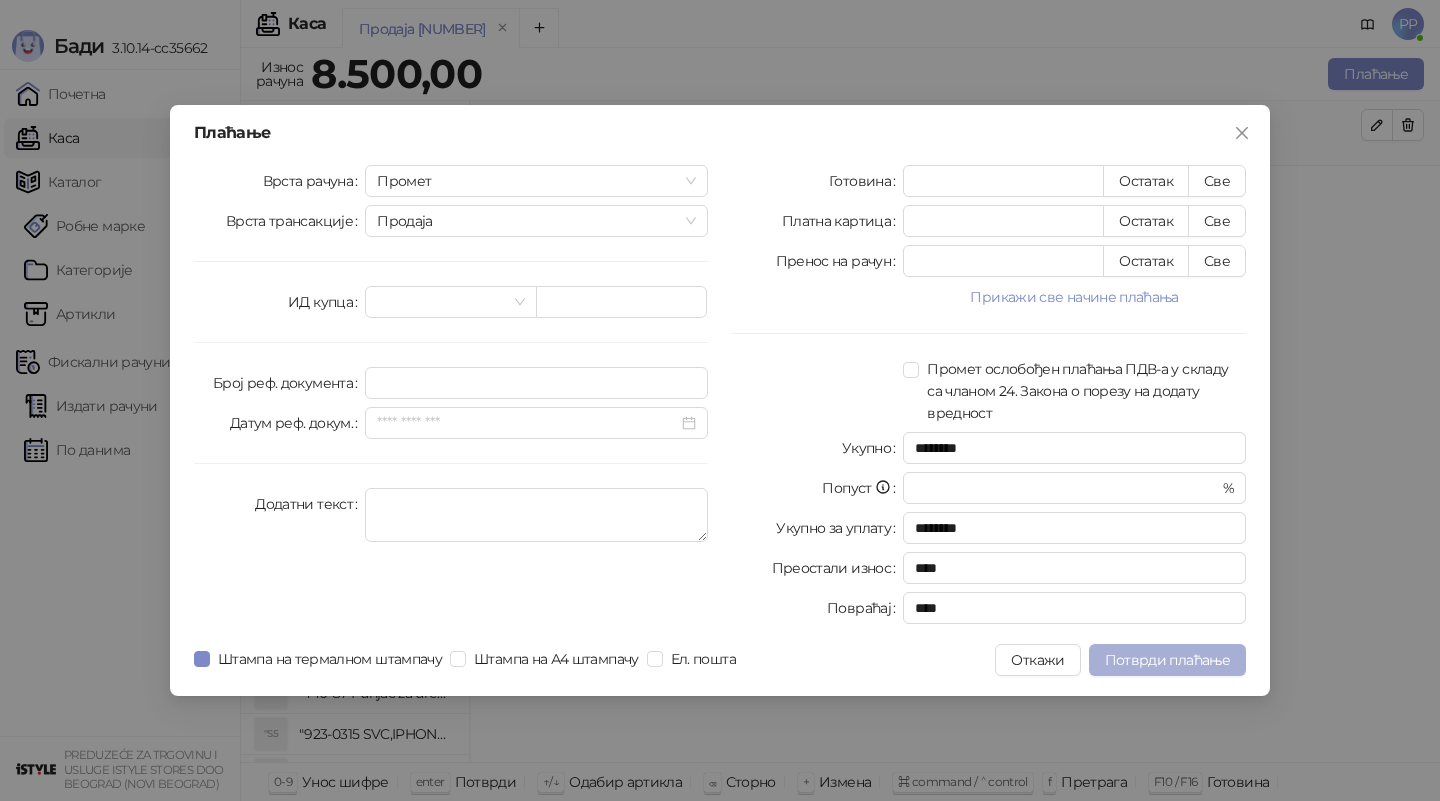 click on "Потврди плаћање" at bounding box center (1167, 660) 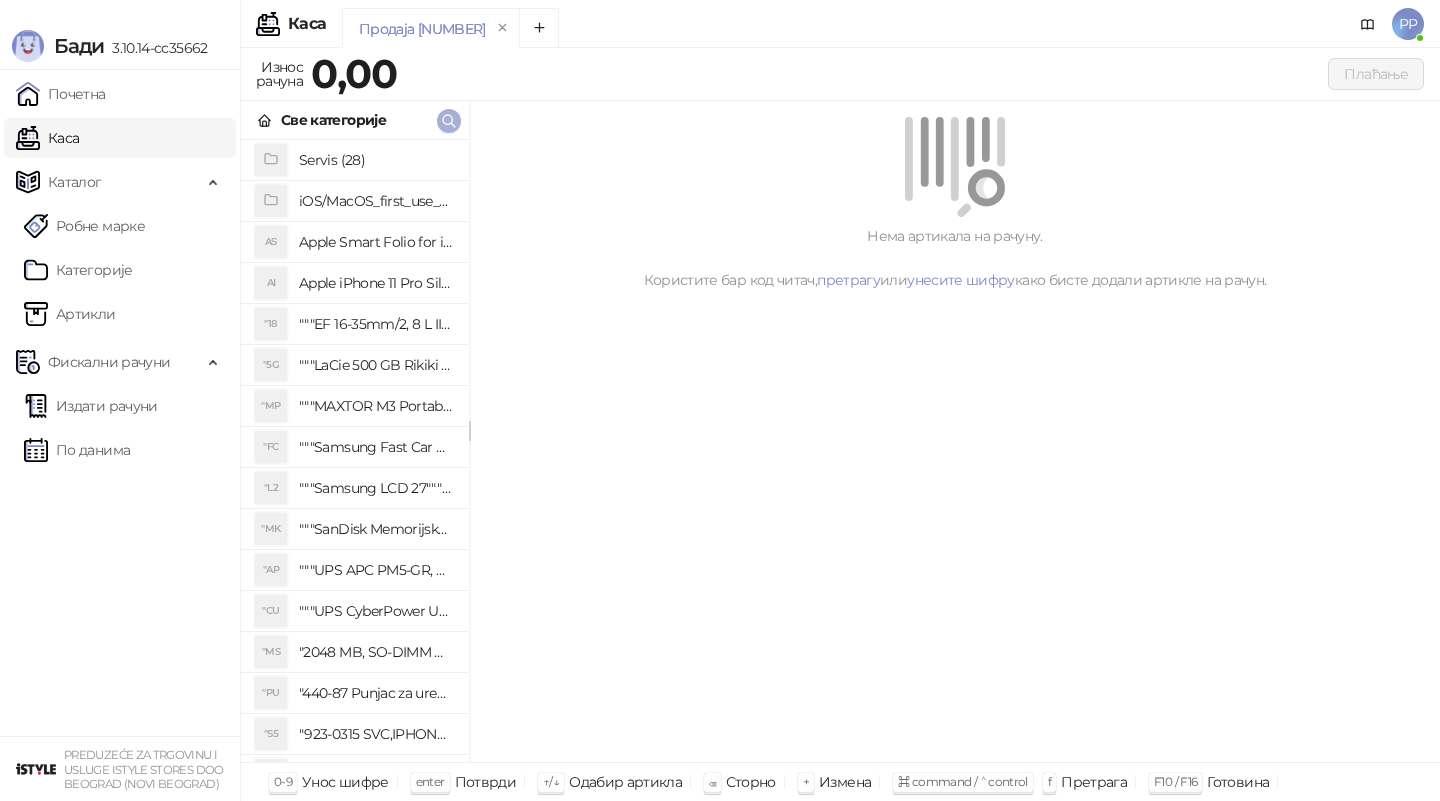 click 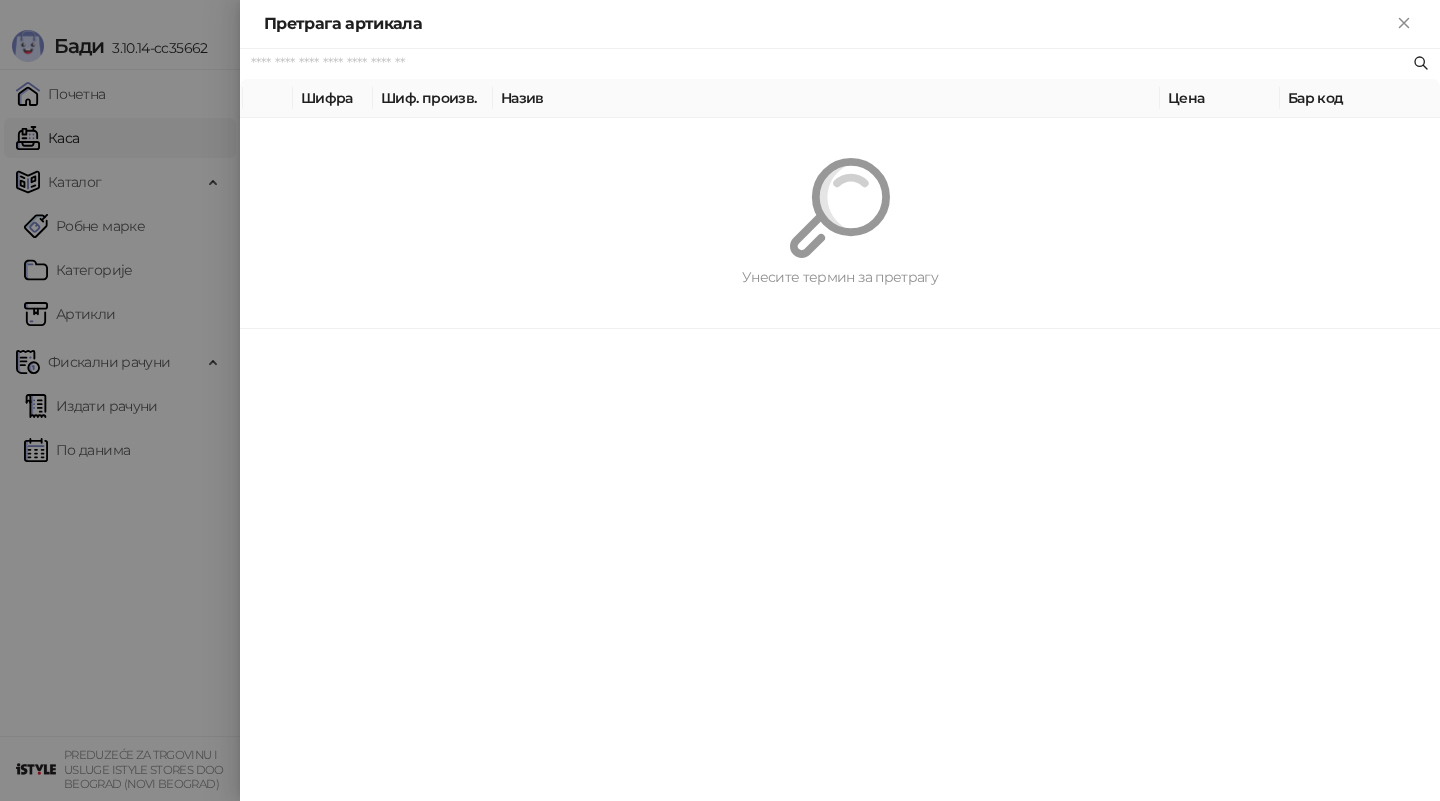 paste on "*******" 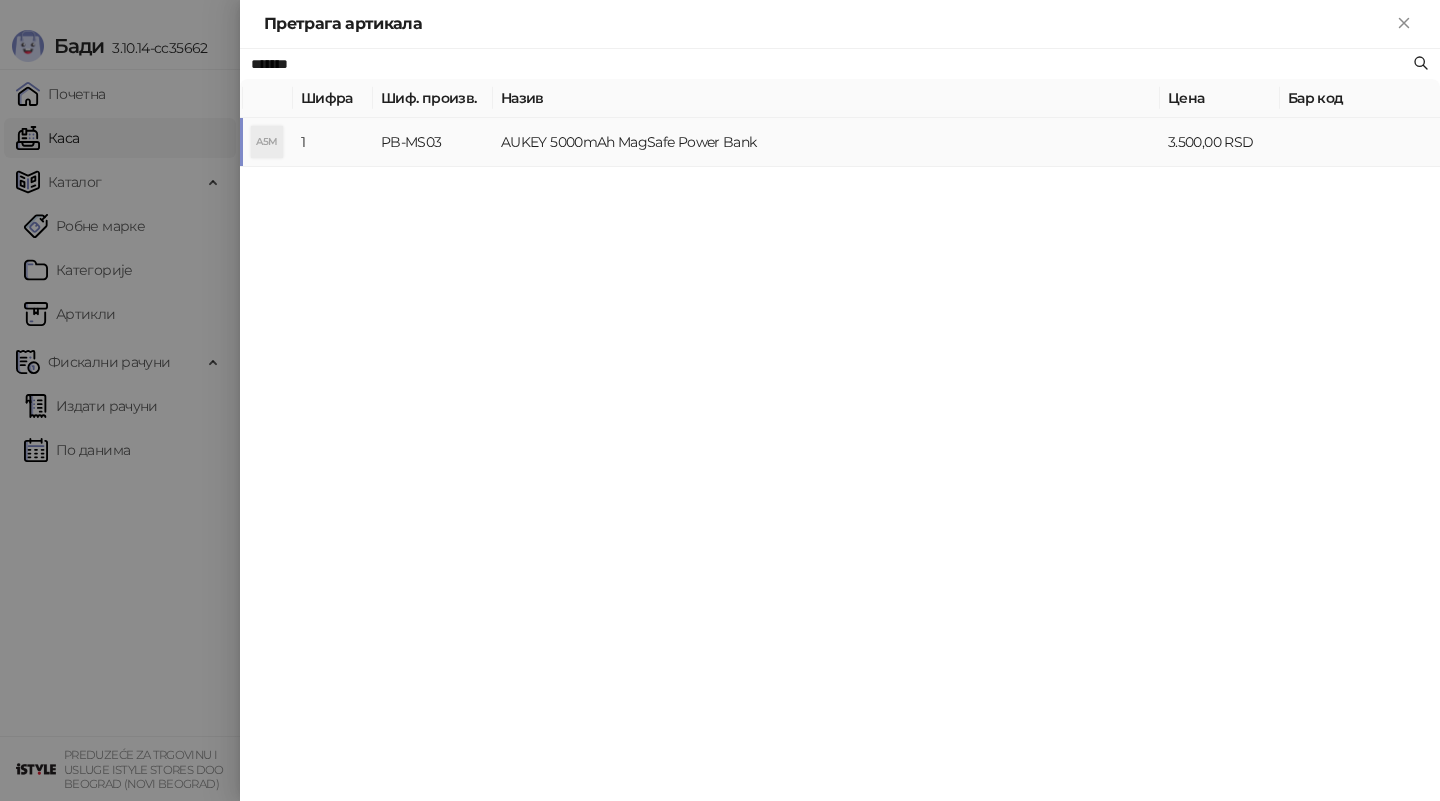 type on "*******" 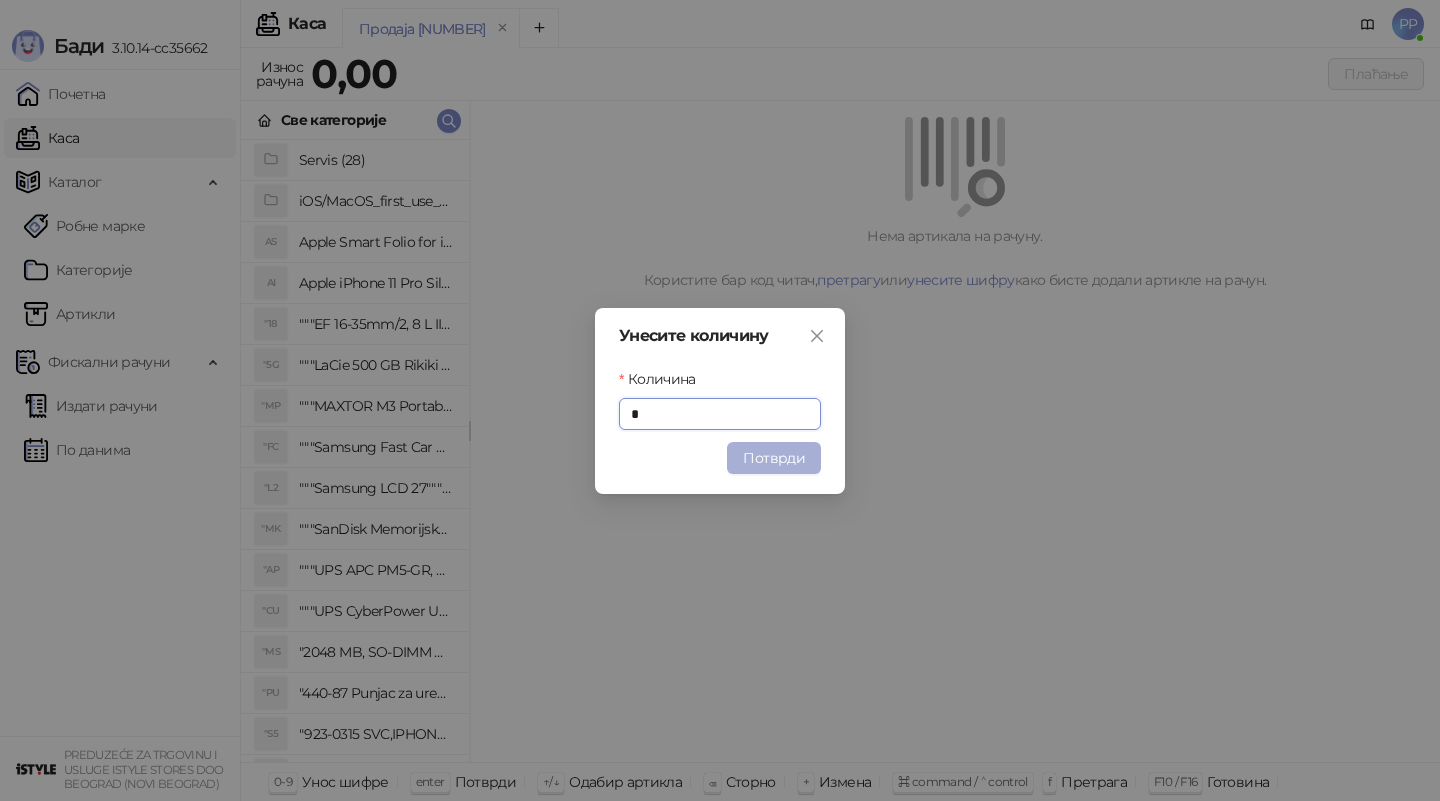 click on "Потврди" at bounding box center (774, 458) 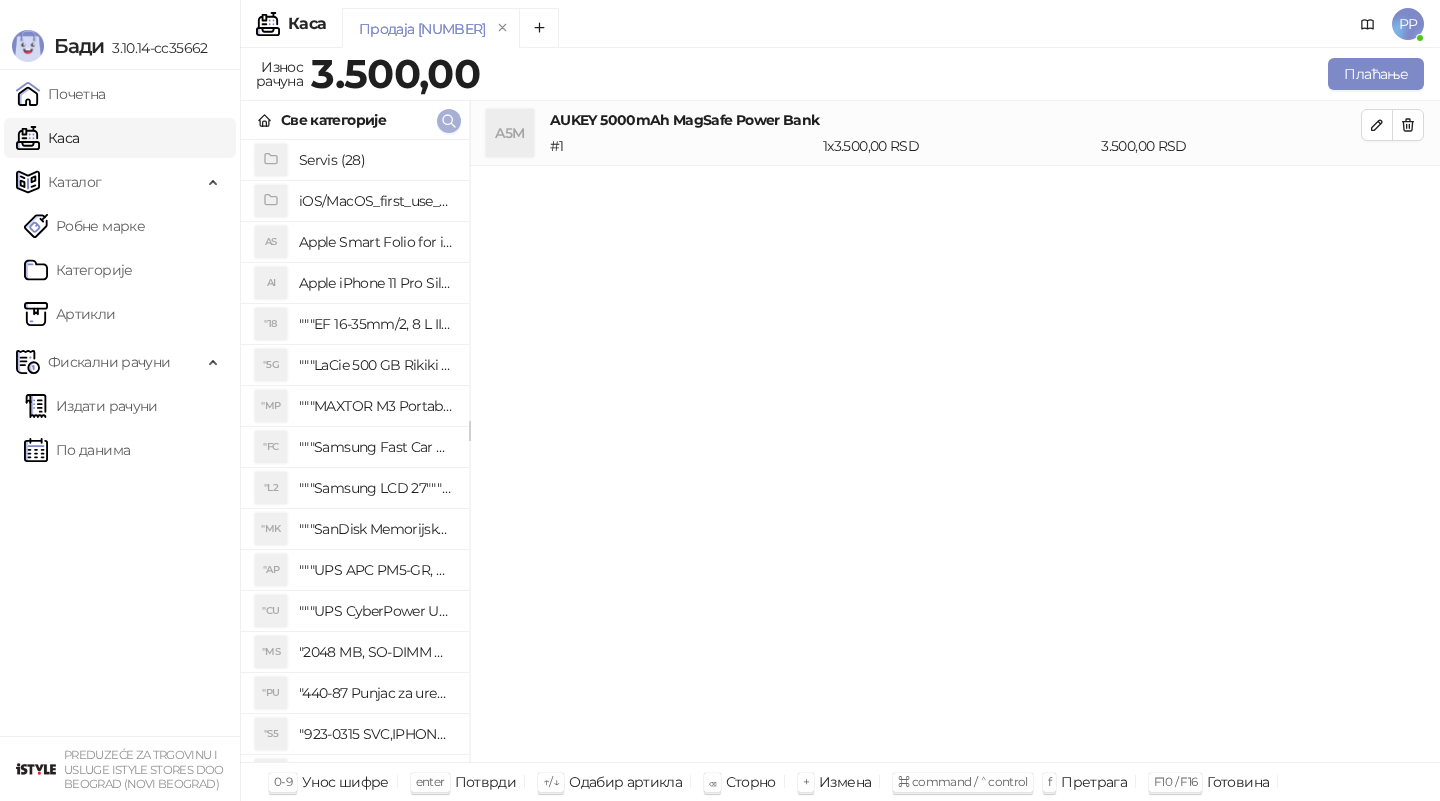 click 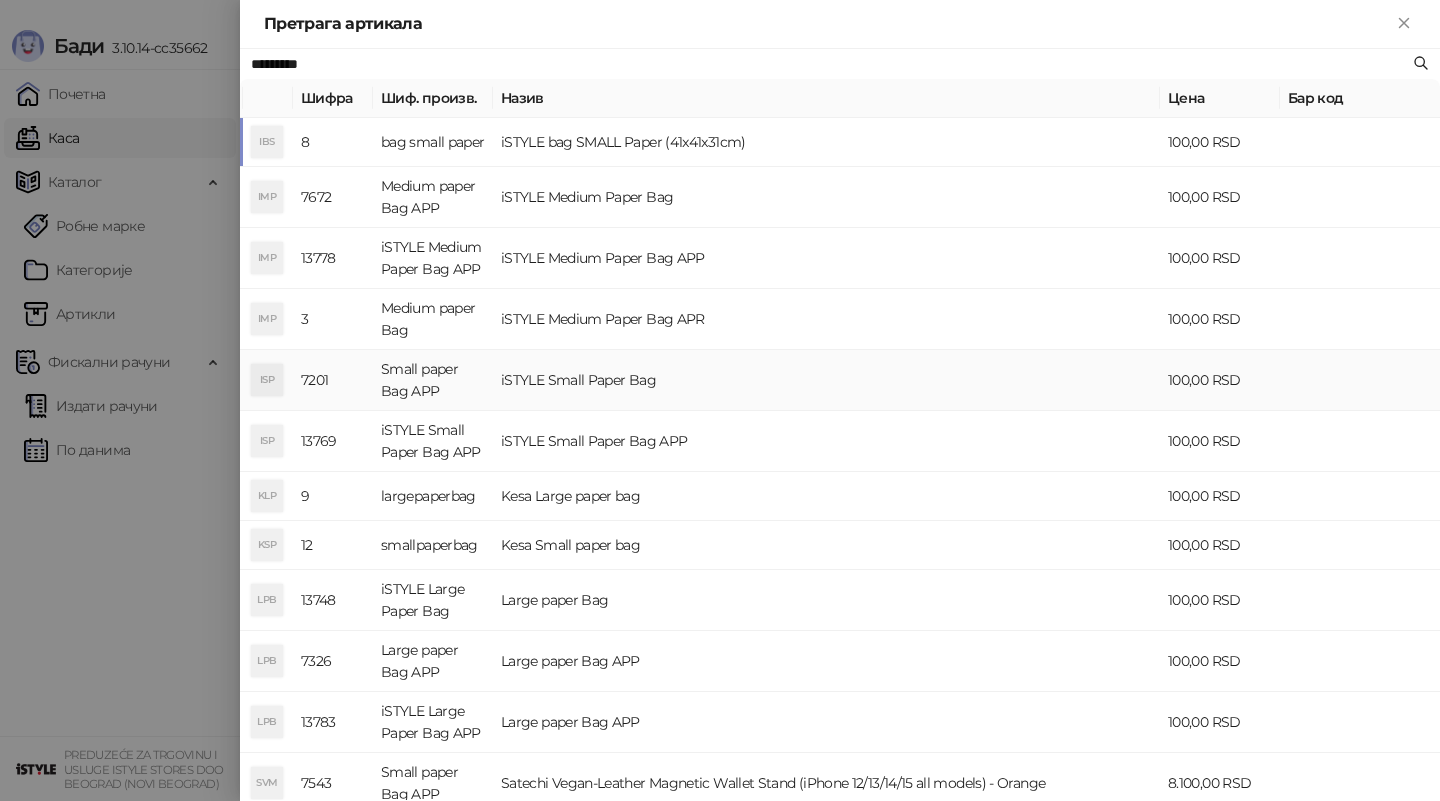 type on "*********" 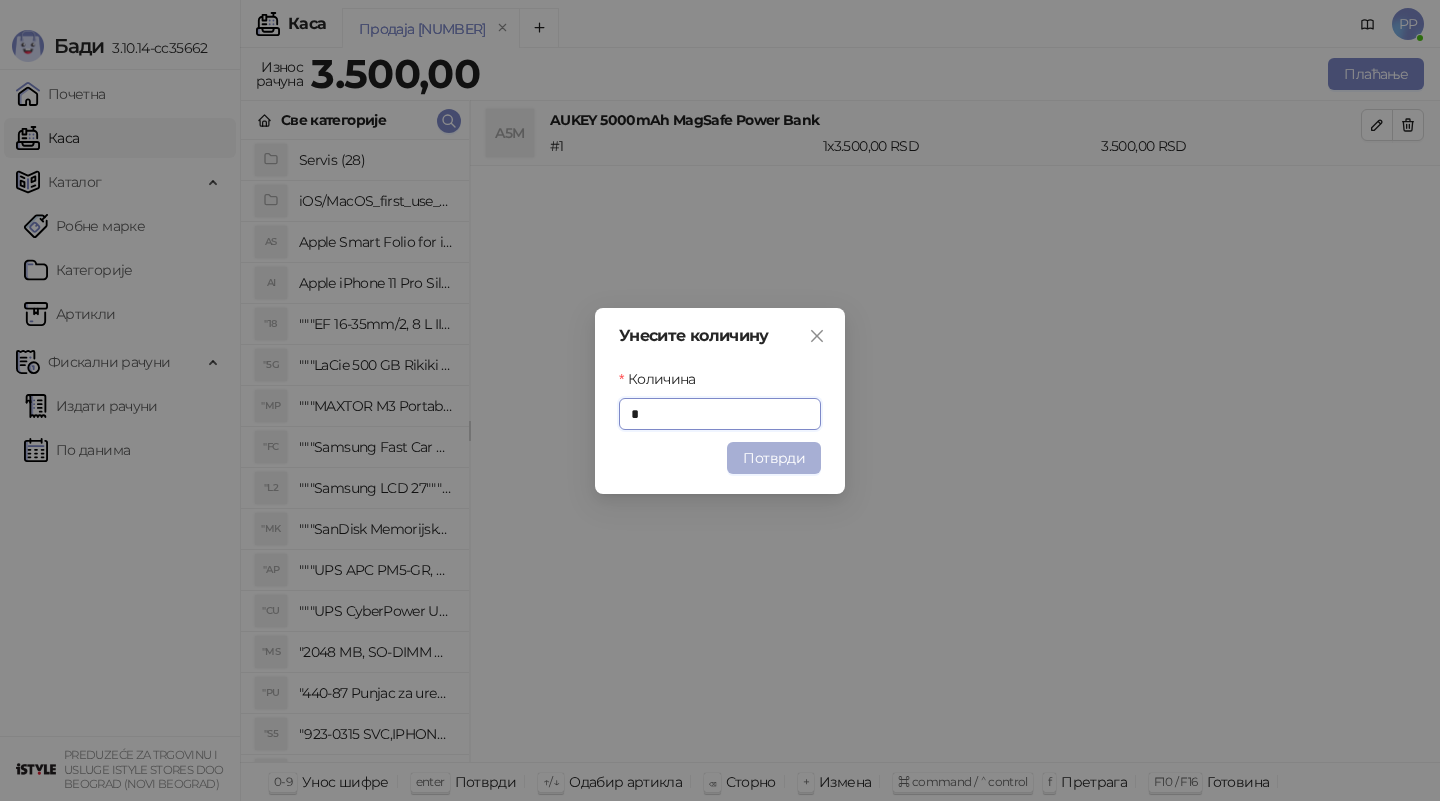 click on "Потврди" at bounding box center [774, 458] 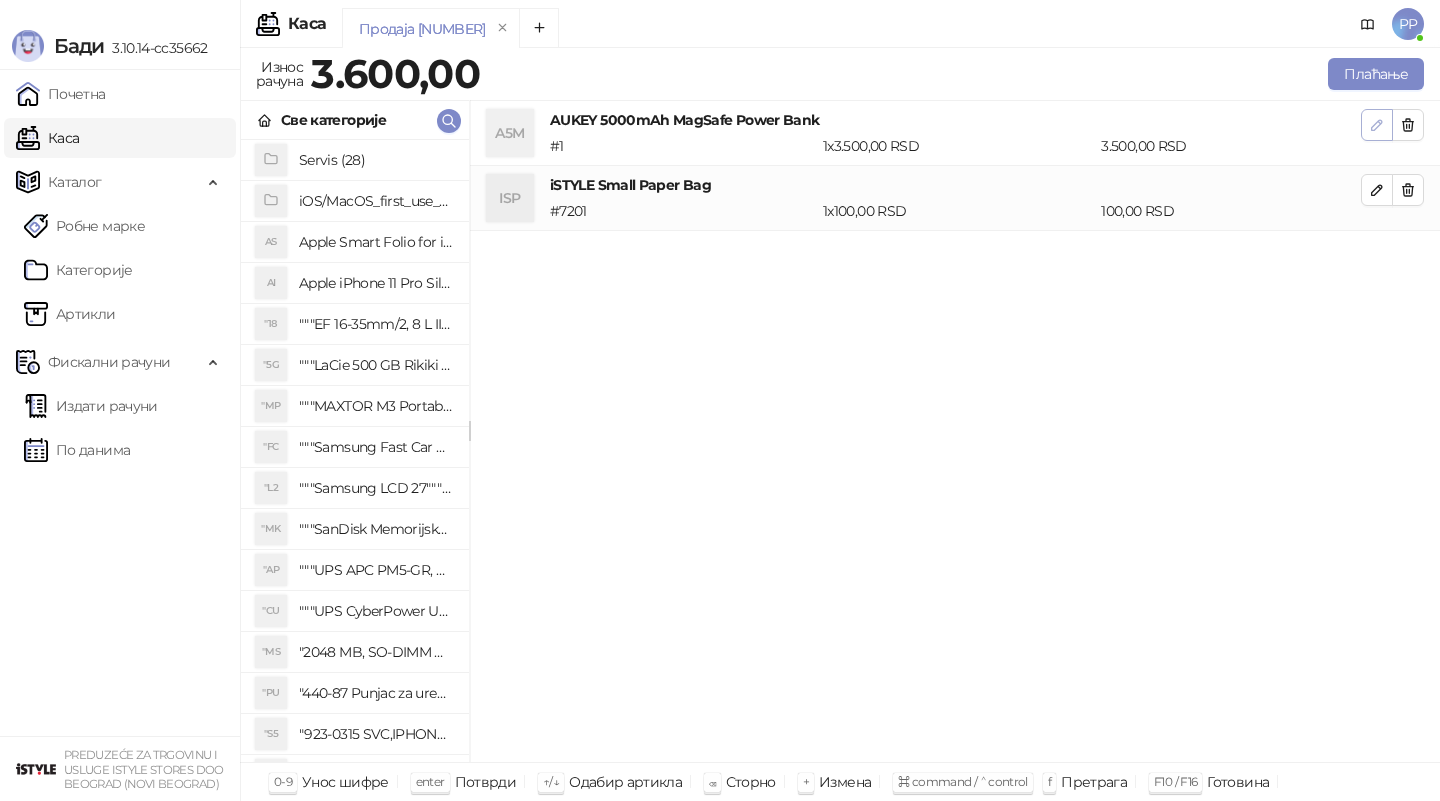 click at bounding box center (1377, 125) 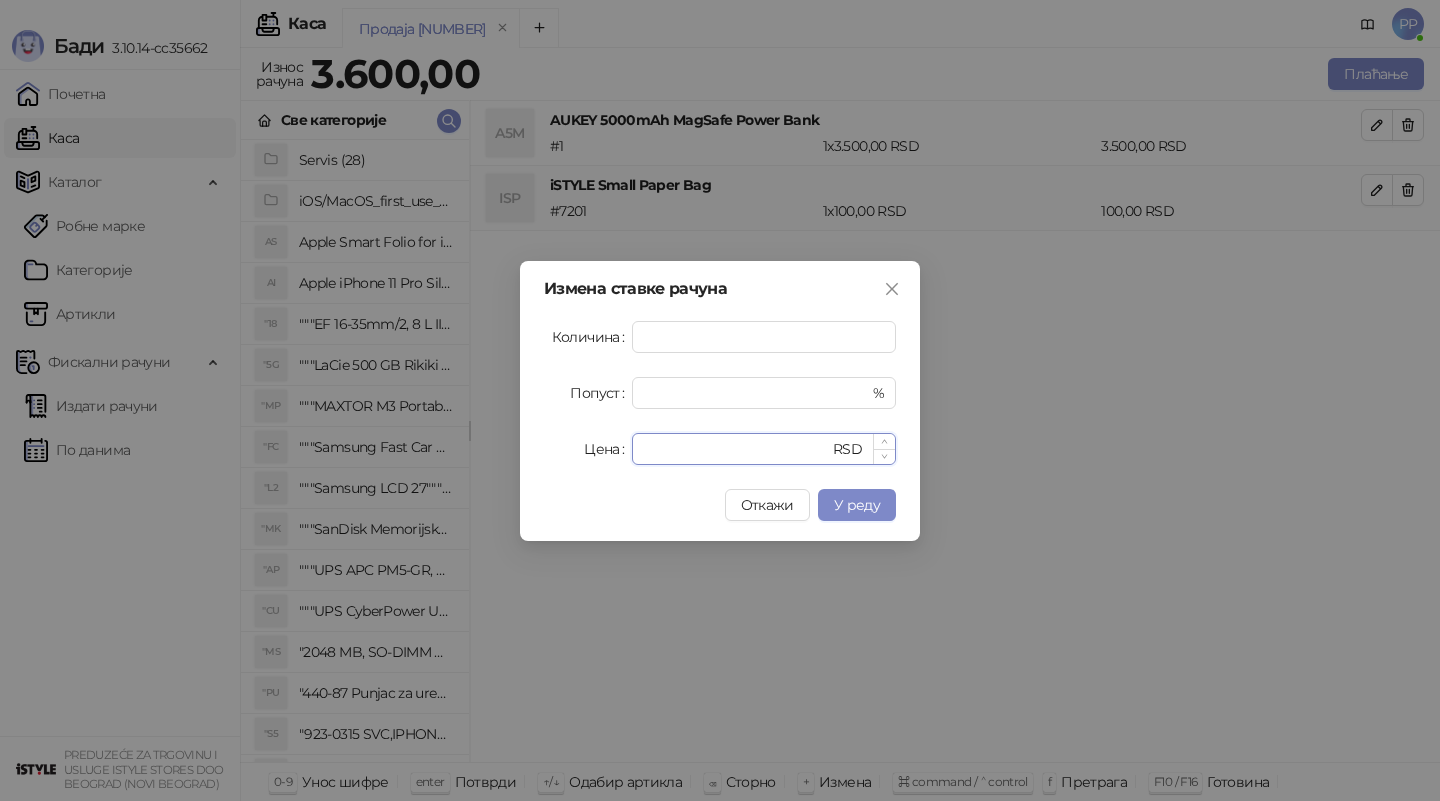 click on "****" at bounding box center [736, 449] 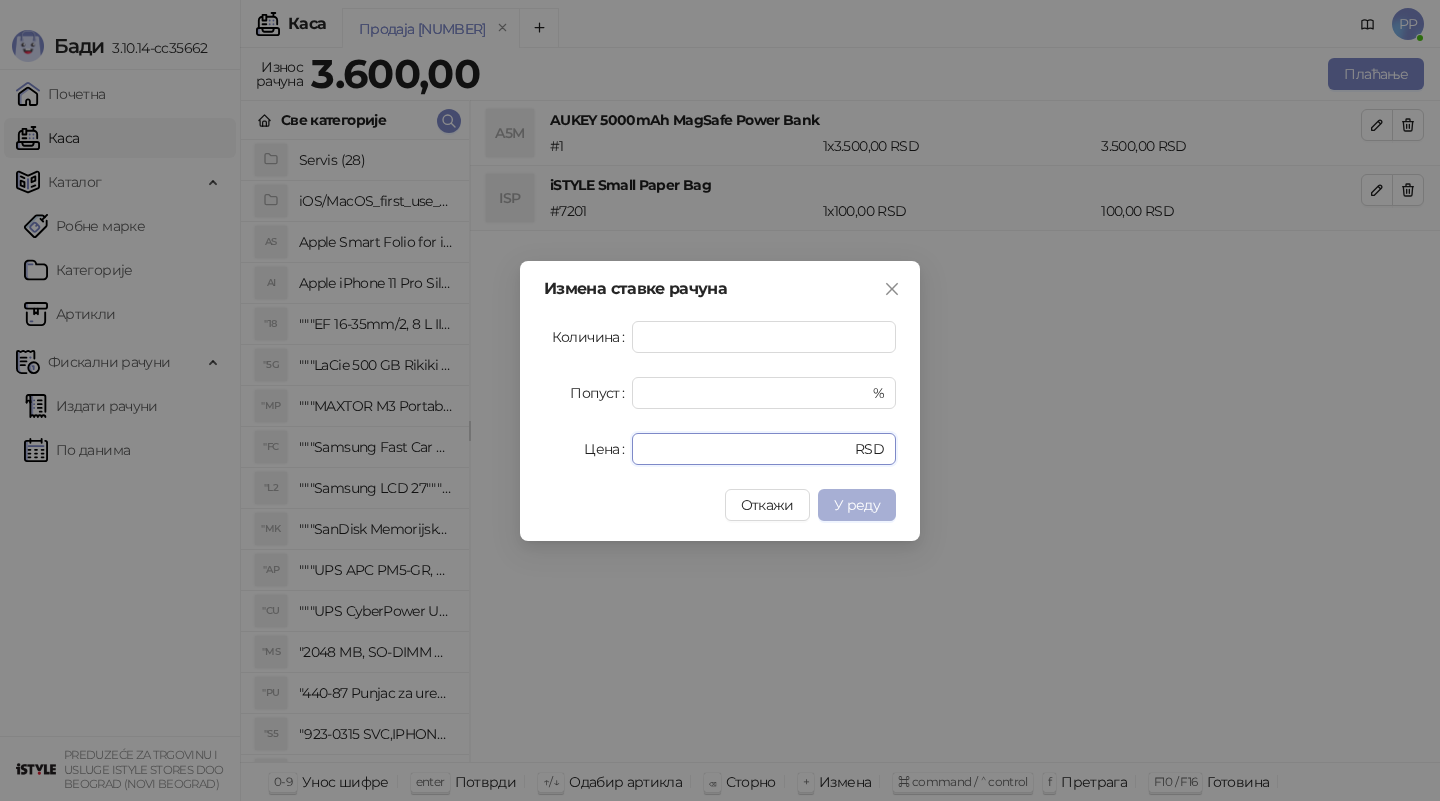 type on "****" 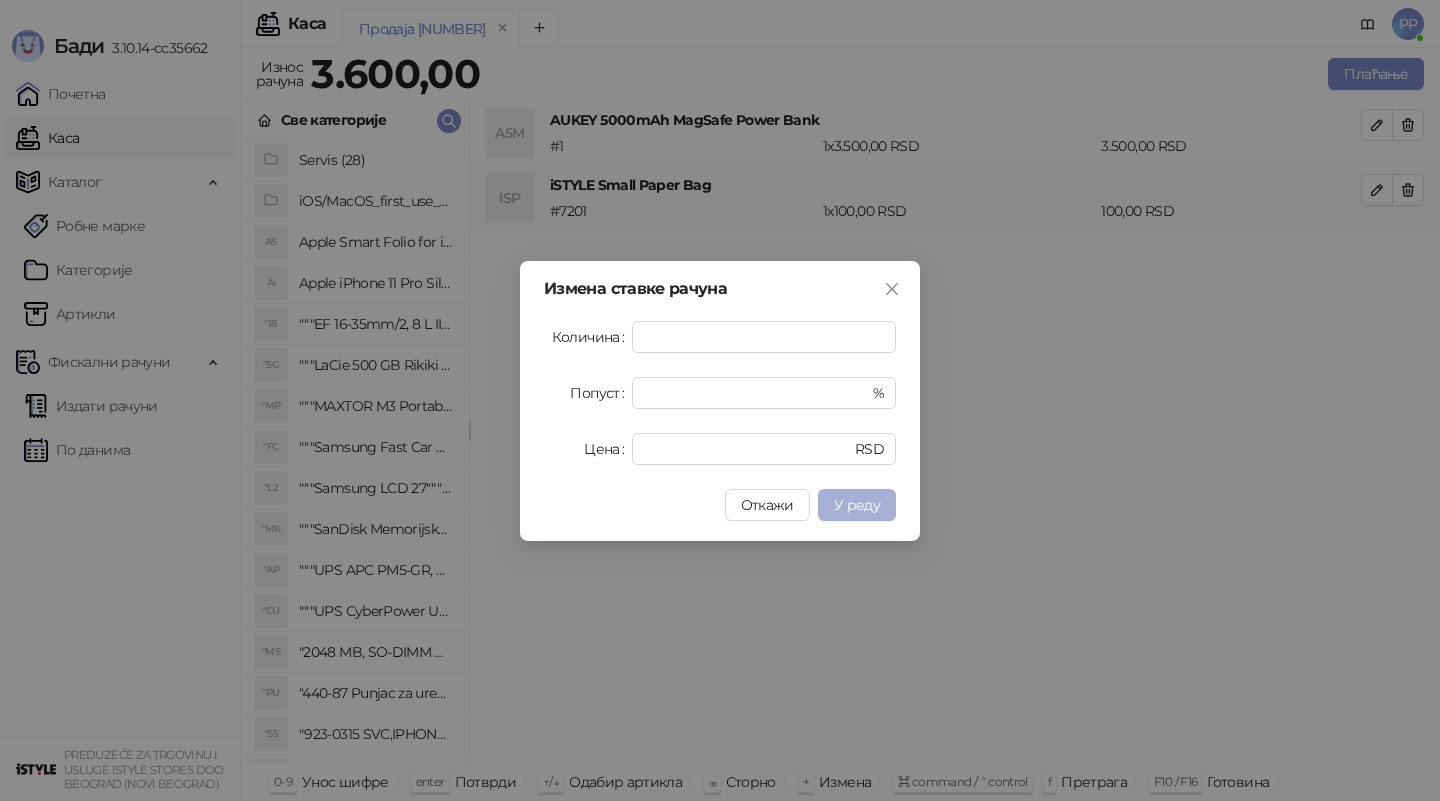 click on "У реду" at bounding box center [857, 505] 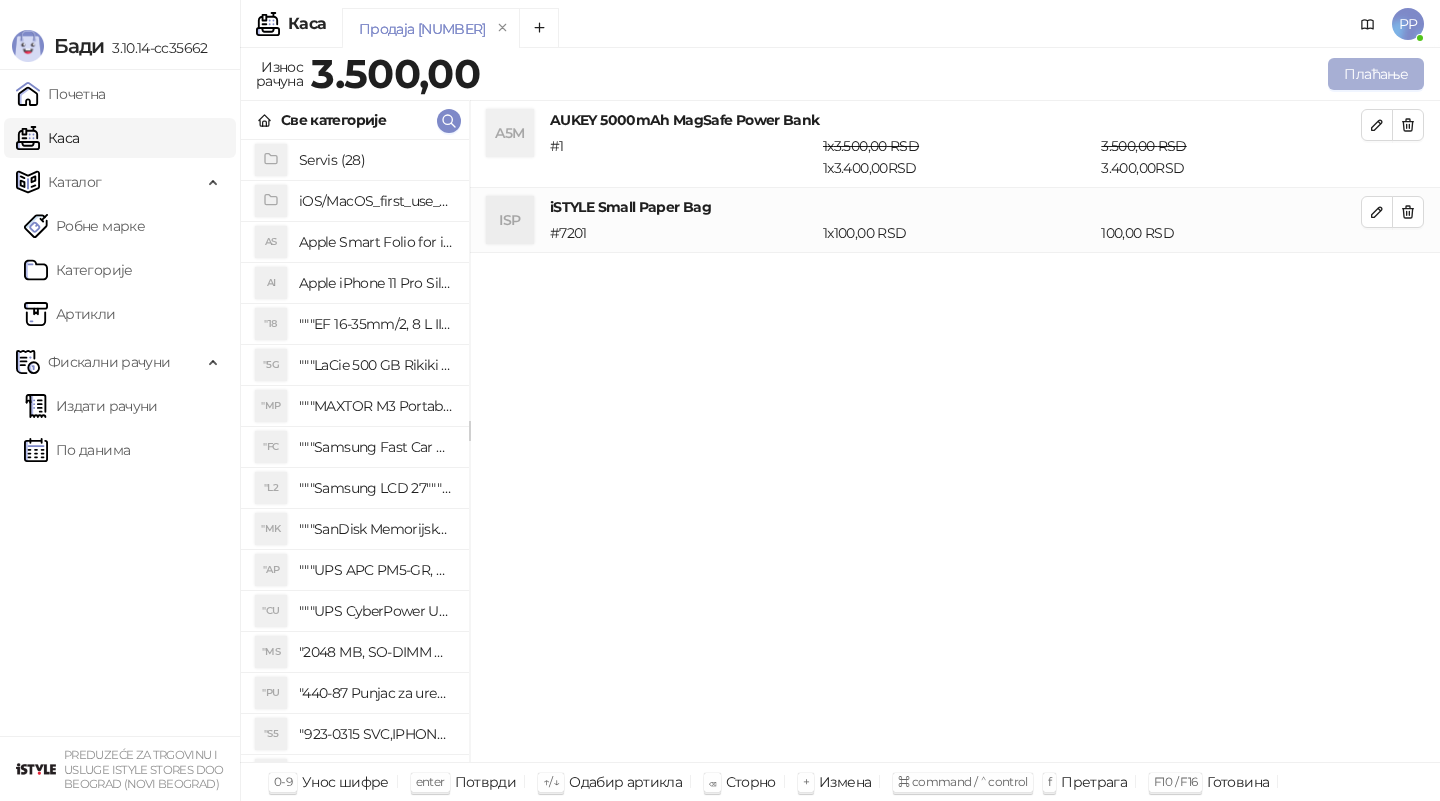 click on "Плаћање" at bounding box center [1376, 74] 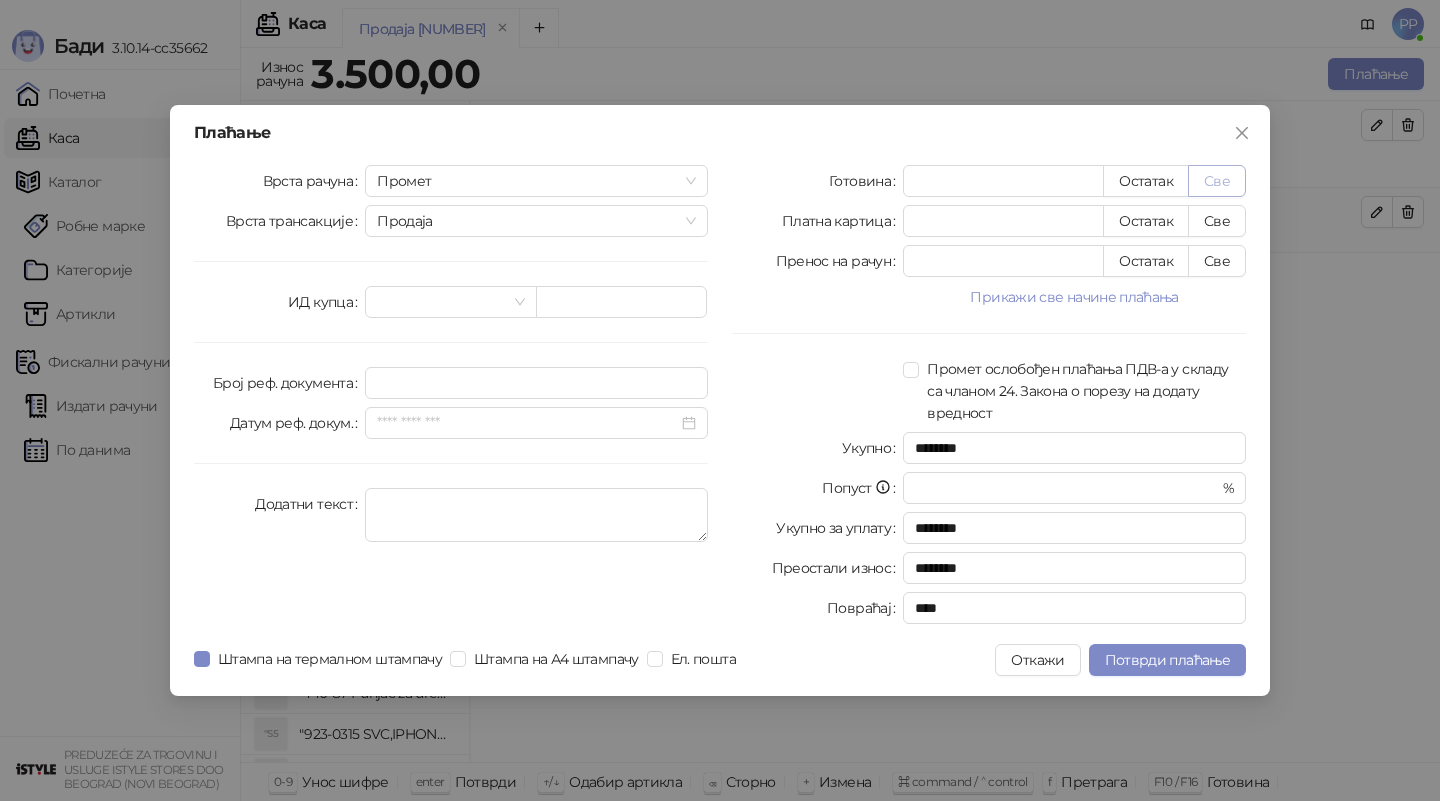 click on "Све" at bounding box center (1217, 181) 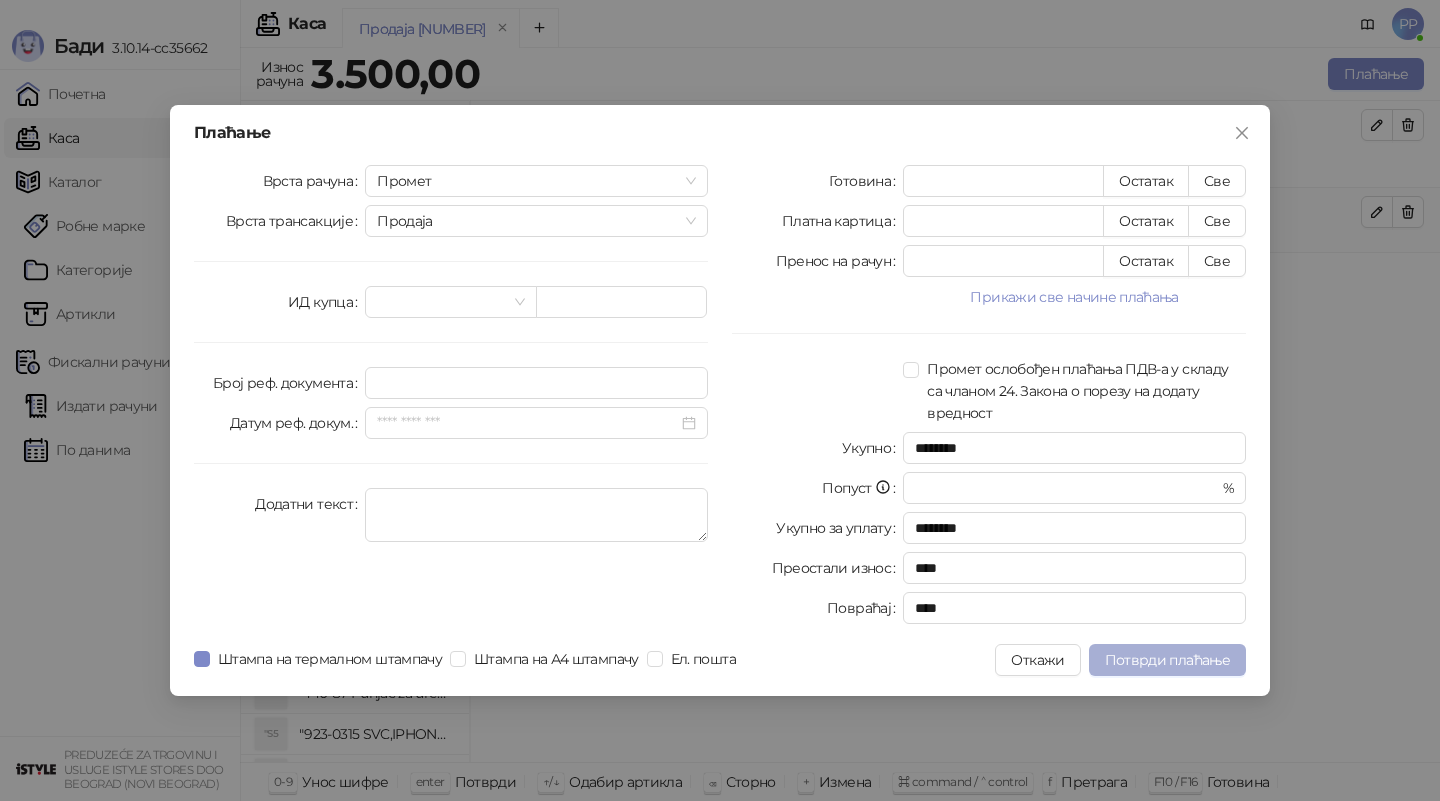 click on "Потврди плаћање" at bounding box center (1167, 660) 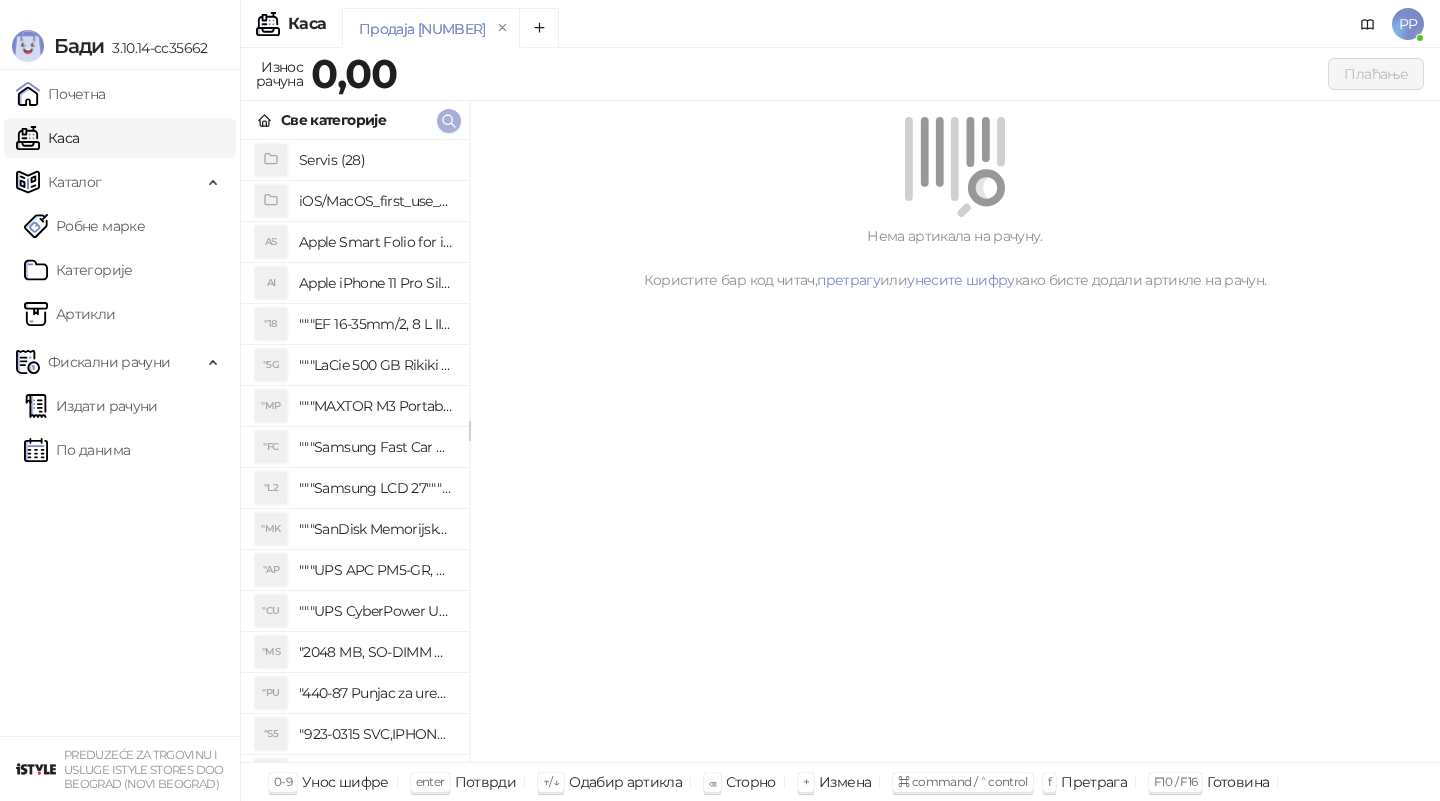 click 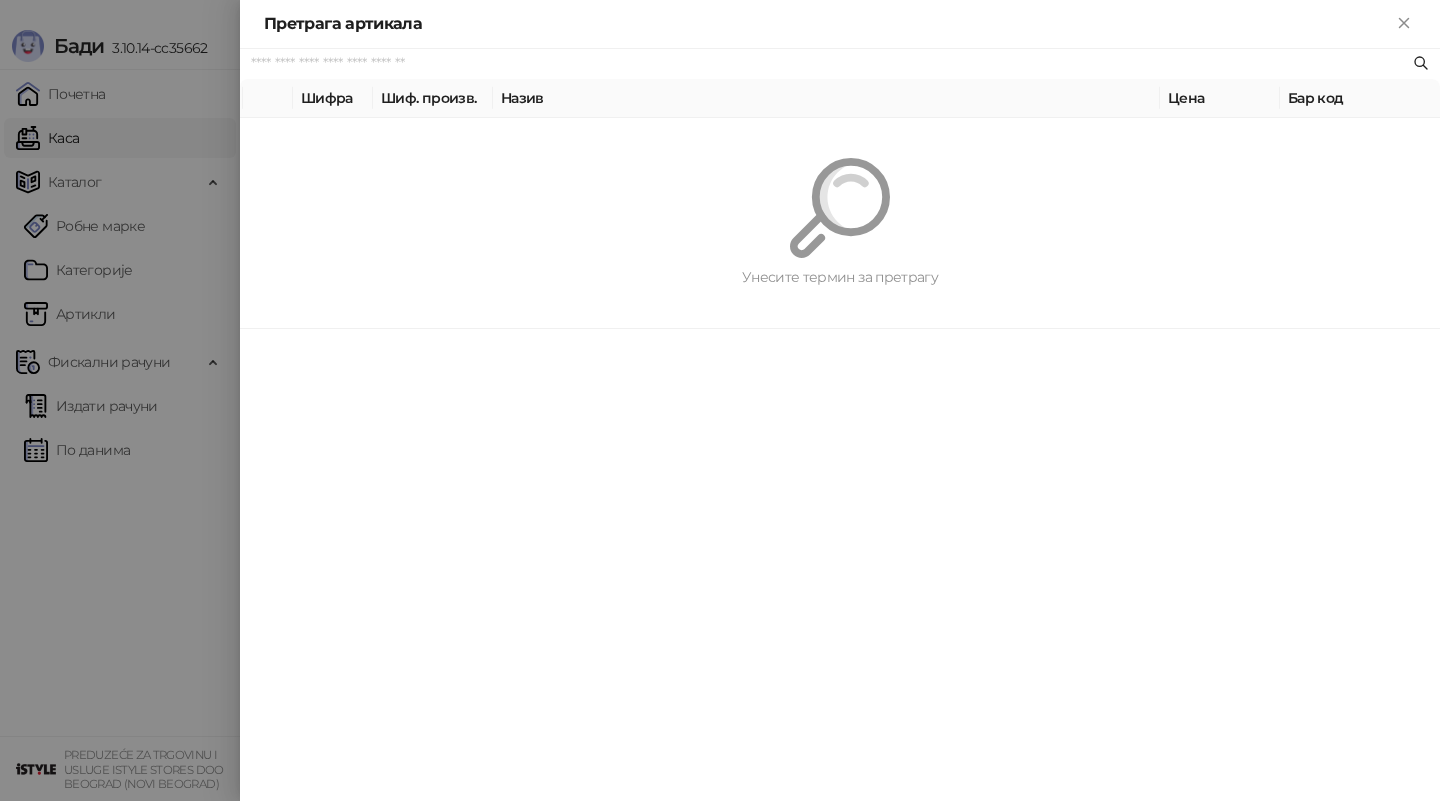 paste on "**********" 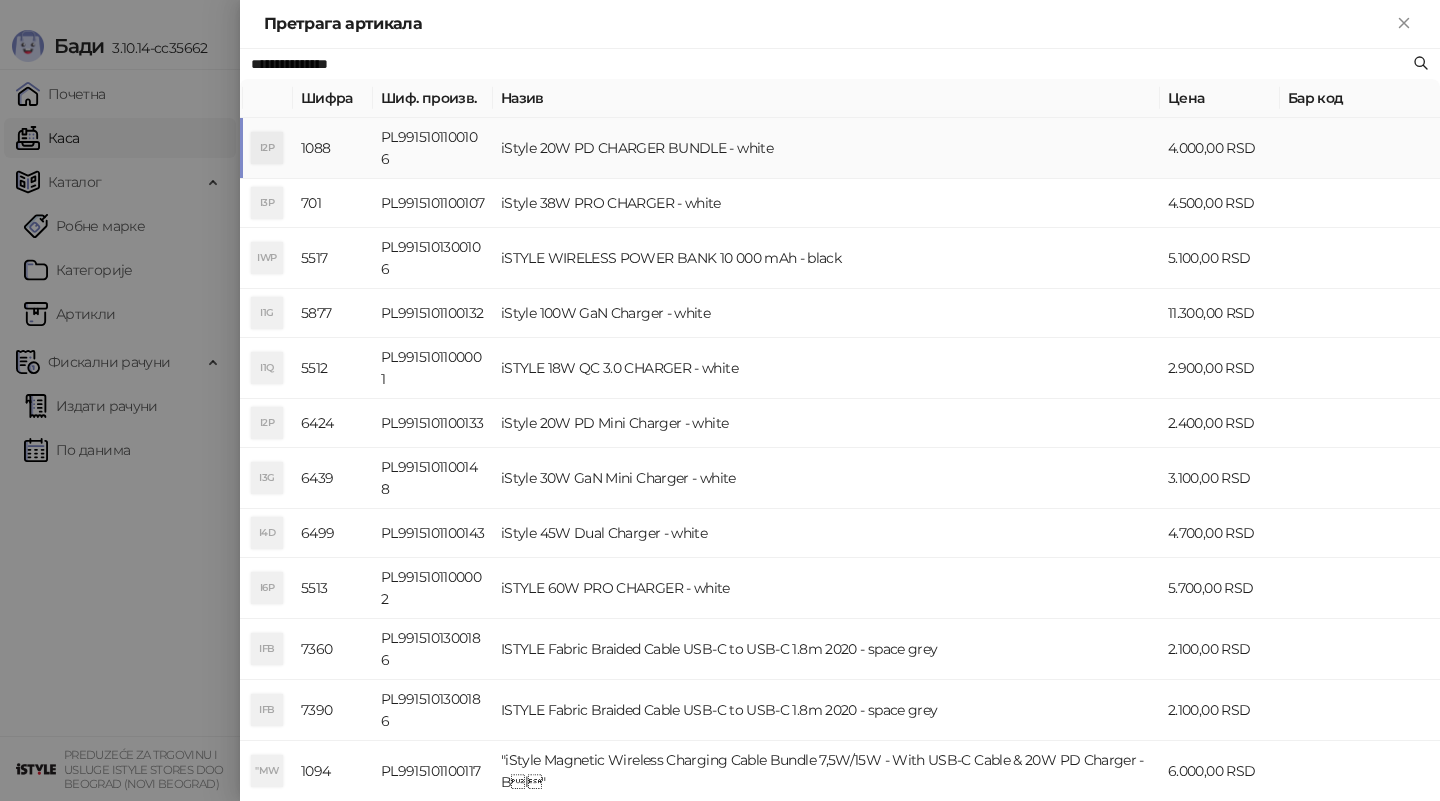 type on "**********" 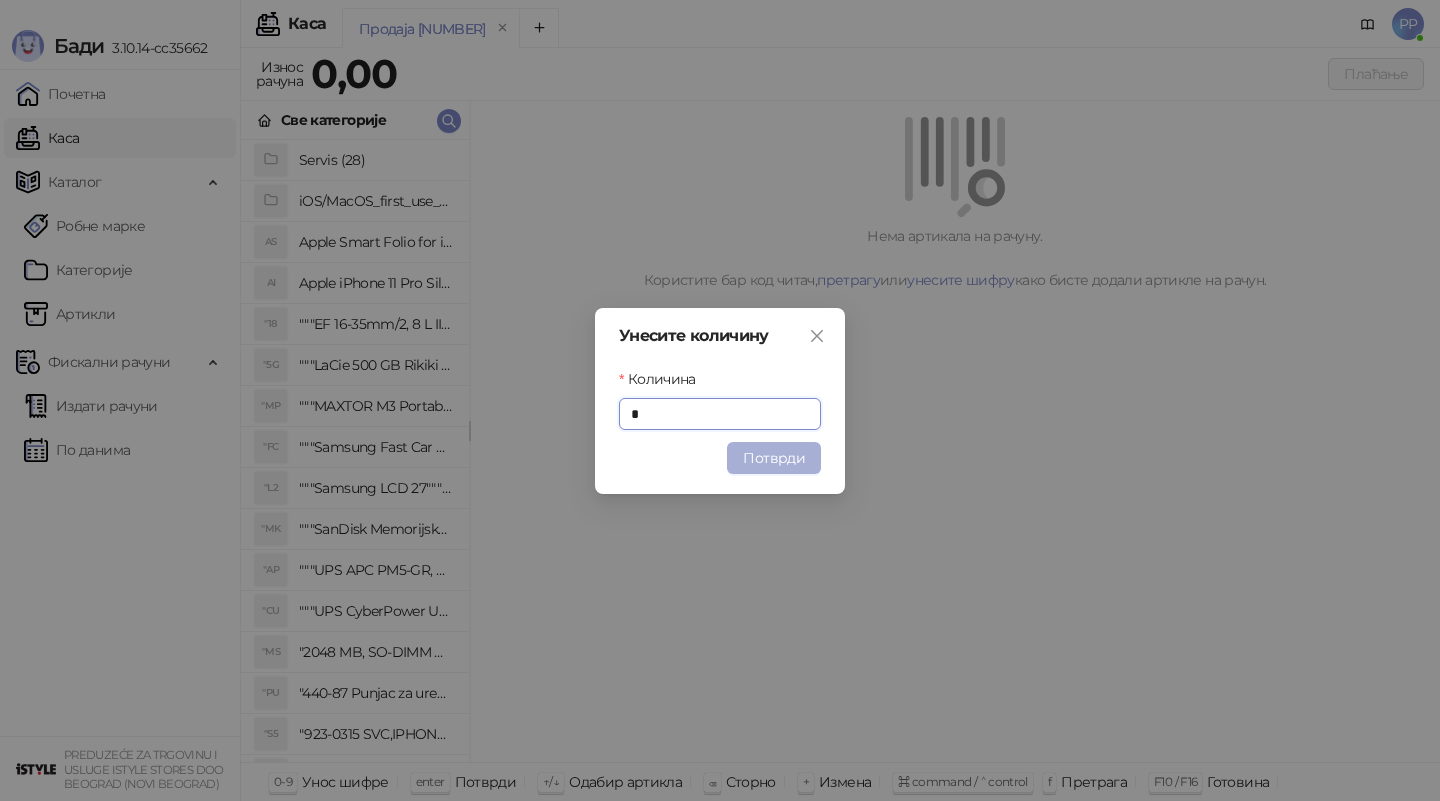 click on "Потврди" at bounding box center (774, 458) 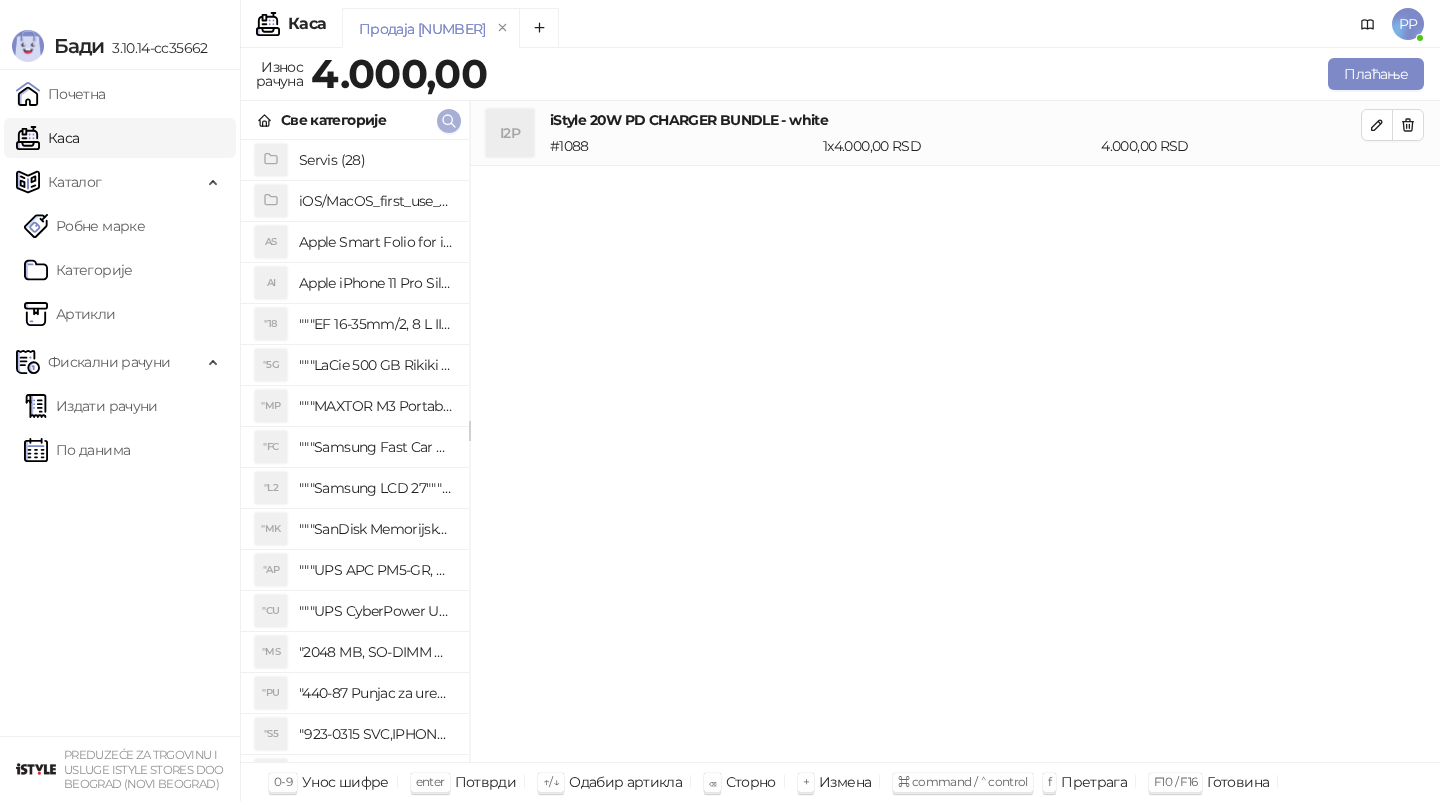 click 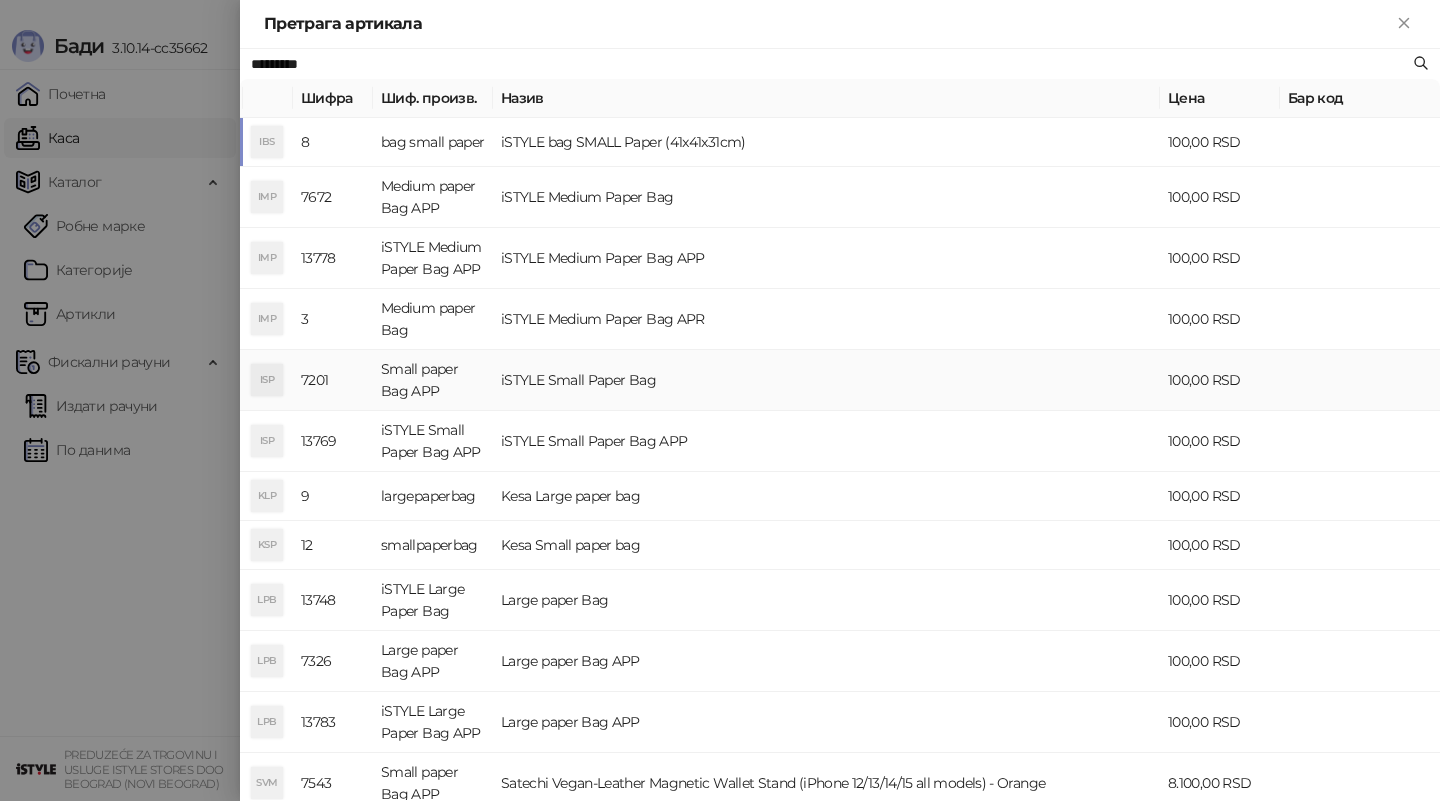 type on "*********" 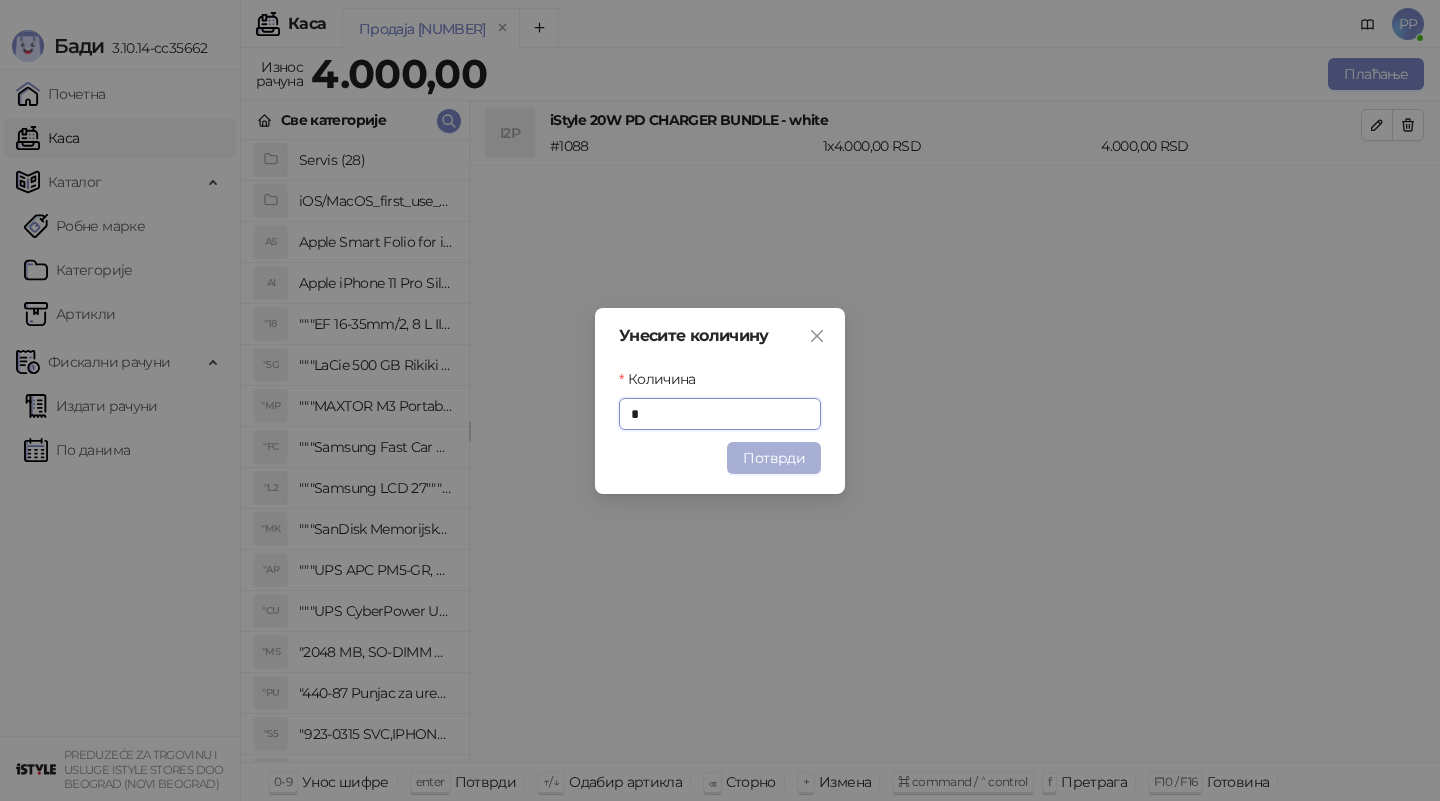 click on "Потврди" at bounding box center (774, 458) 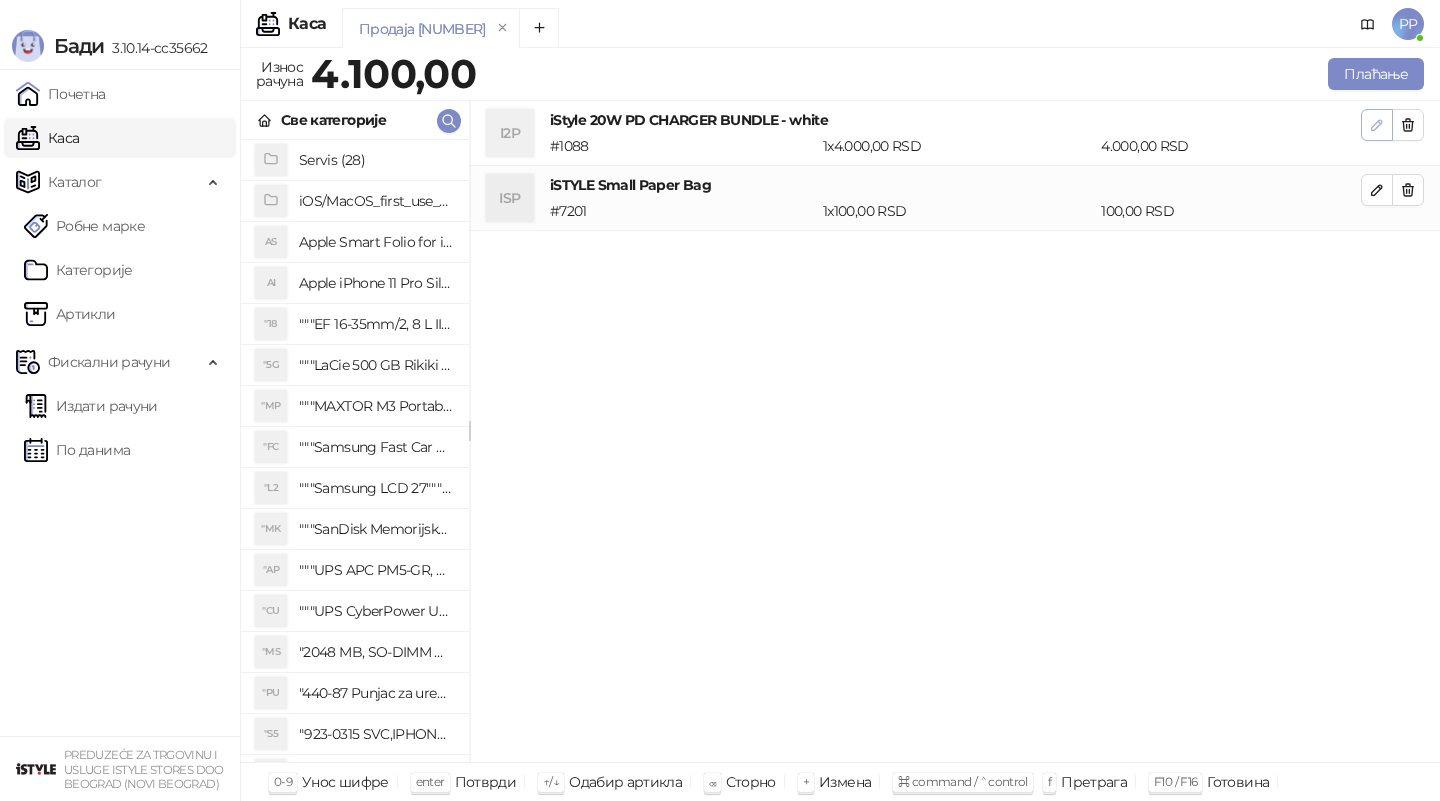 click 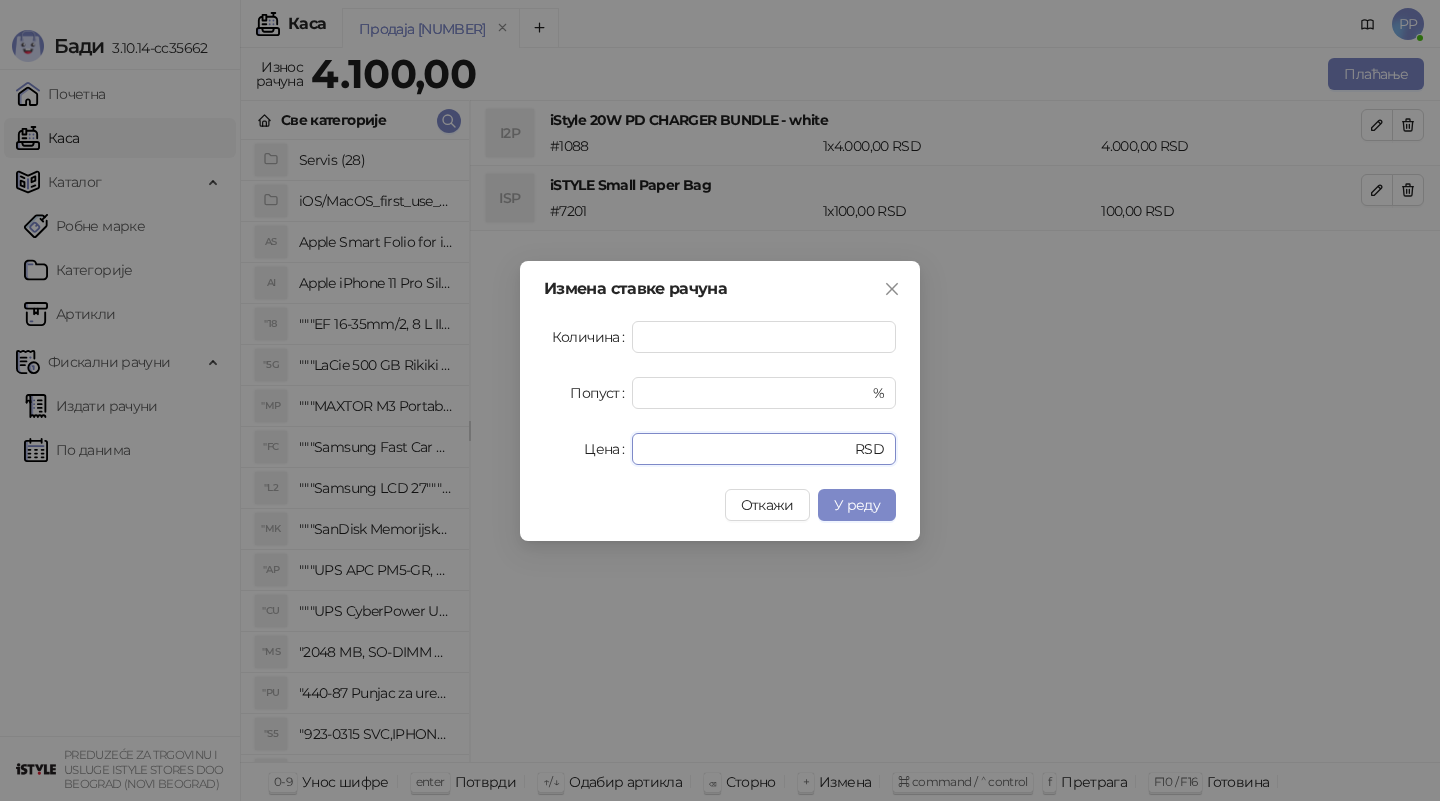 drag, startPoint x: 709, startPoint y: 449, endPoint x: 313, endPoint y: 413, distance: 397.633 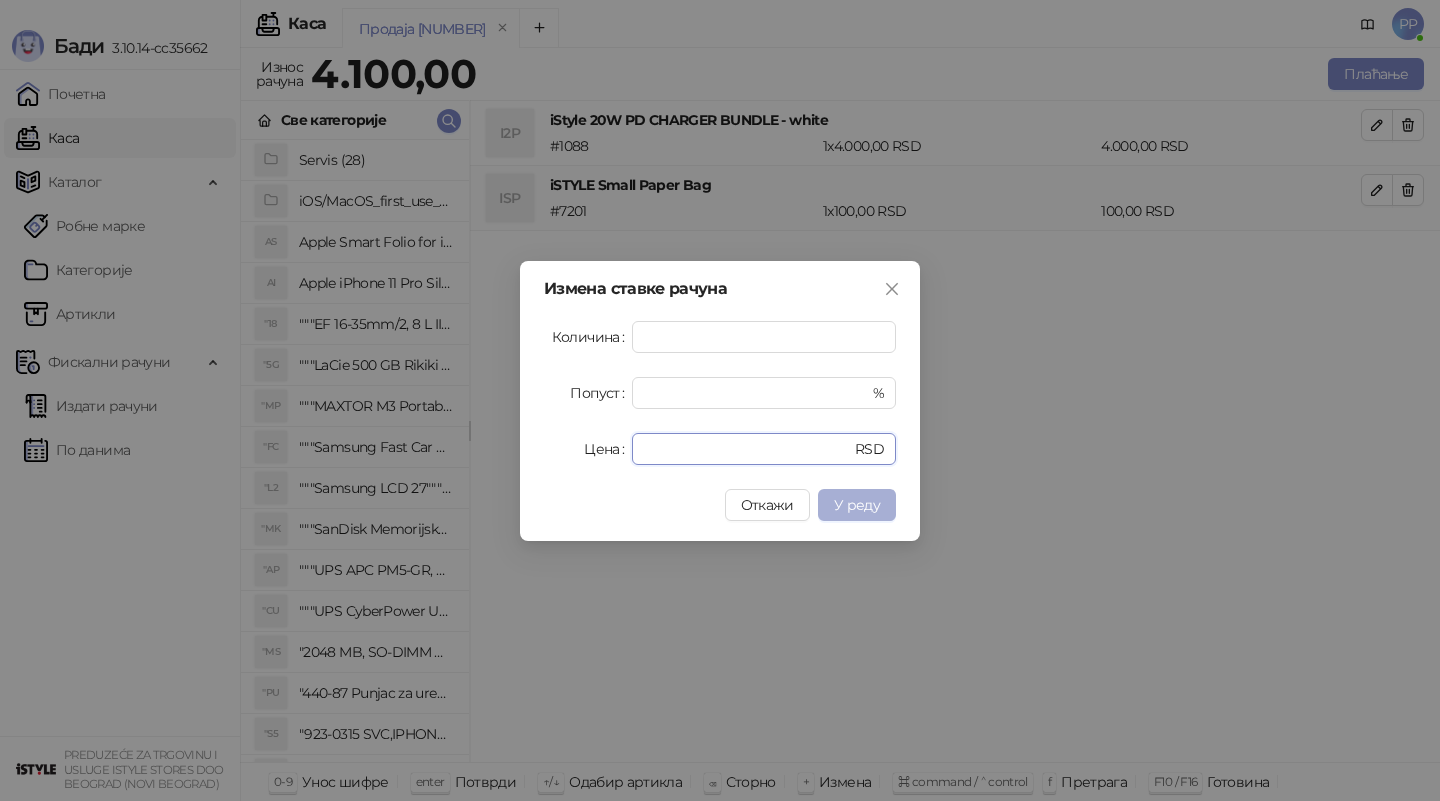 type on "****" 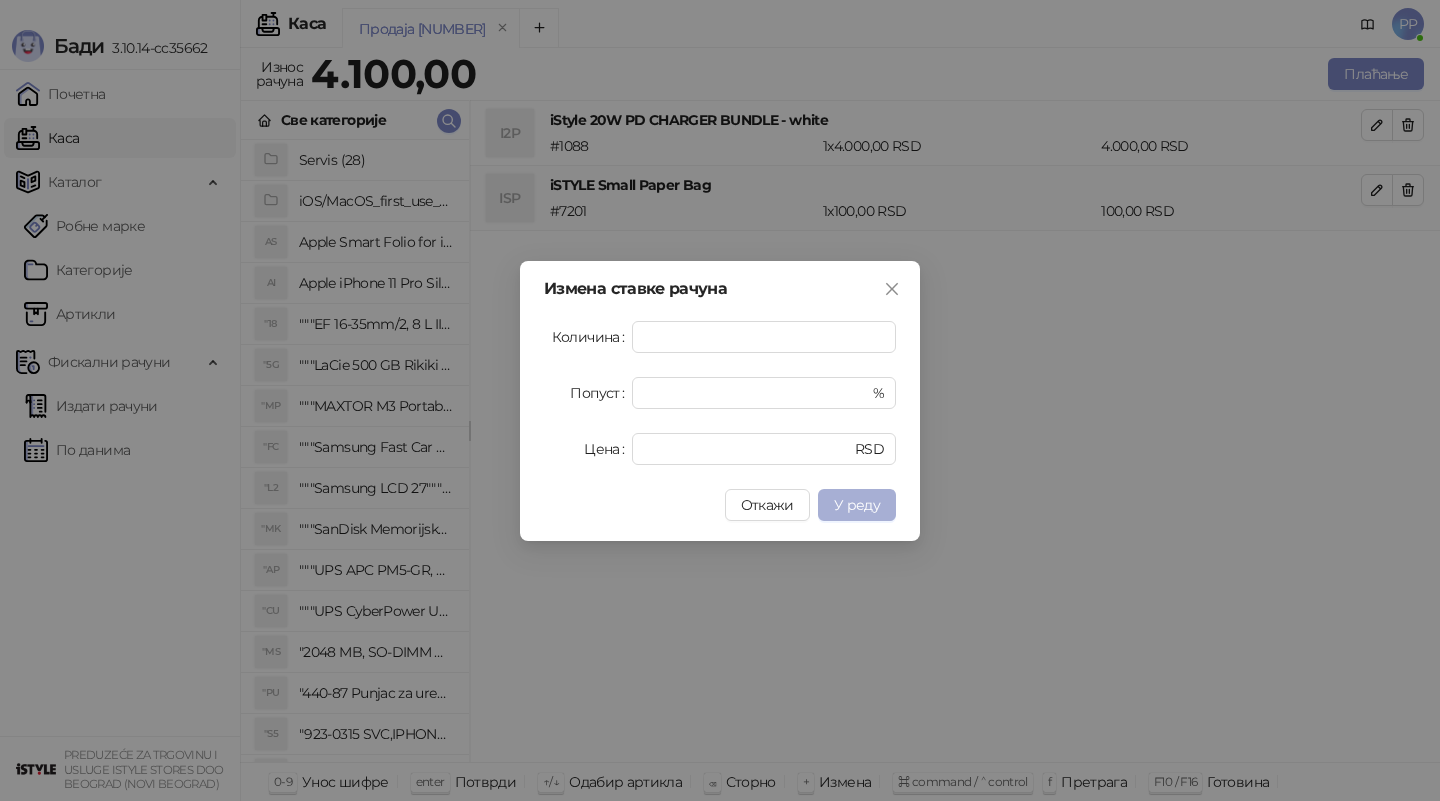 click on "У реду" at bounding box center [857, 505] 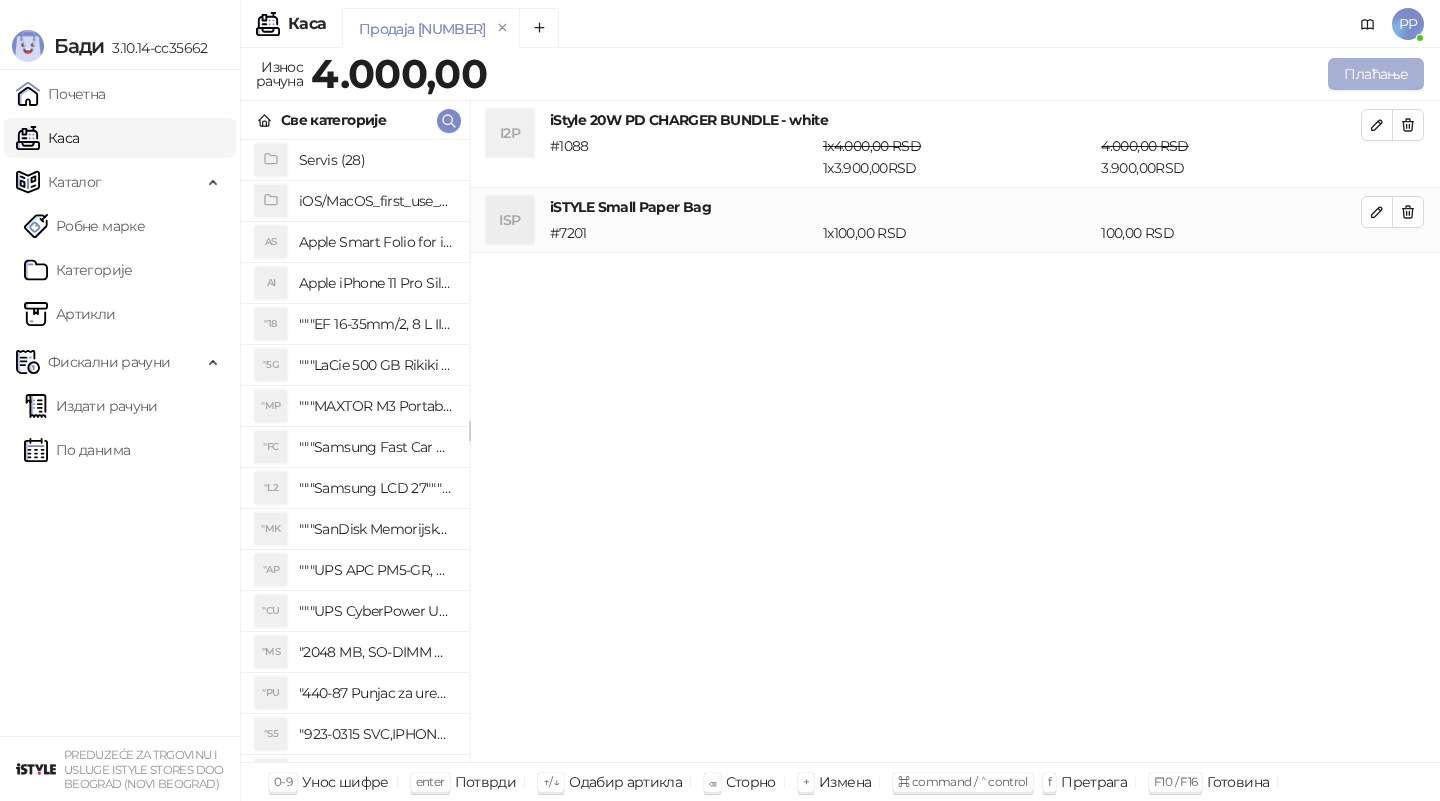click on "Плаћање" at bounding box center [1376, 74] 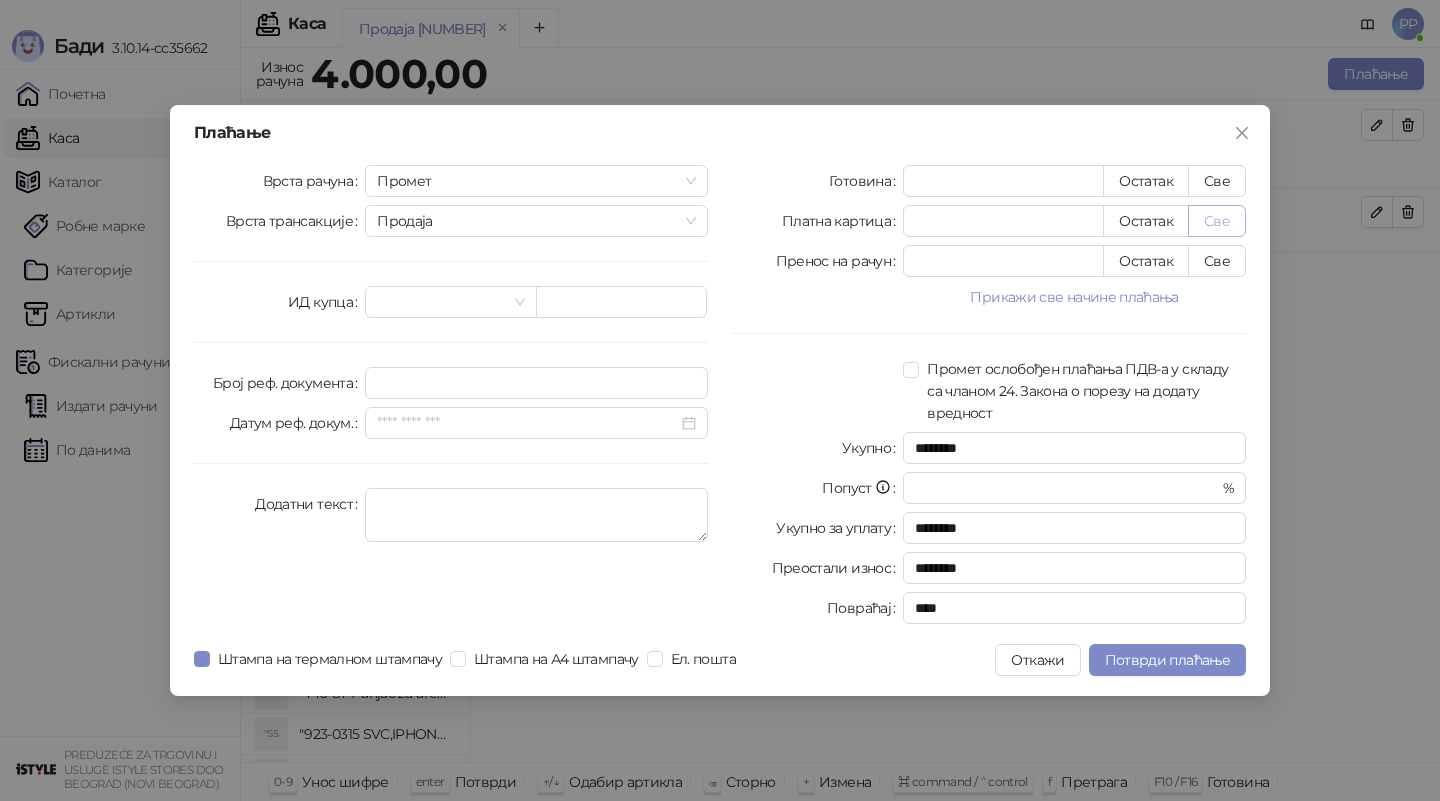 click on "Све" at bounding box center [1217, 221] 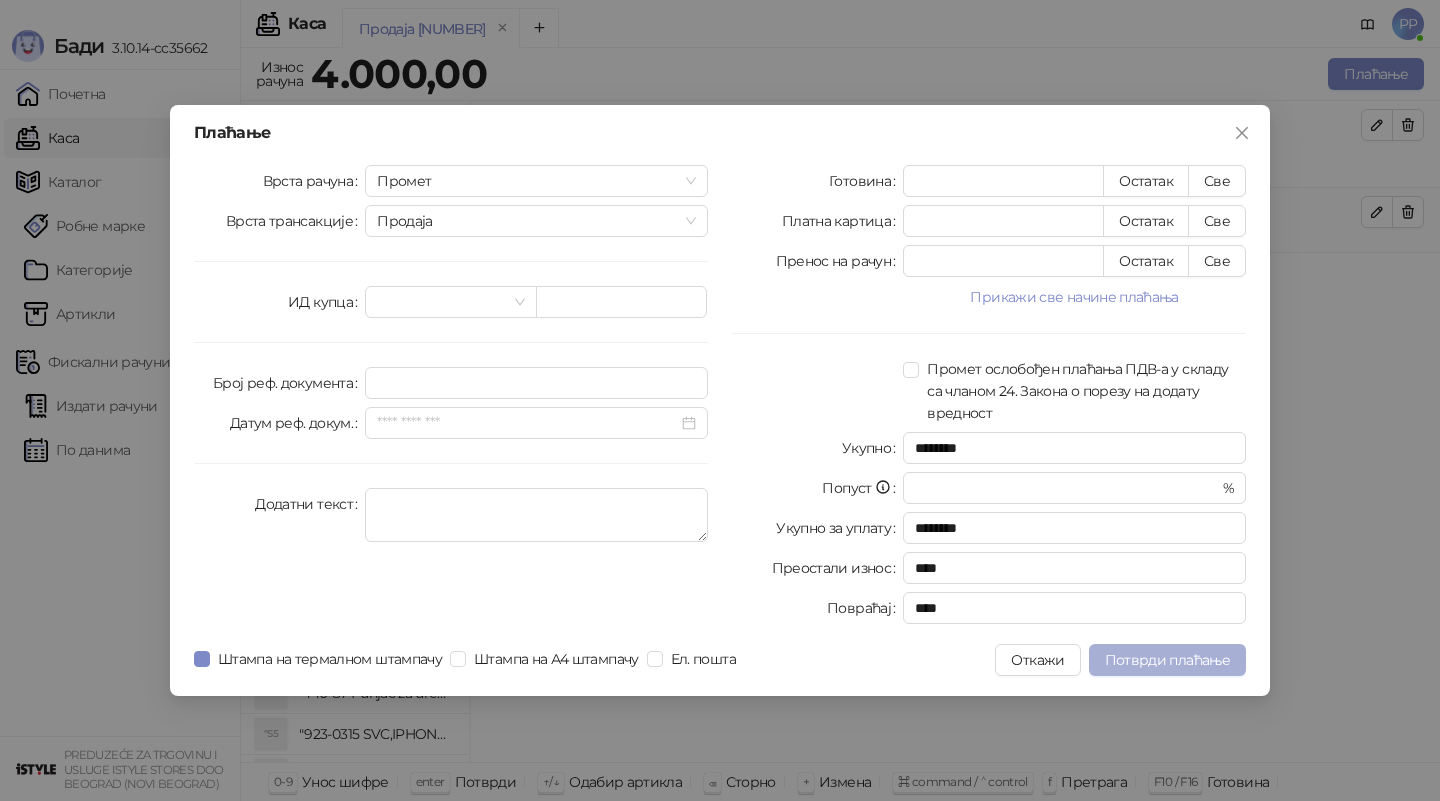 click on "Потврди плаћање" at bounding box center [1167, 660] 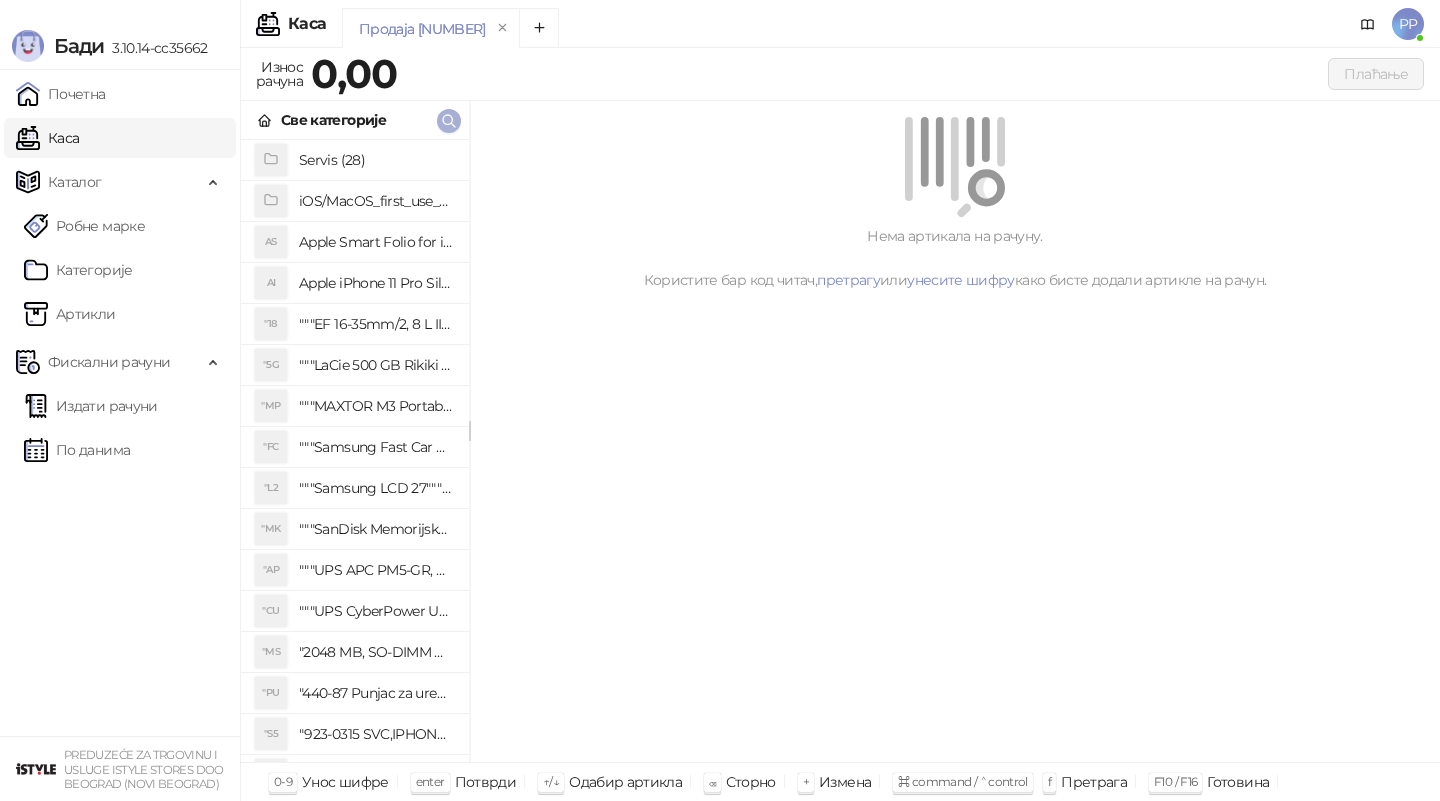 click 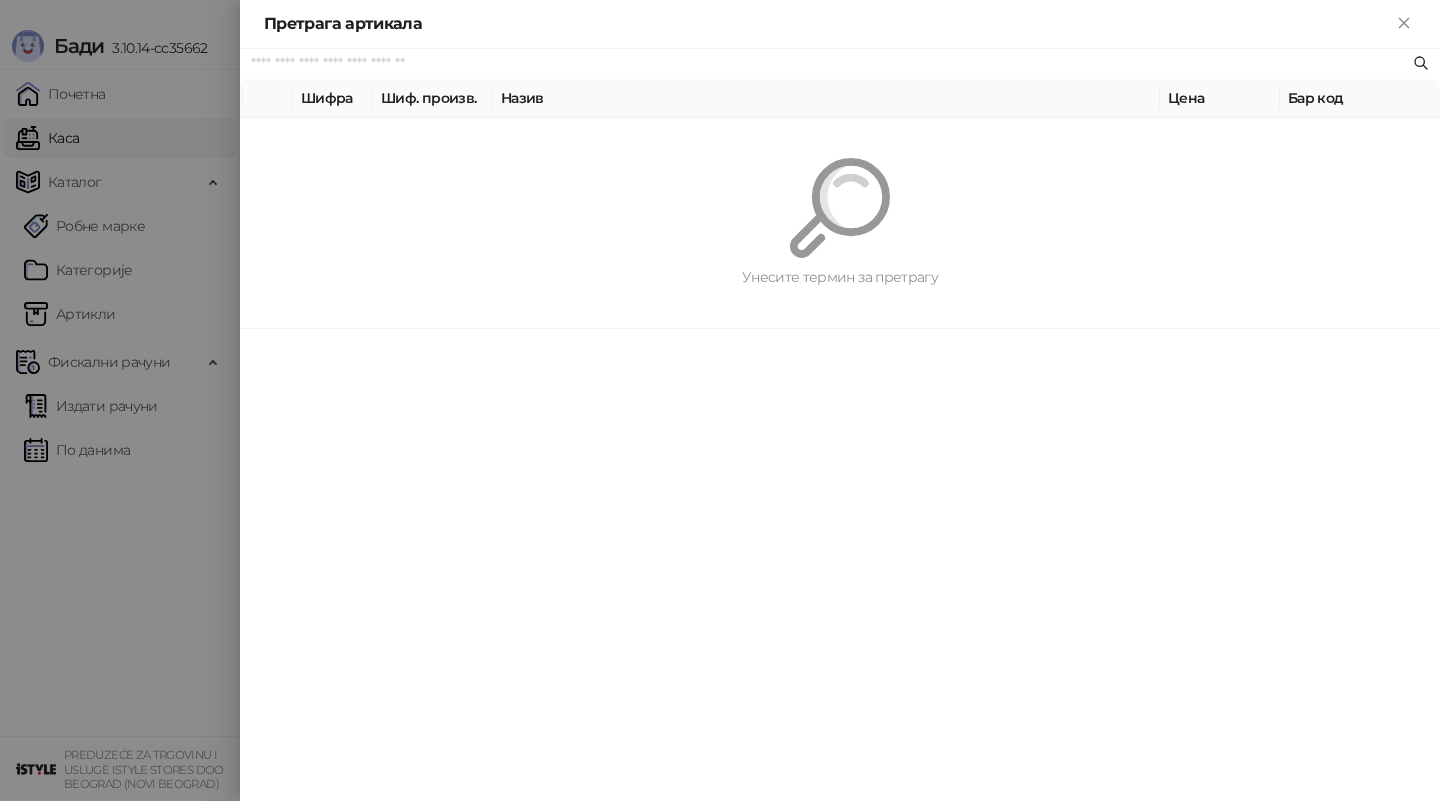 paste on "*********" 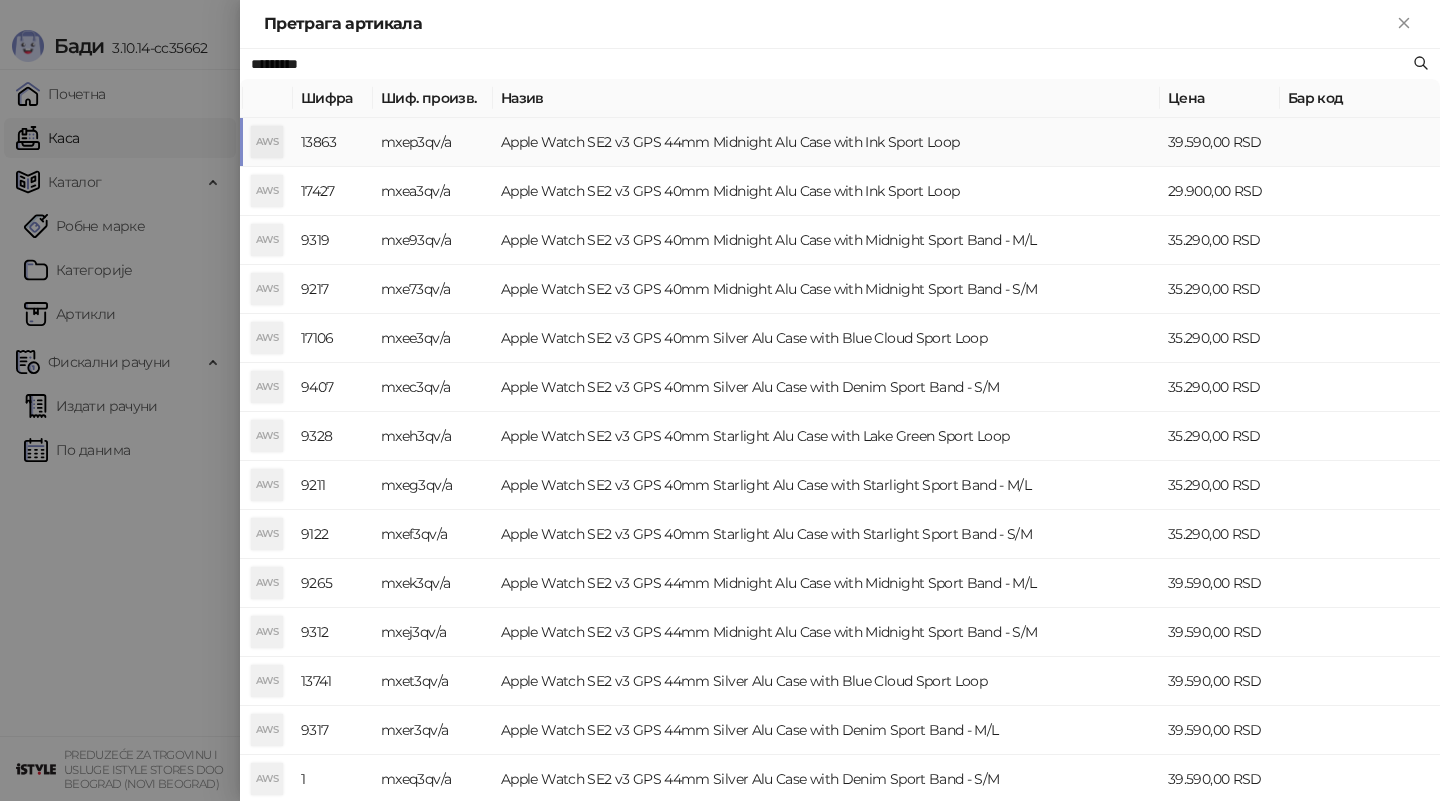 type on "*********" 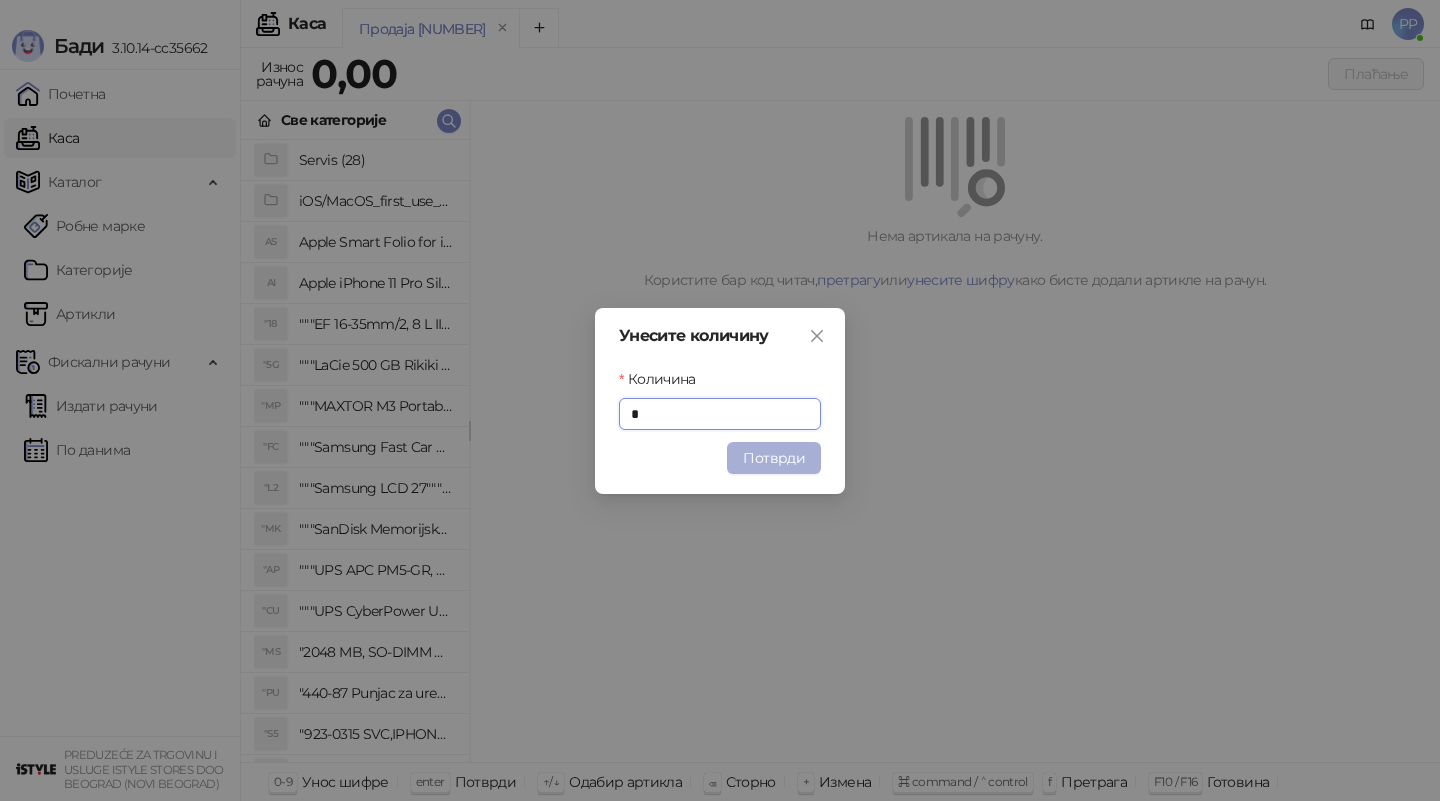 click on "Потврди" at bounding box center (774, 458) 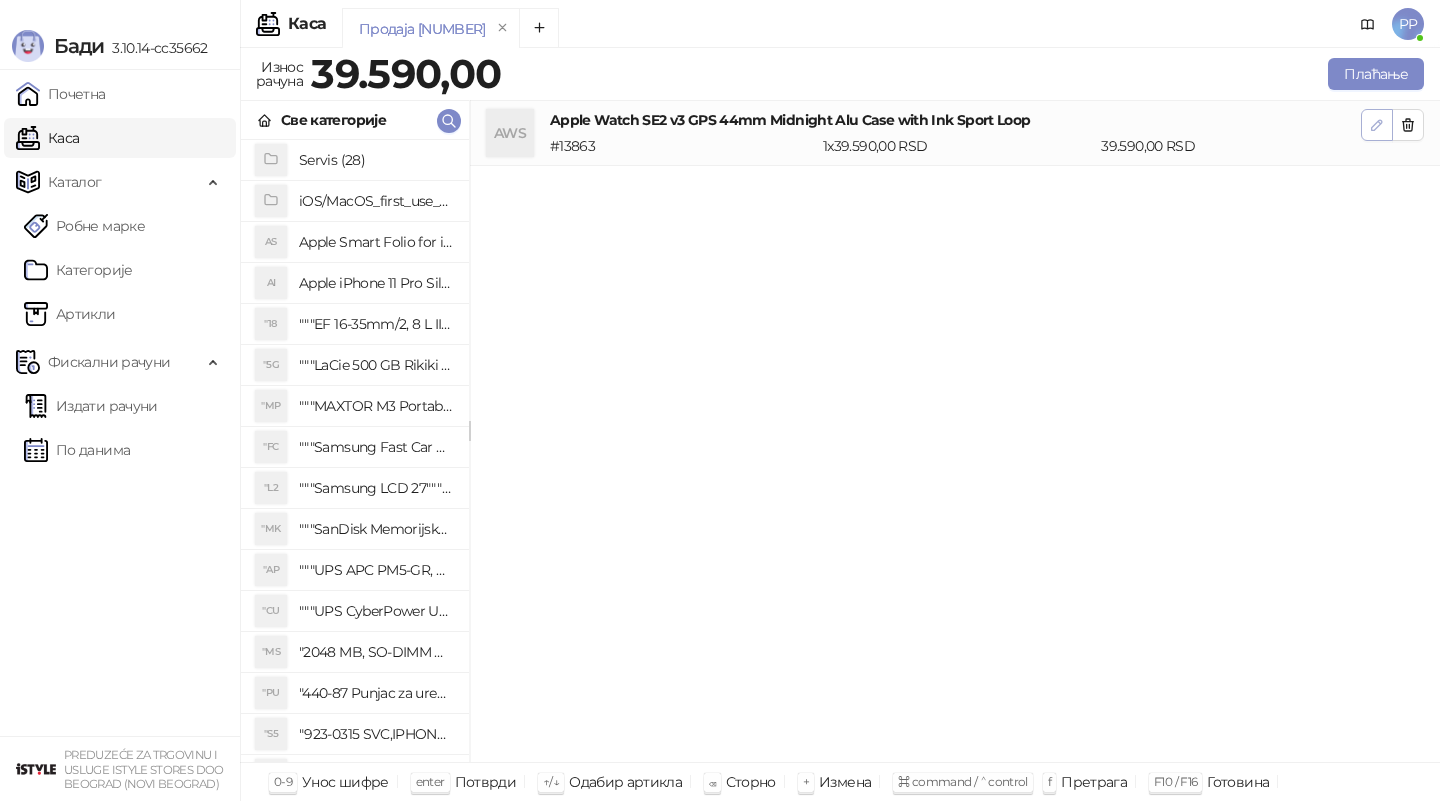 click 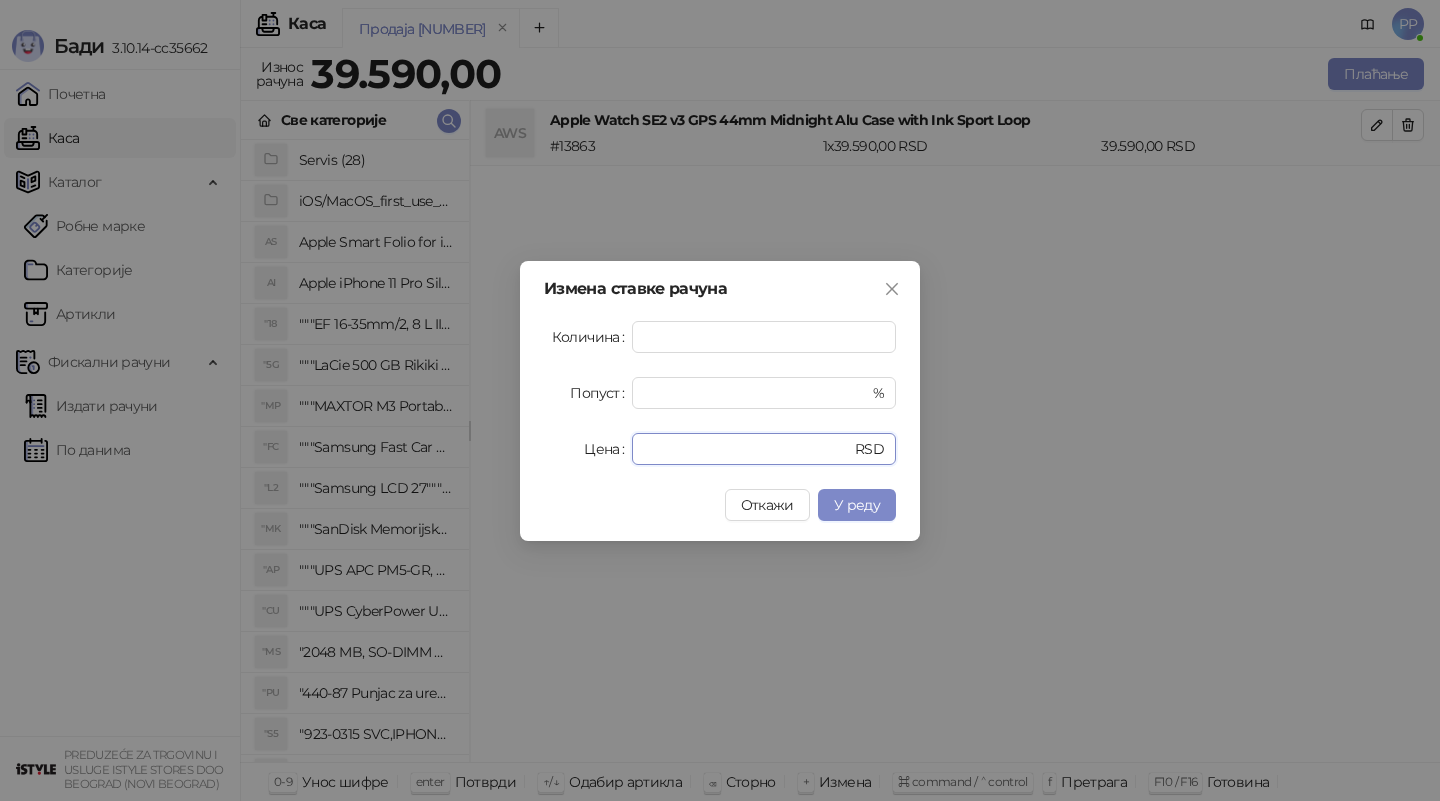 drag, startPoint x: 695, startPoint y: 459, endPoint x: 510, endPoint y: 421, distance: 188.86238 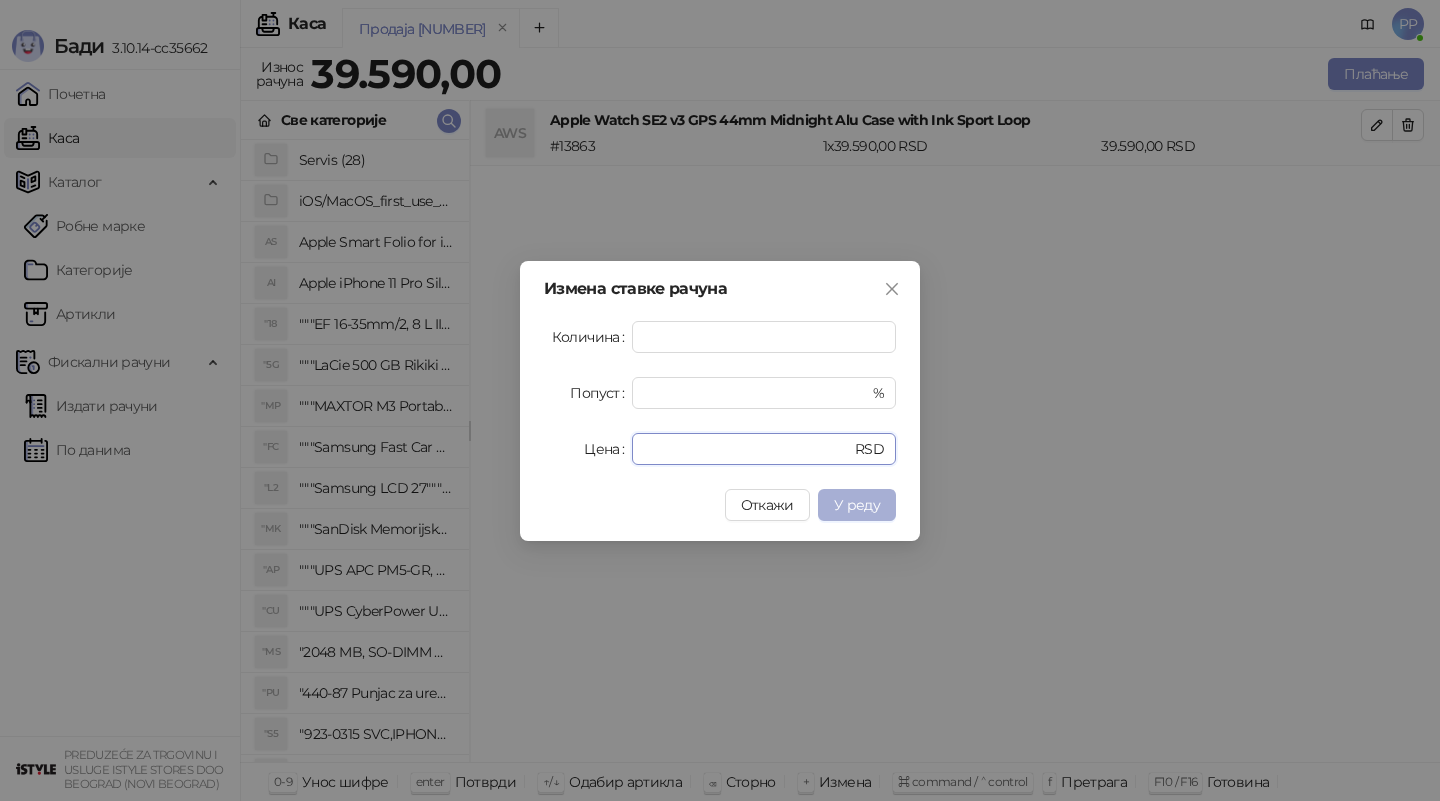 type on "*****" 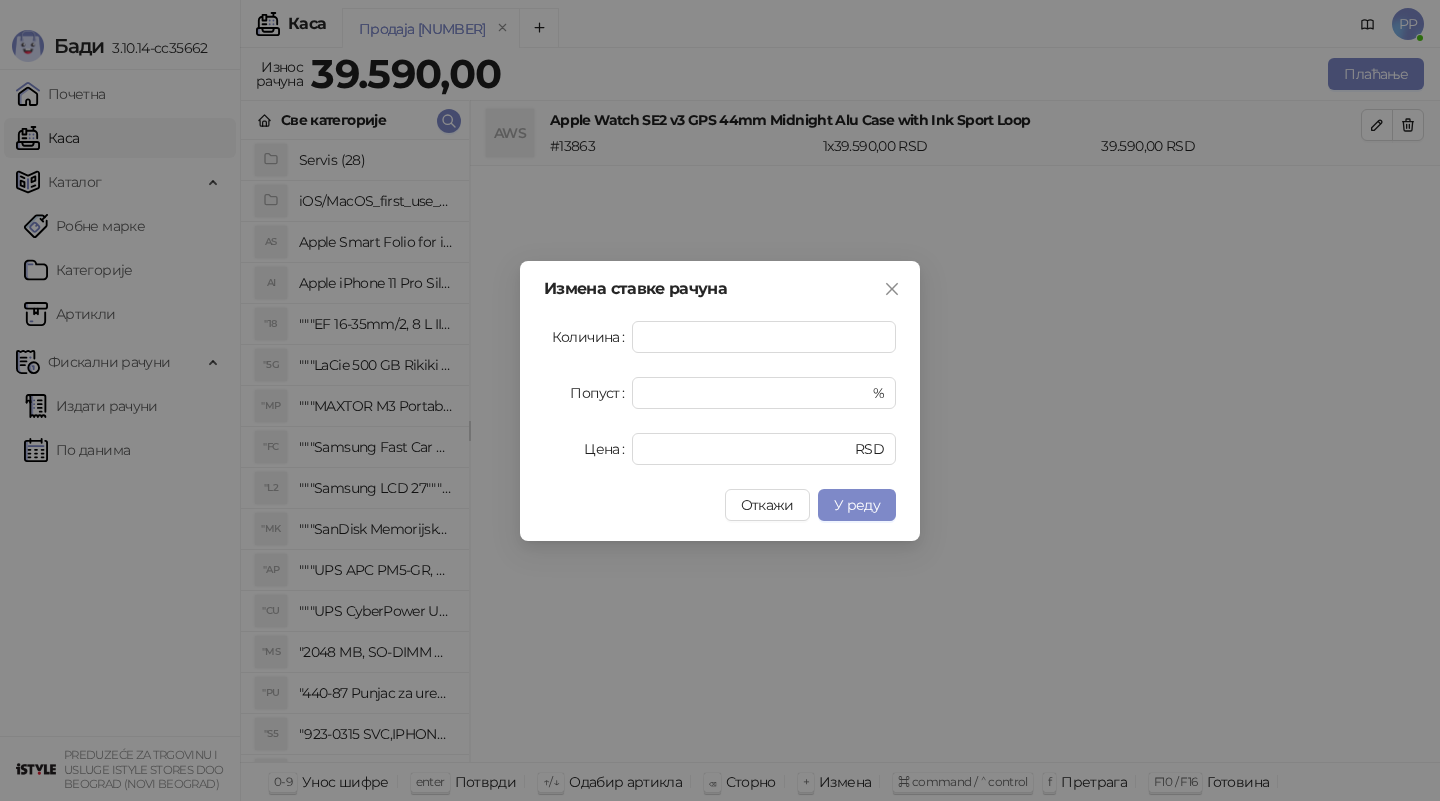 click on "У реду" at bounding box center [857, 505] 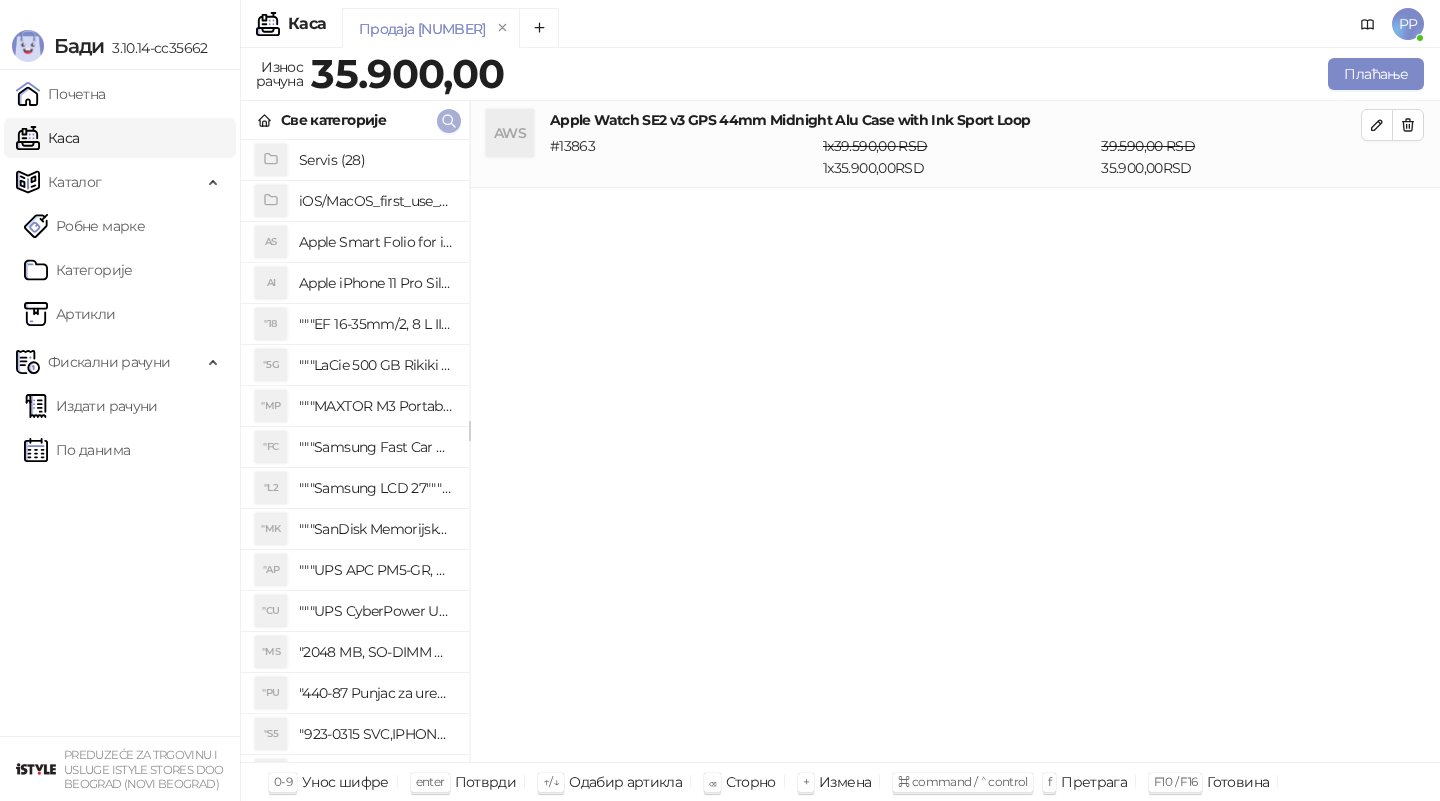 click 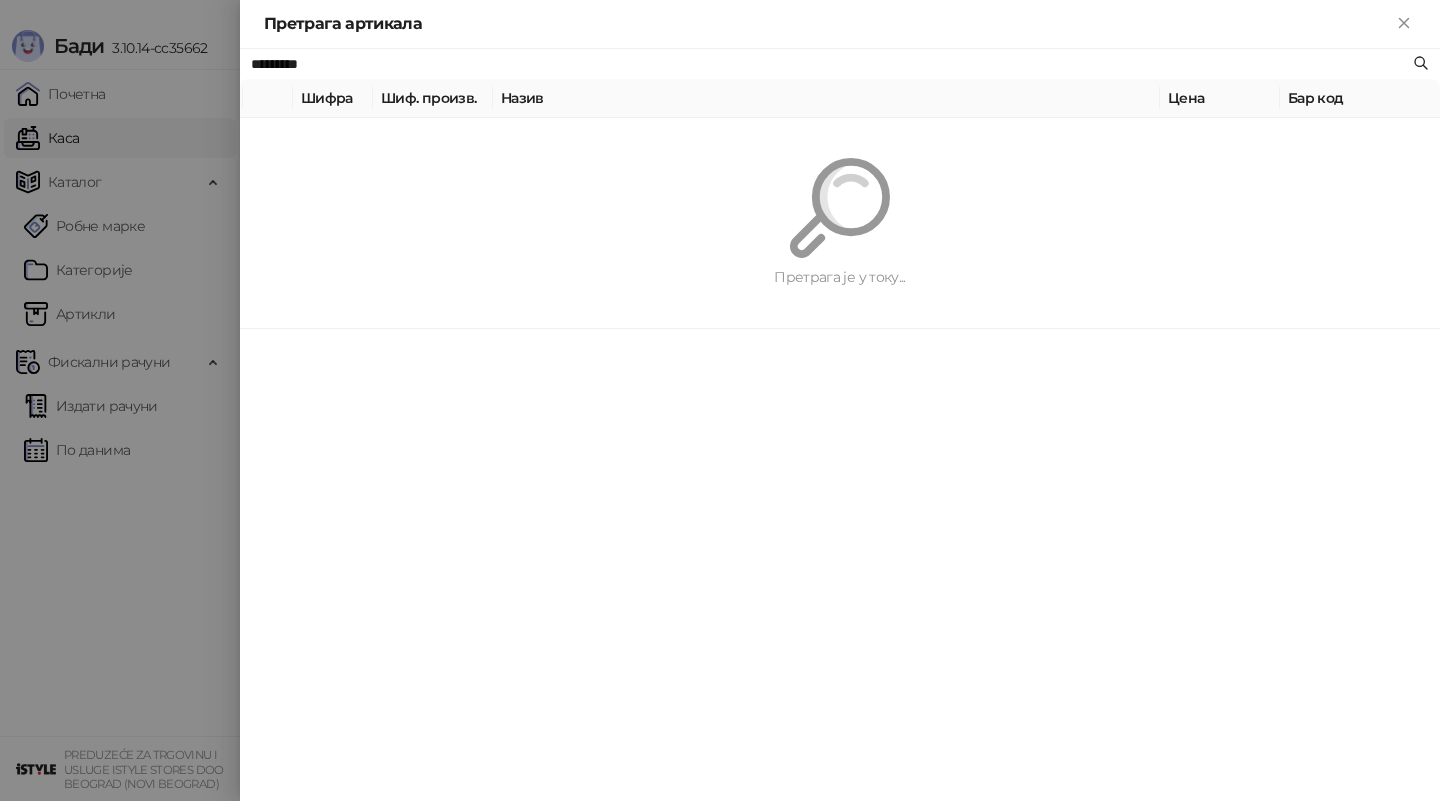paste on "**********" 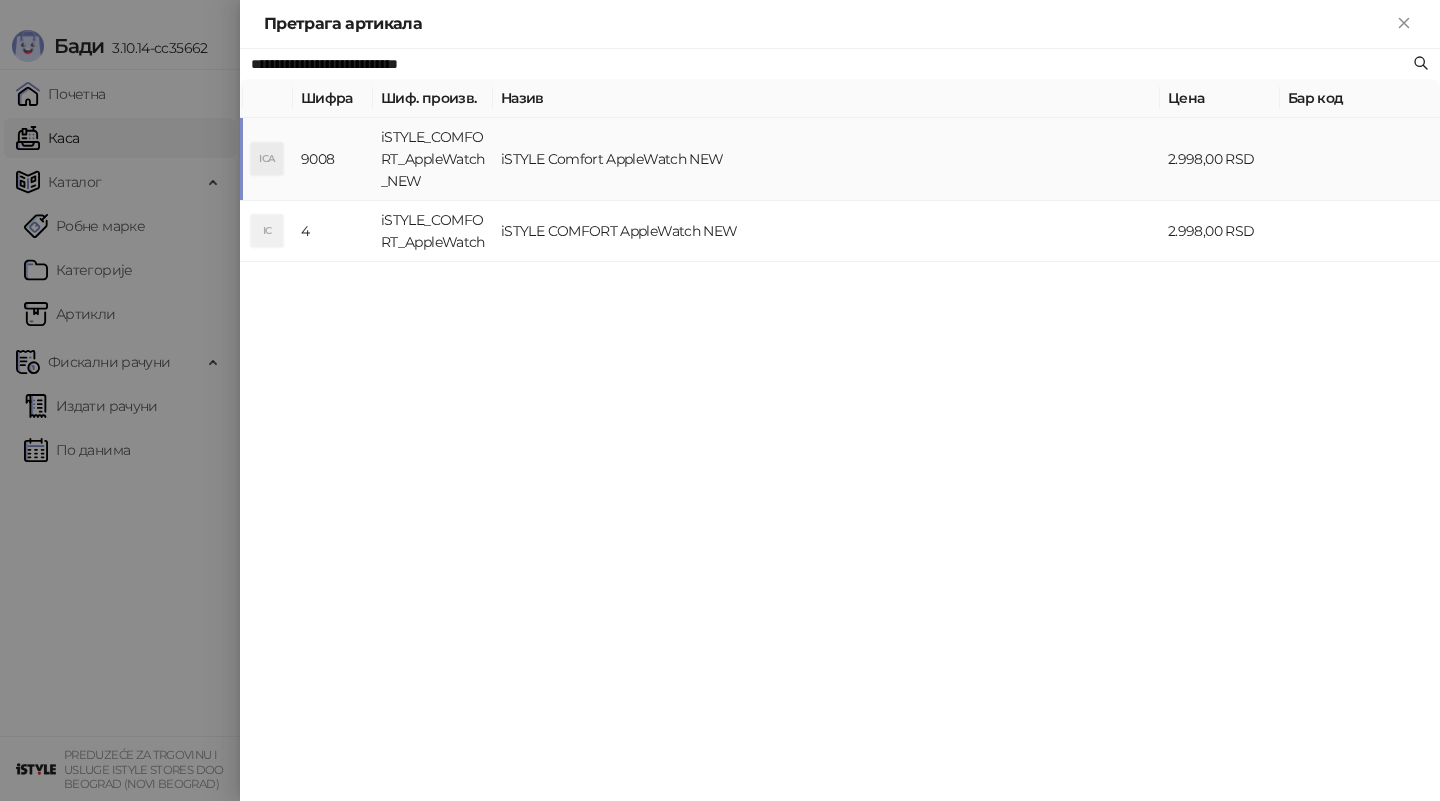 click on "iSTYLE Comfort AppleWatch NEW" at bounding box center (826, 159) 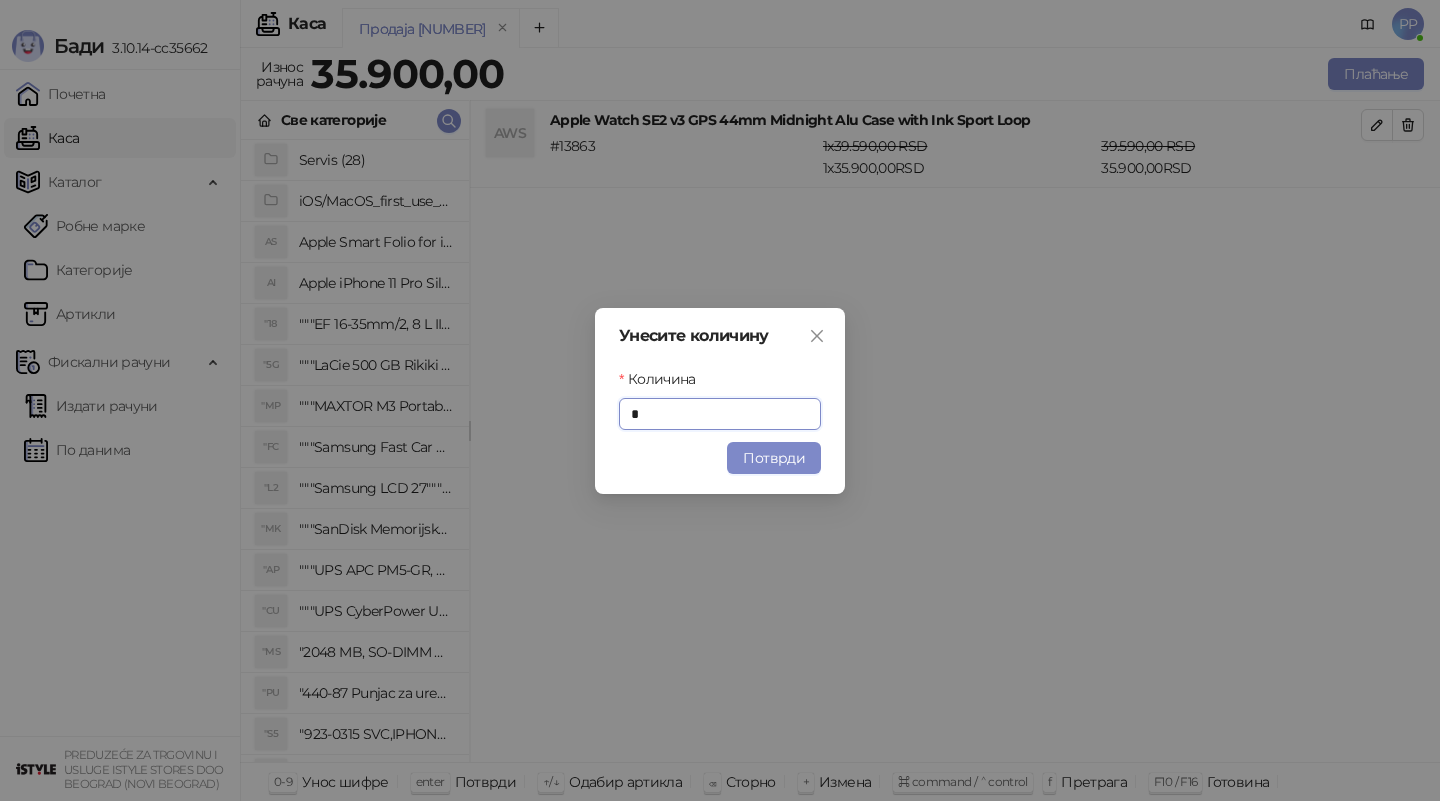 click on "Потврди" at bounding box center [774, 458] 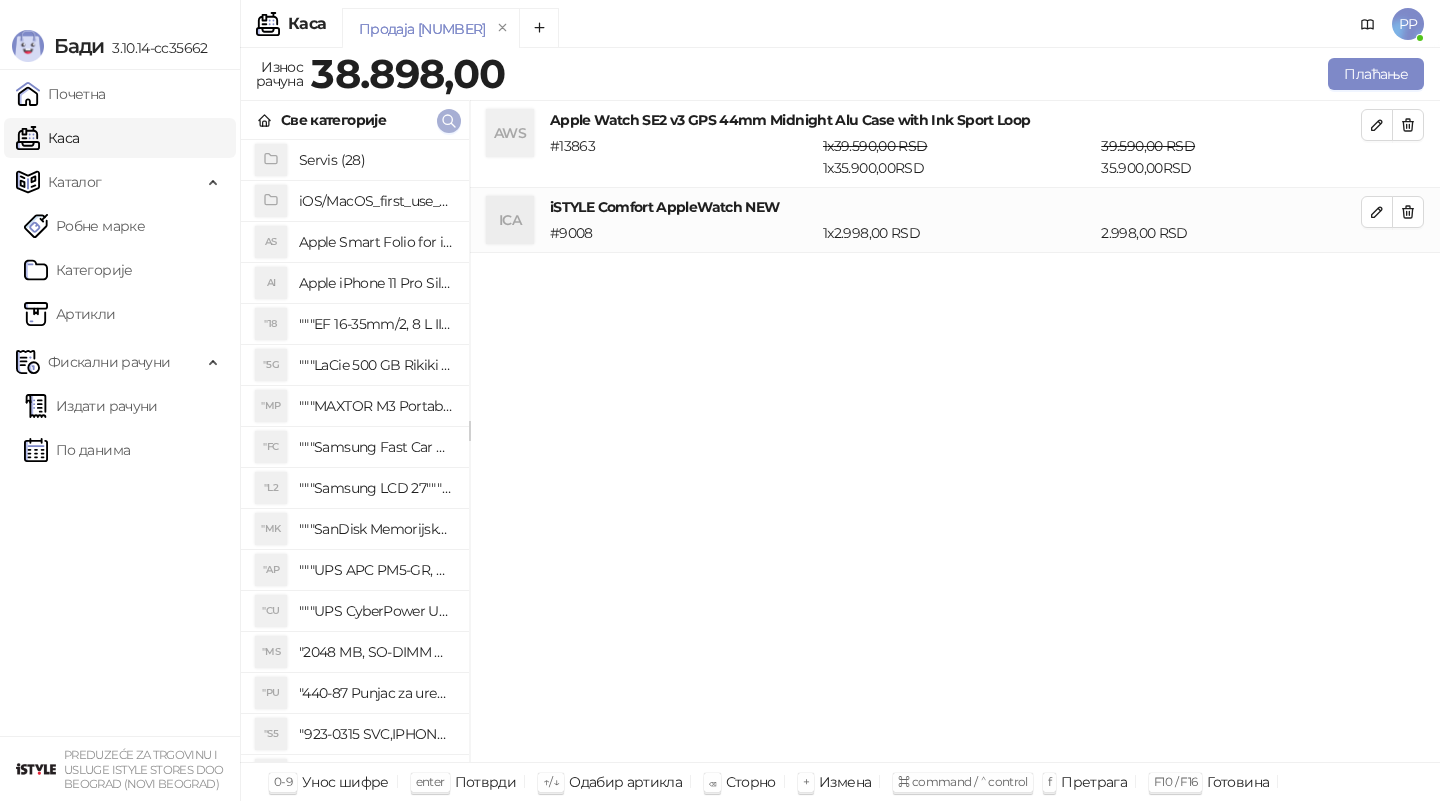 click 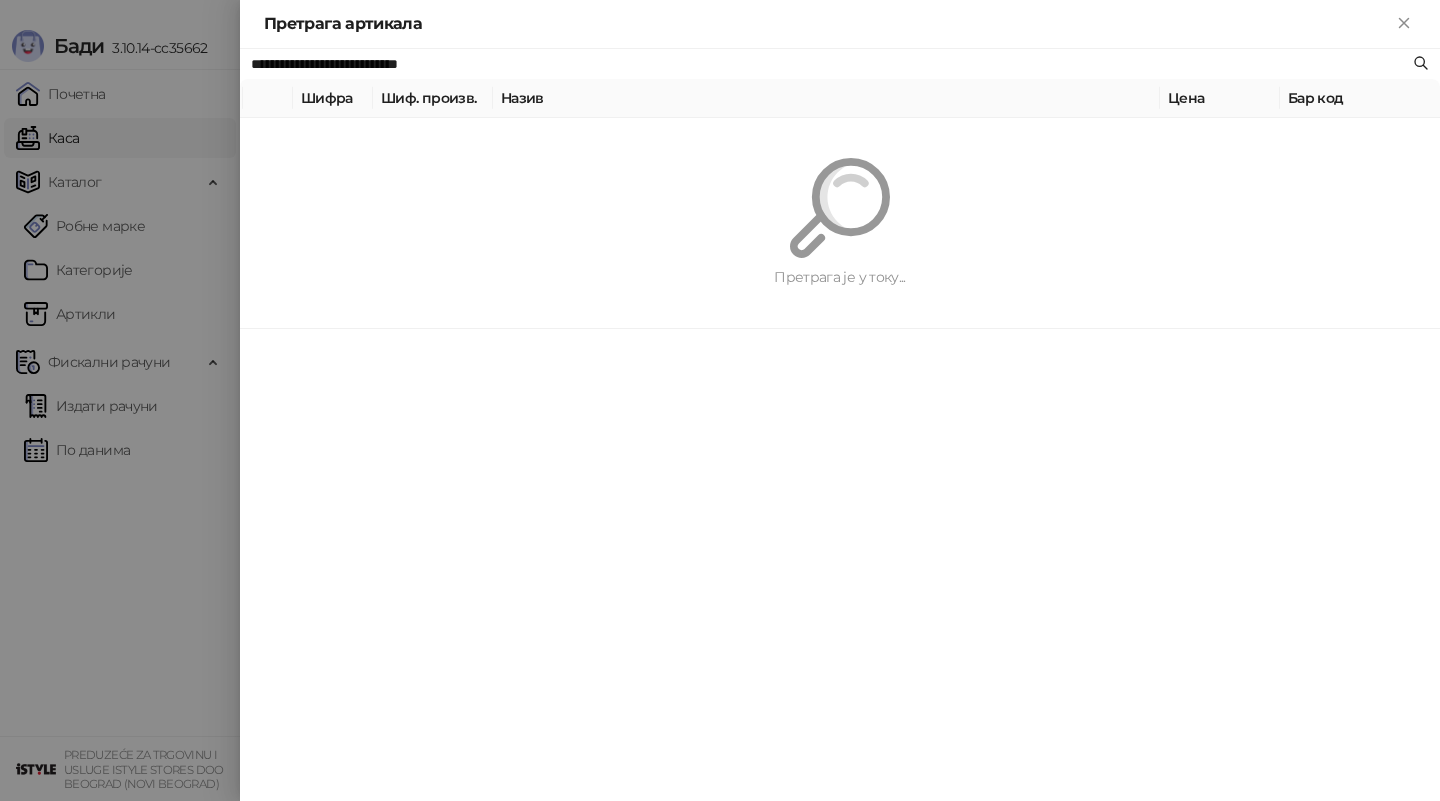 paste 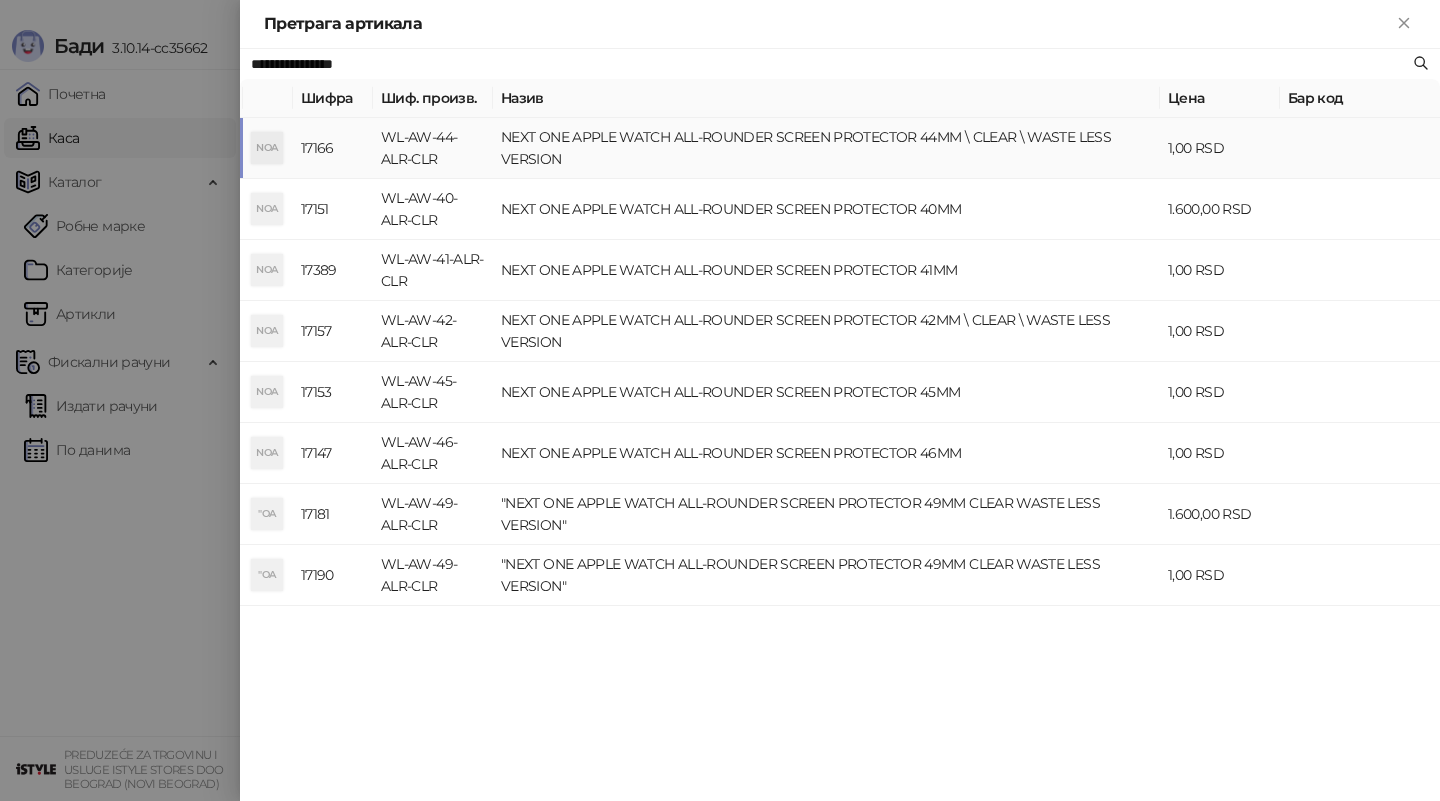 type on "**********" 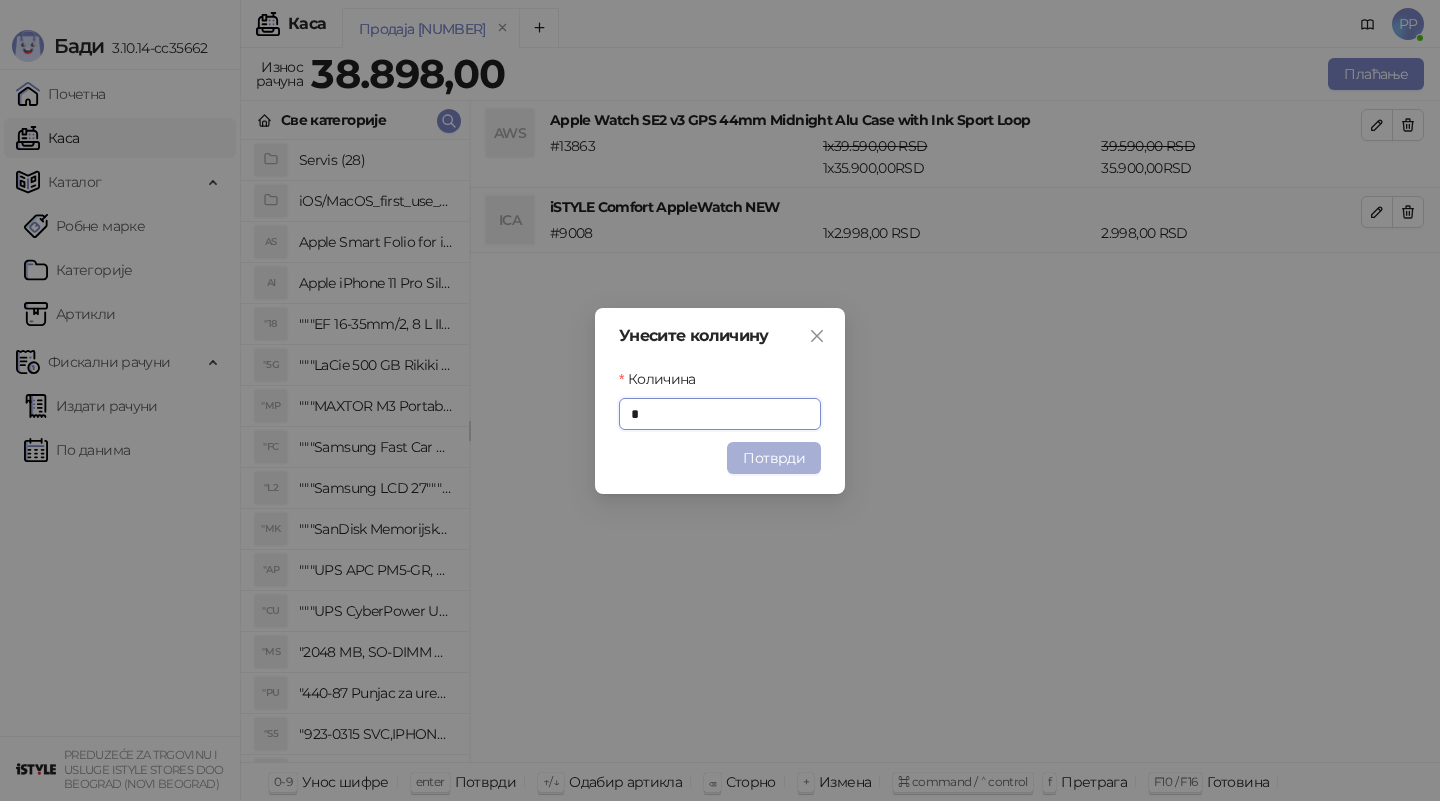 click on "Потврди" at bounding box center (774, 458) 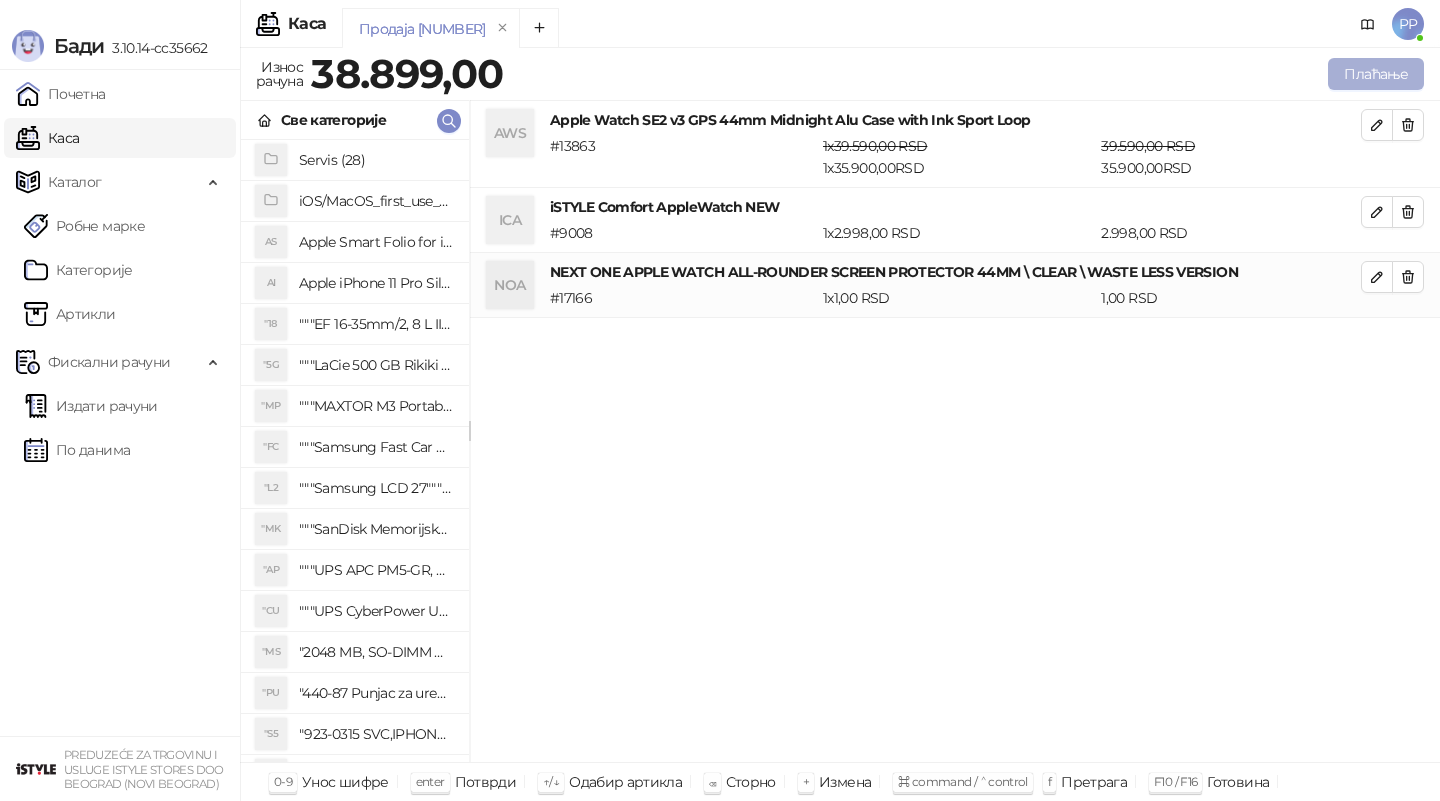 click on "Плаћање" at bounding box center [1376, 74] 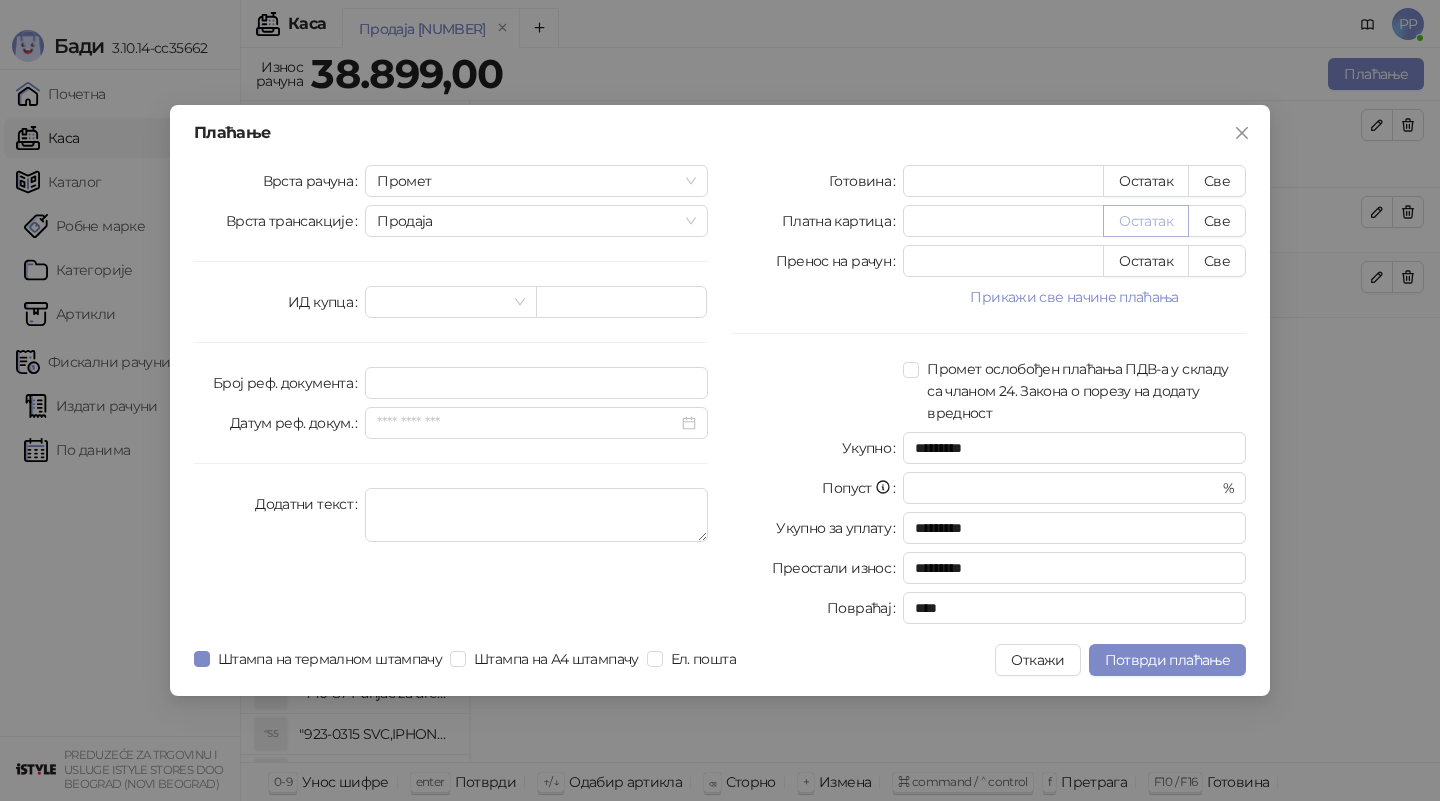 click on "Остатак" at bounding box center (1146, 221) 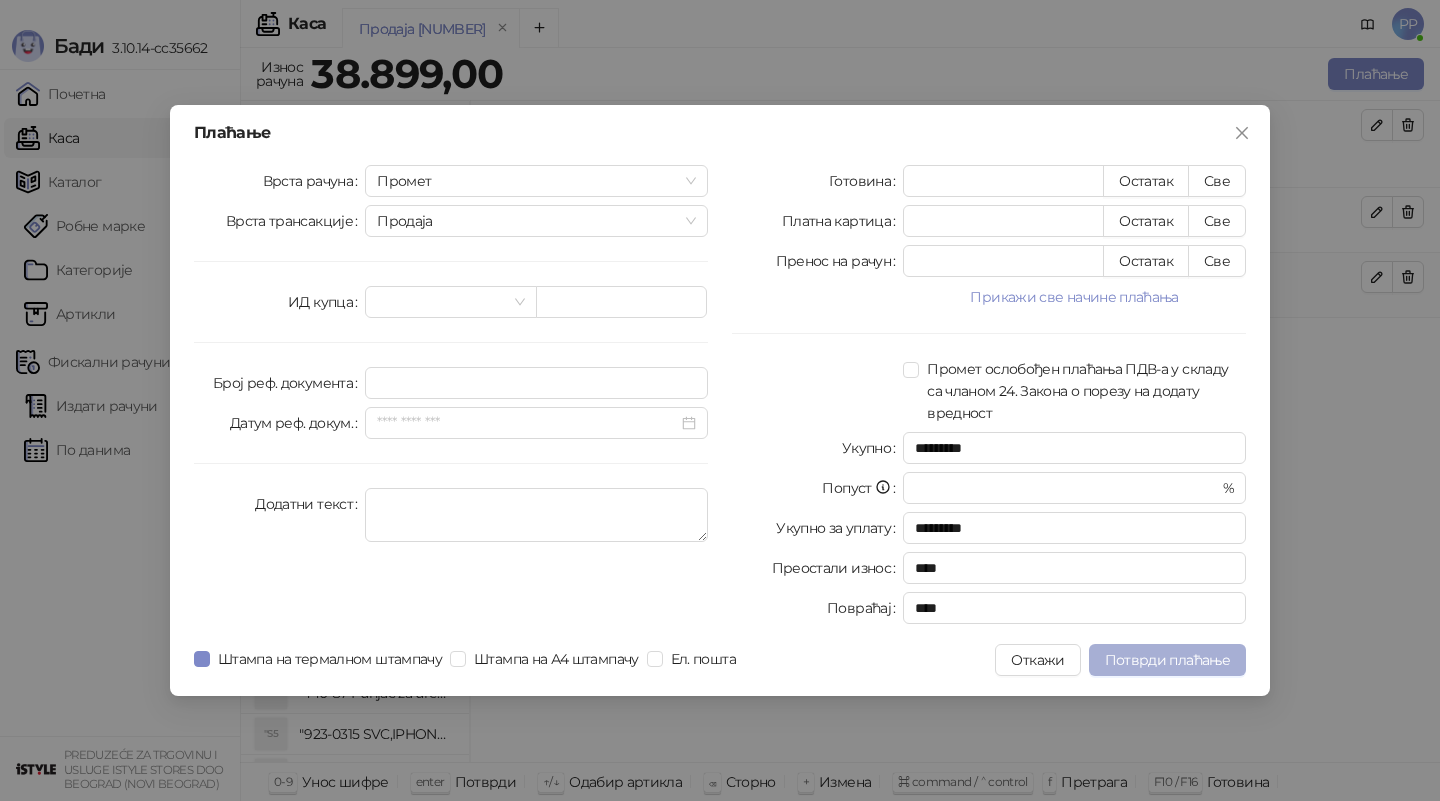 click on "Потврди плаћање" at bounding box center [1167, 660] 